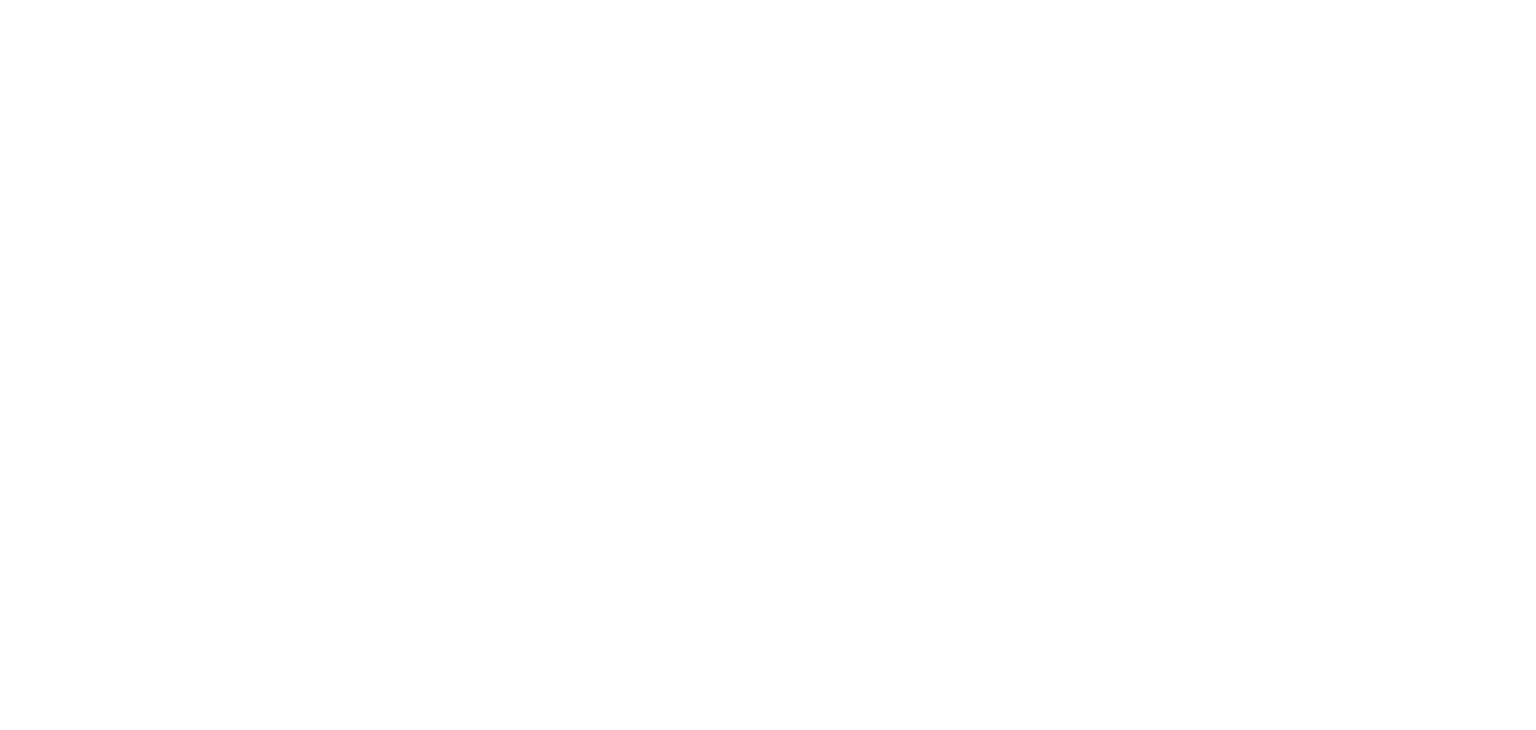 scroll, scrollTop: 0, scrollLeft: 0, axis: both 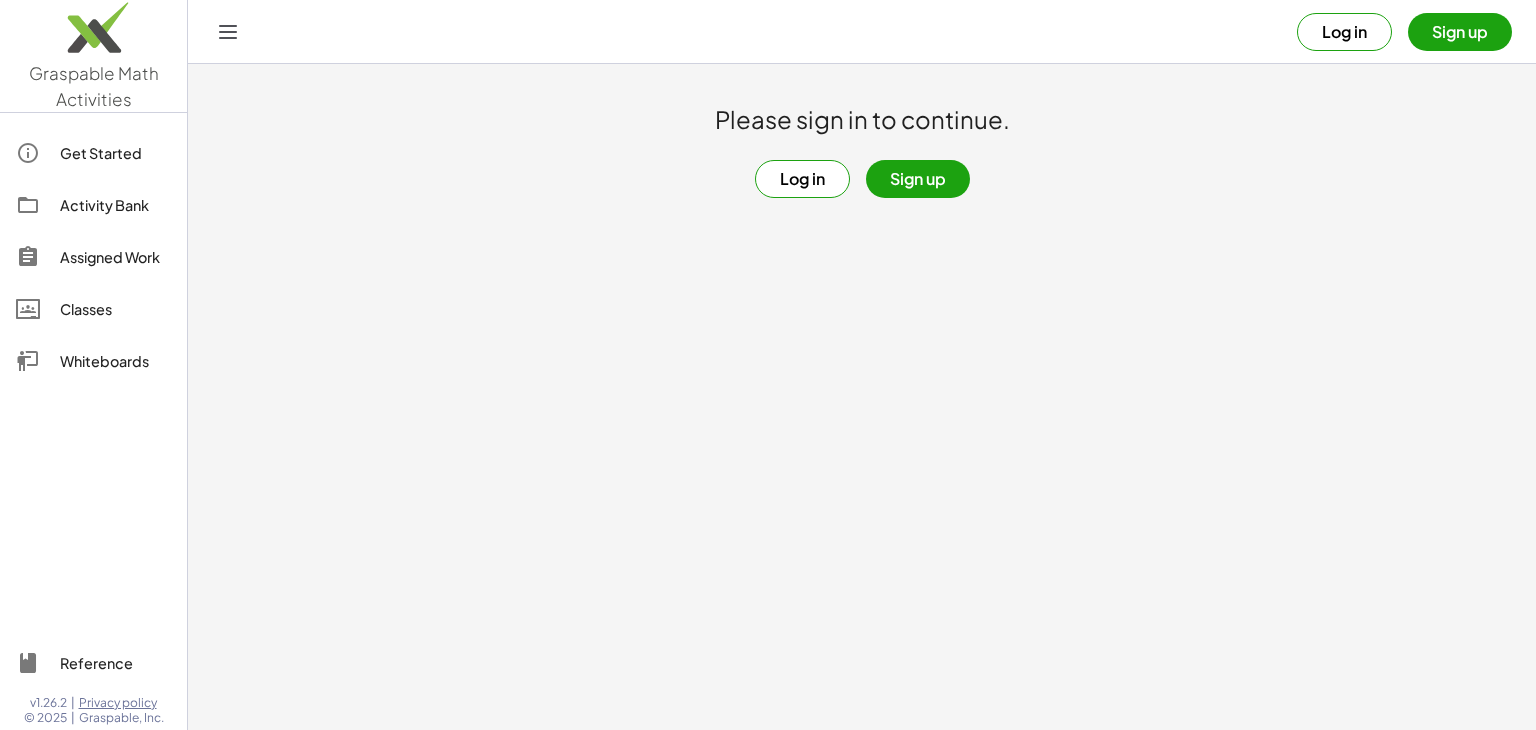 click on "Activity Bank" 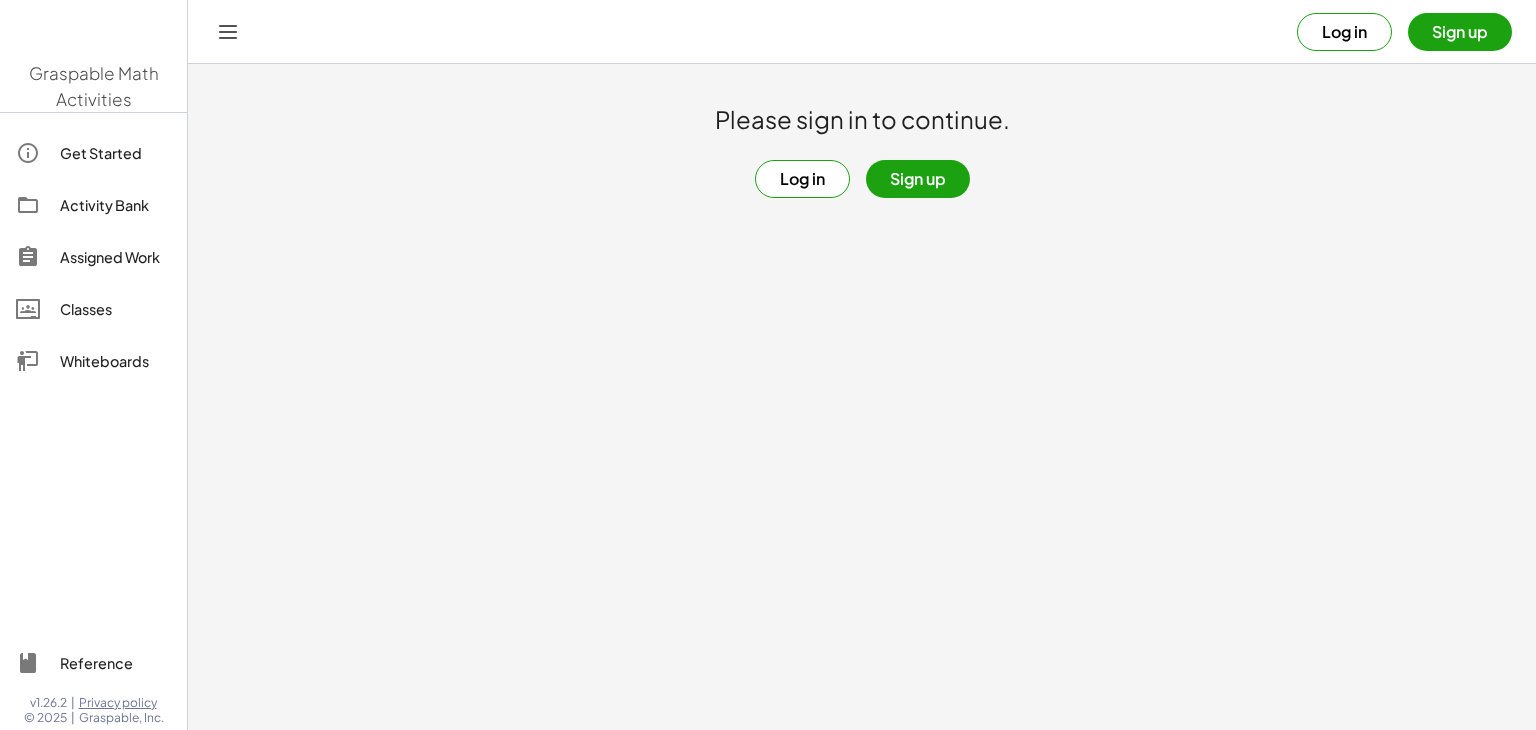 scroll, scrollTop: 0, scrollLeft: 0, axis: both 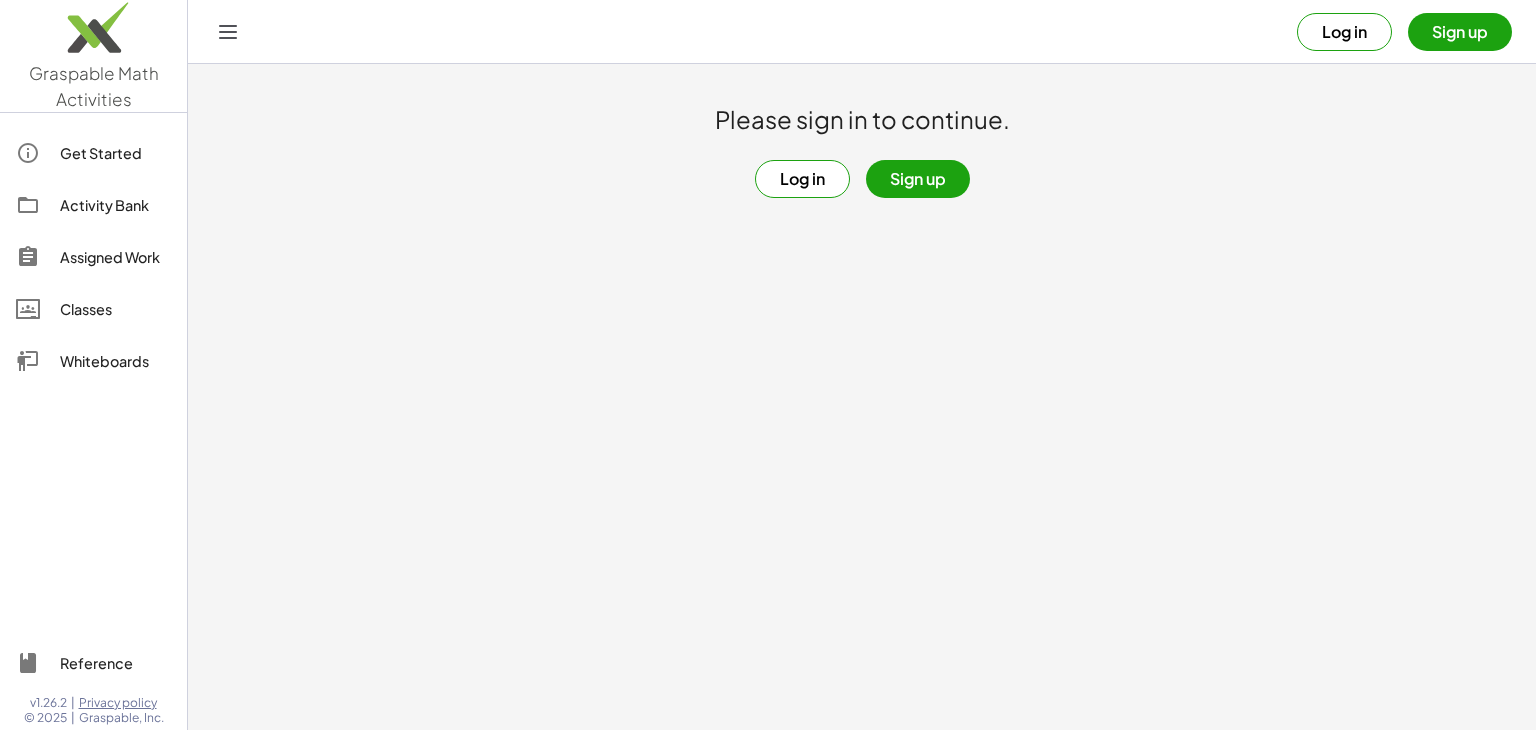 click on "Sign up" at bounding box center (918, 179) 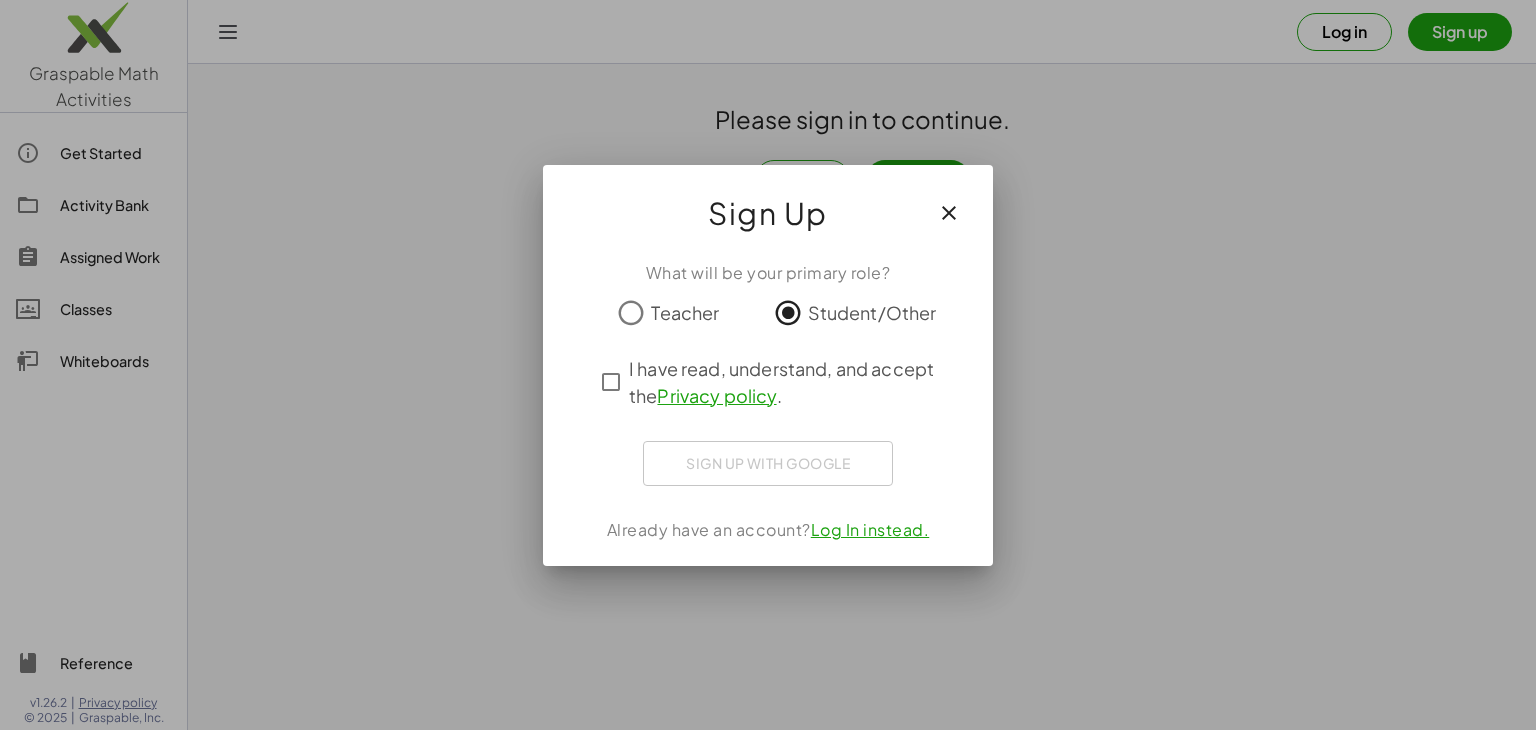 click on "I have read, understand, and accept the   Privacy policy ." 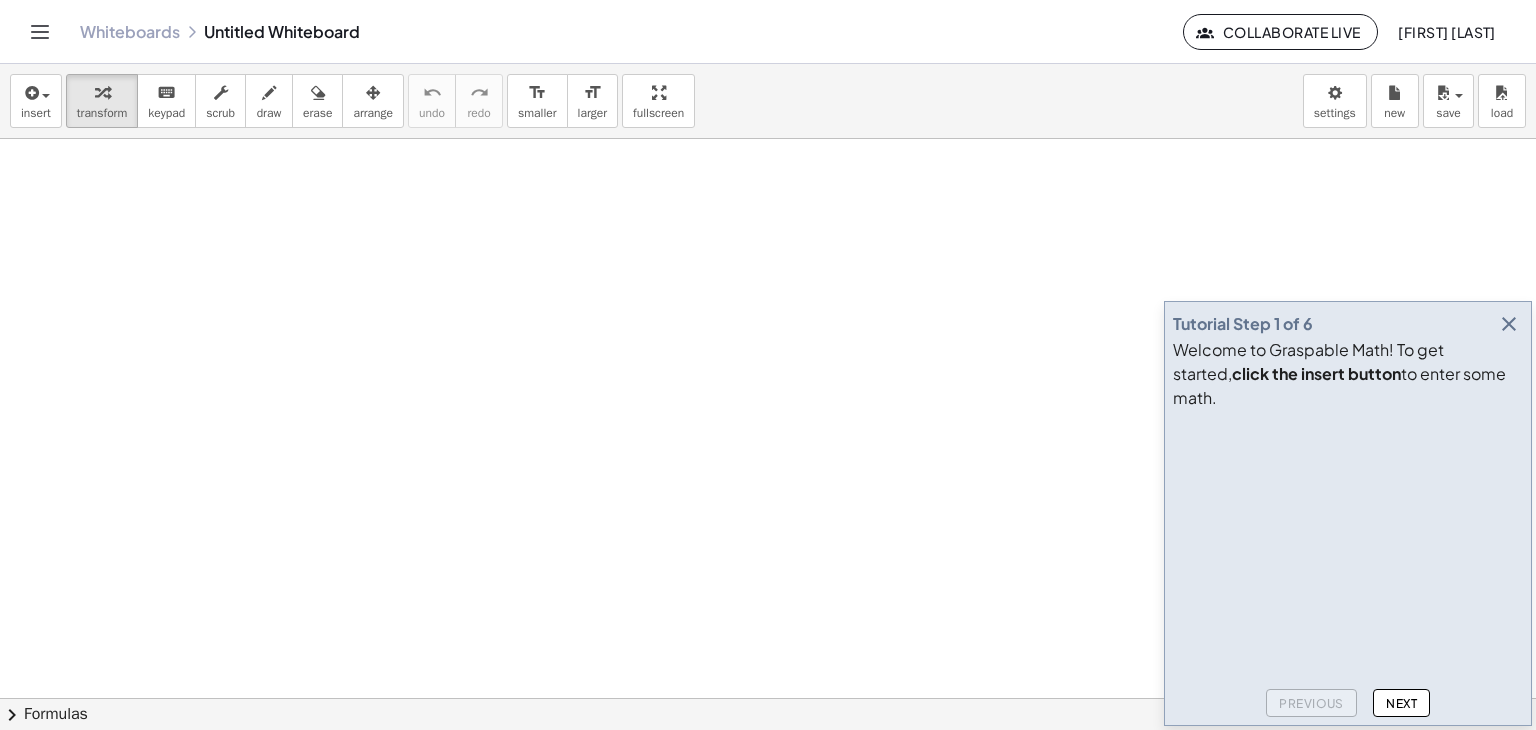 click on "[FIRST] [LAST] Untitled Whiteboard Collaborate Live Eva Cumberbatch" at bounding box center (768, 31) 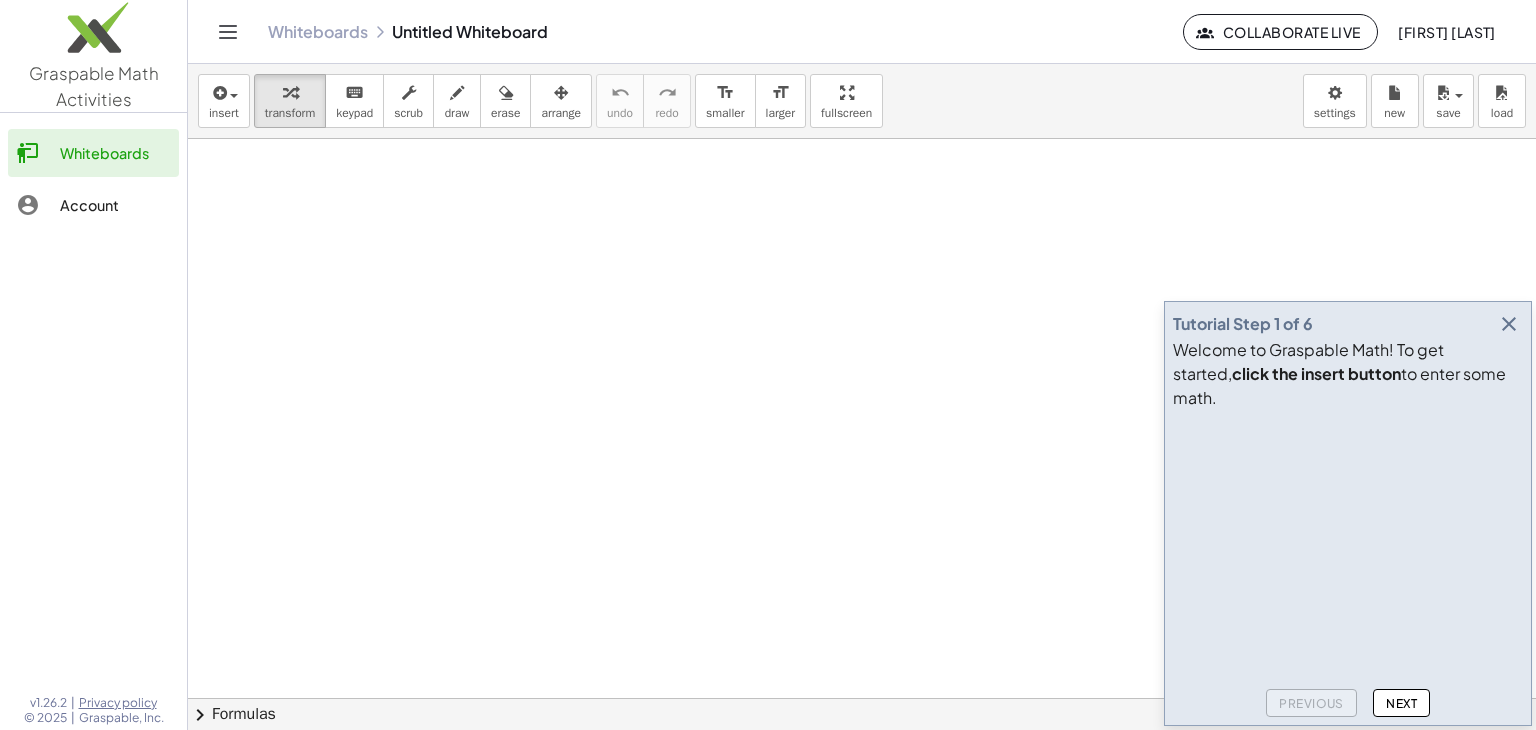 click on "Whiteboards" 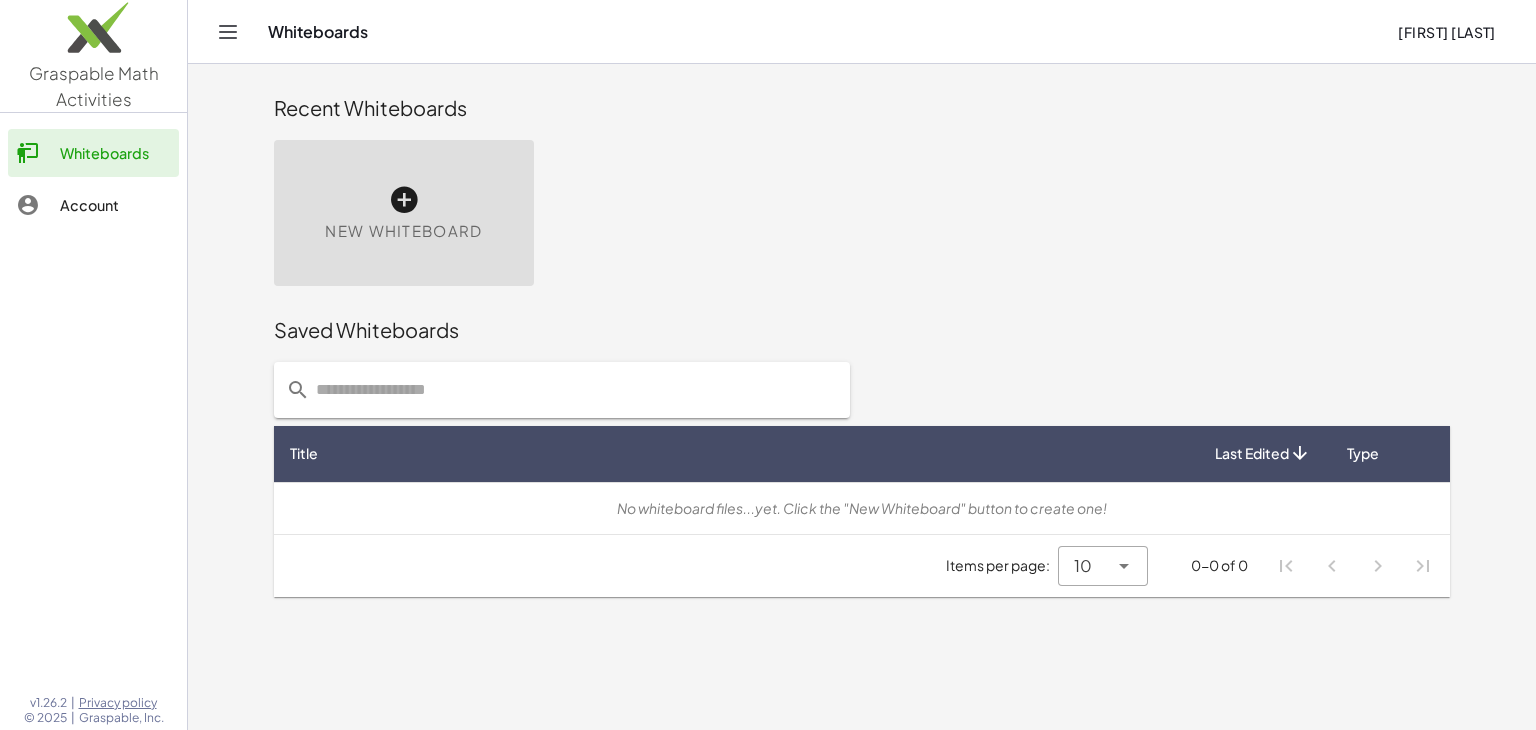 click 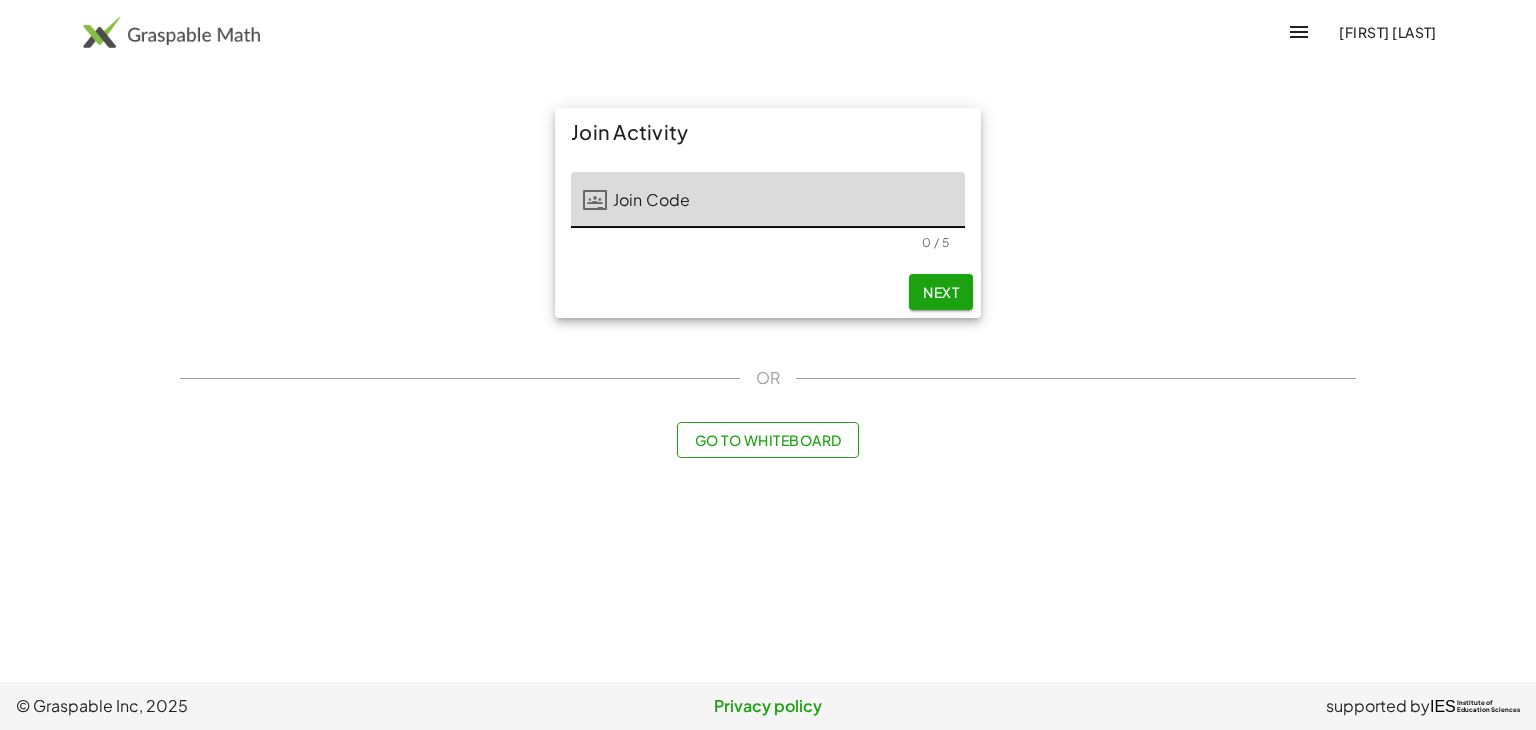scroll, scrollTop: 0, scrollLeft: 0, axis: both 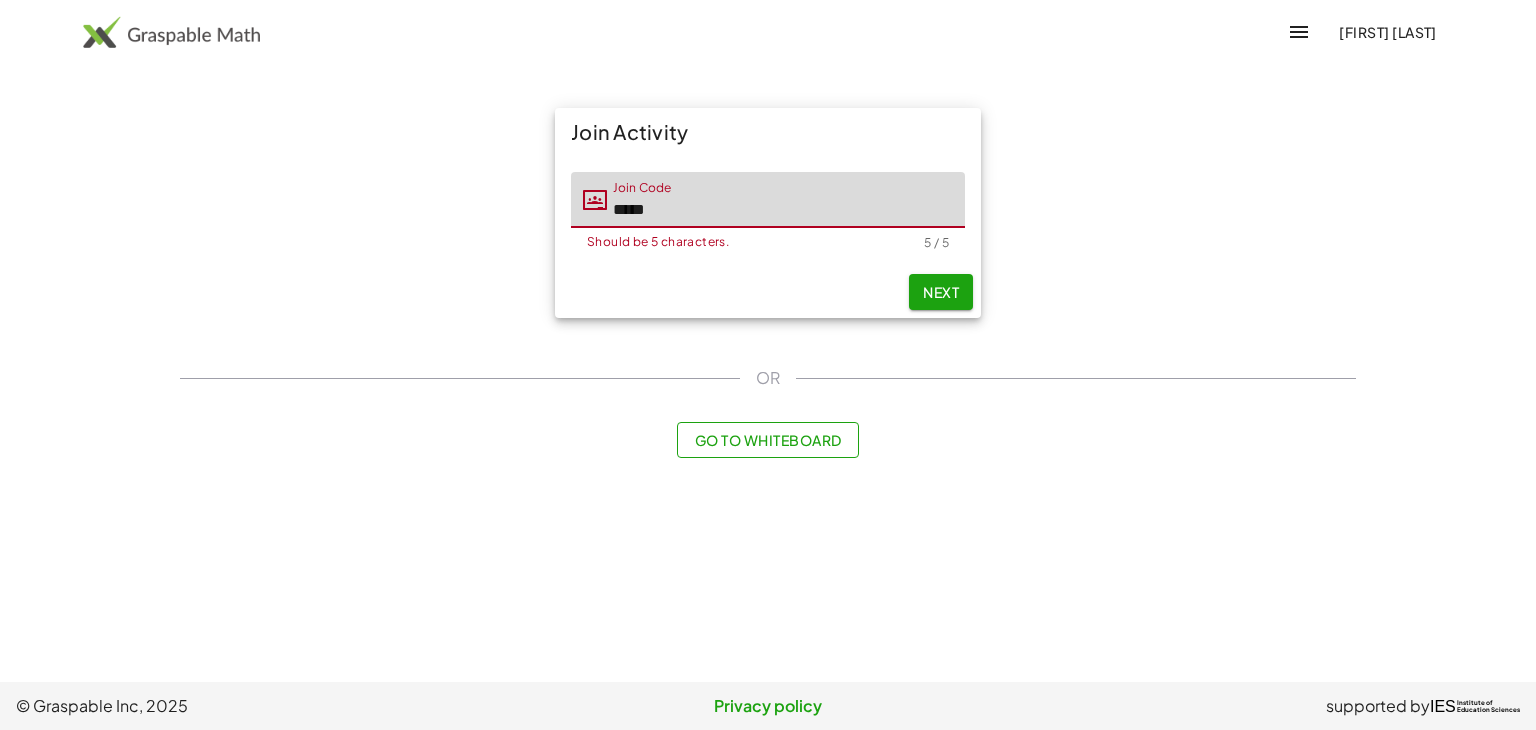 type on "*****" 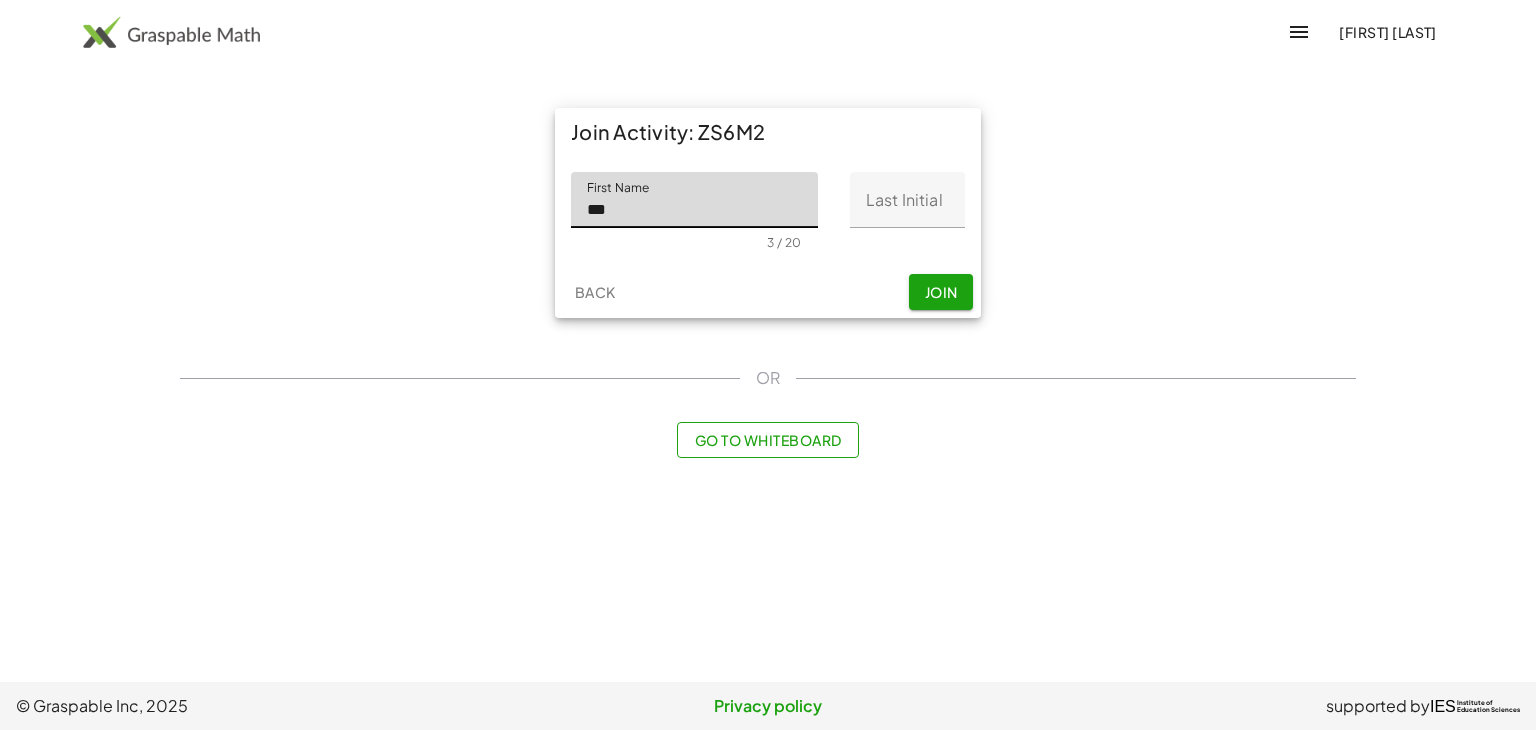 type on "***" 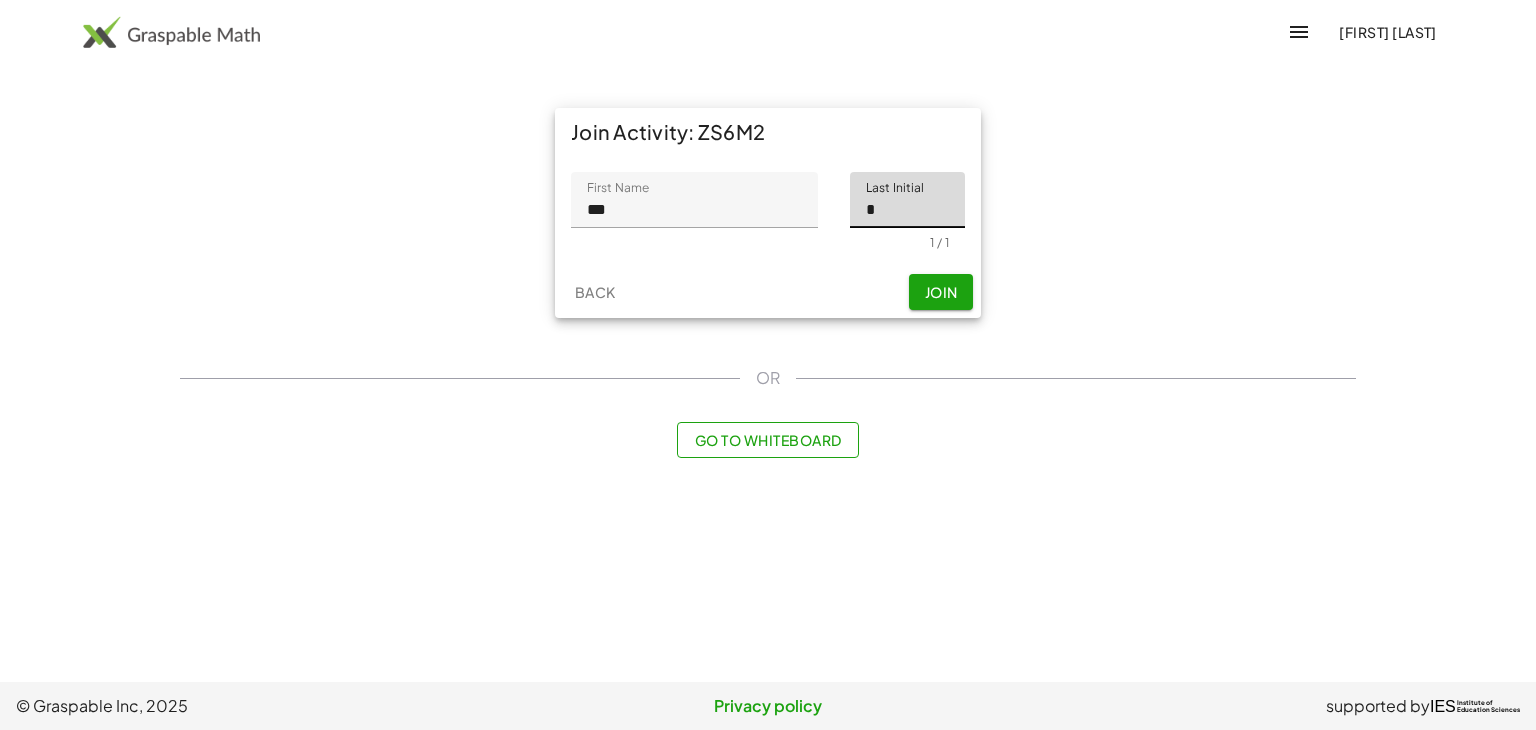 type on "*" 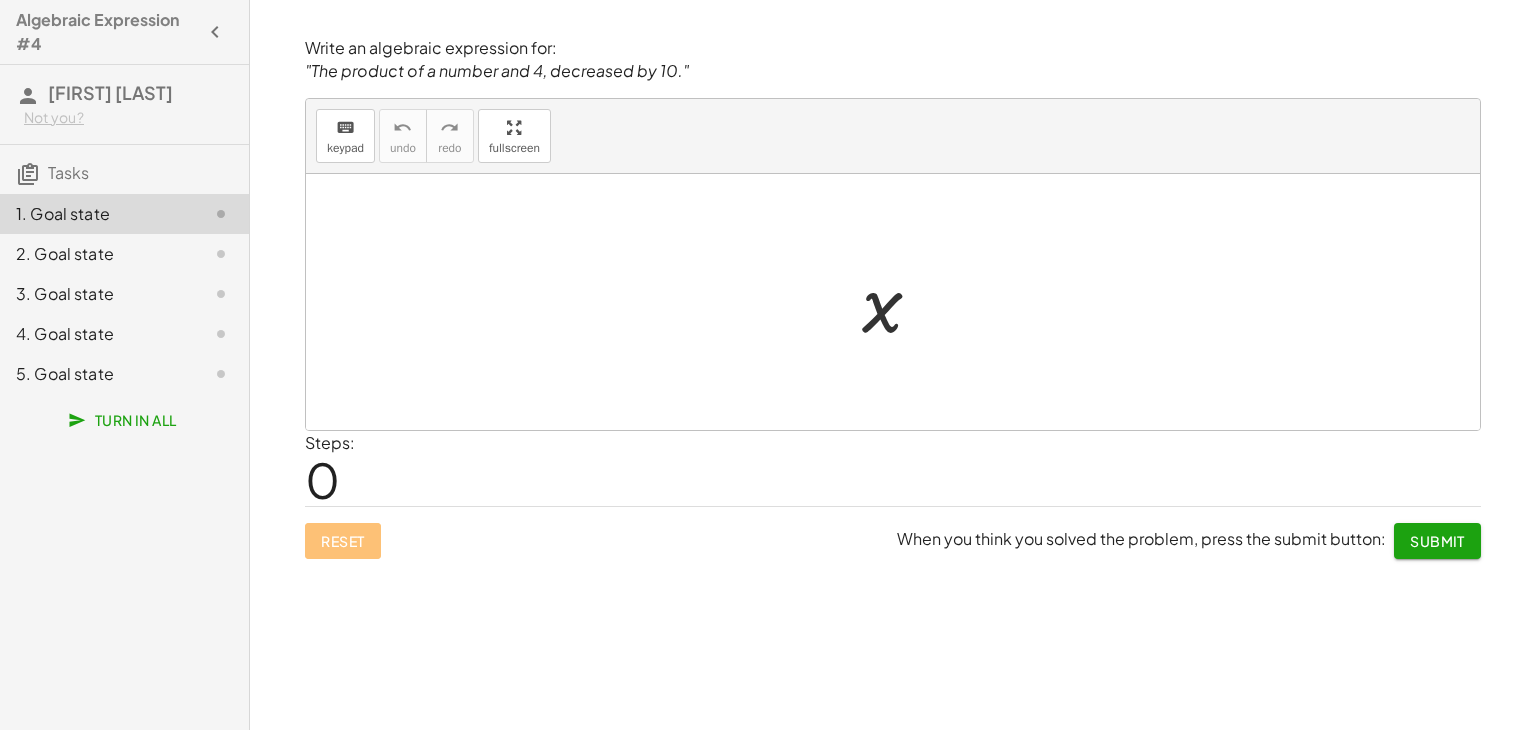 click at bounding box center (900, 302) 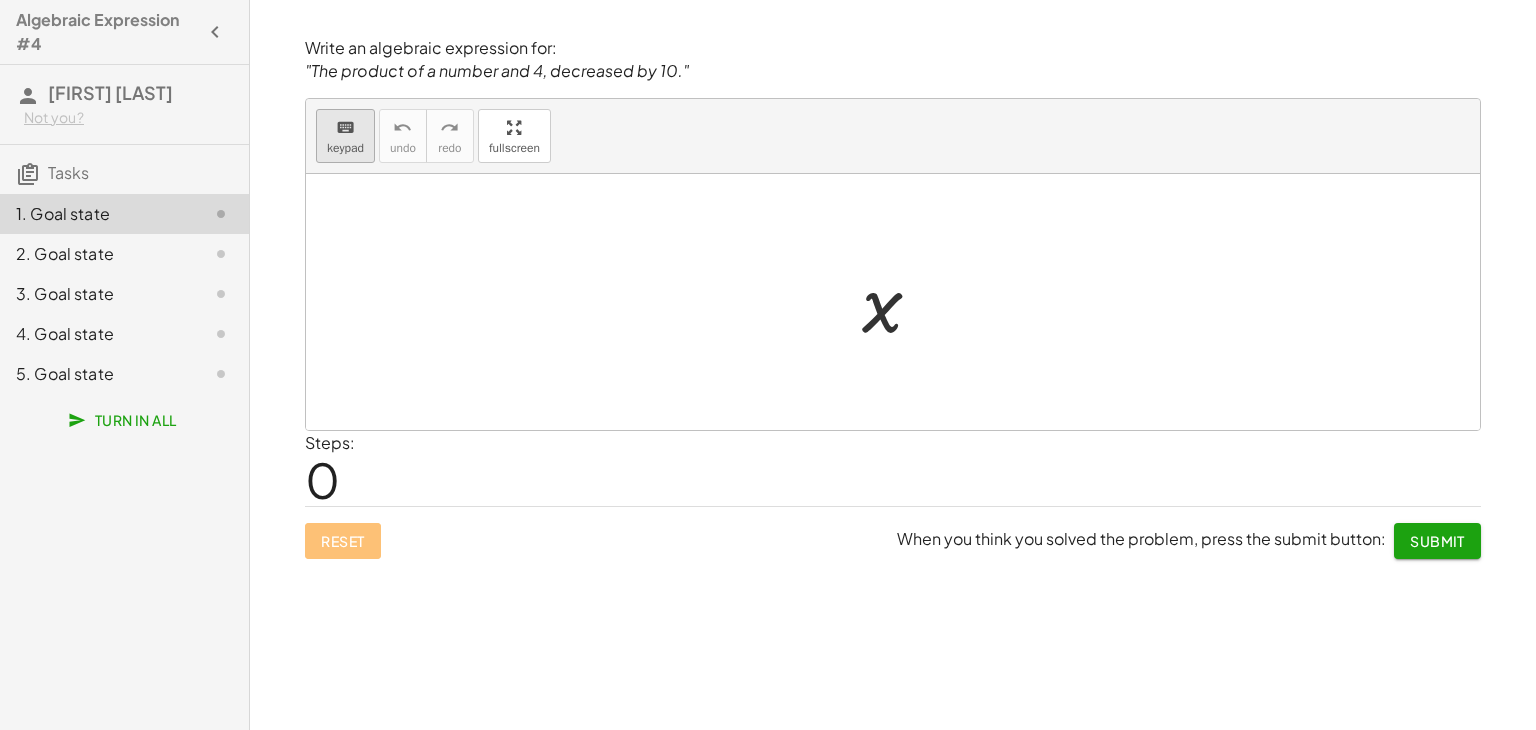 click on "keypad" at bounding box center (345, 148) 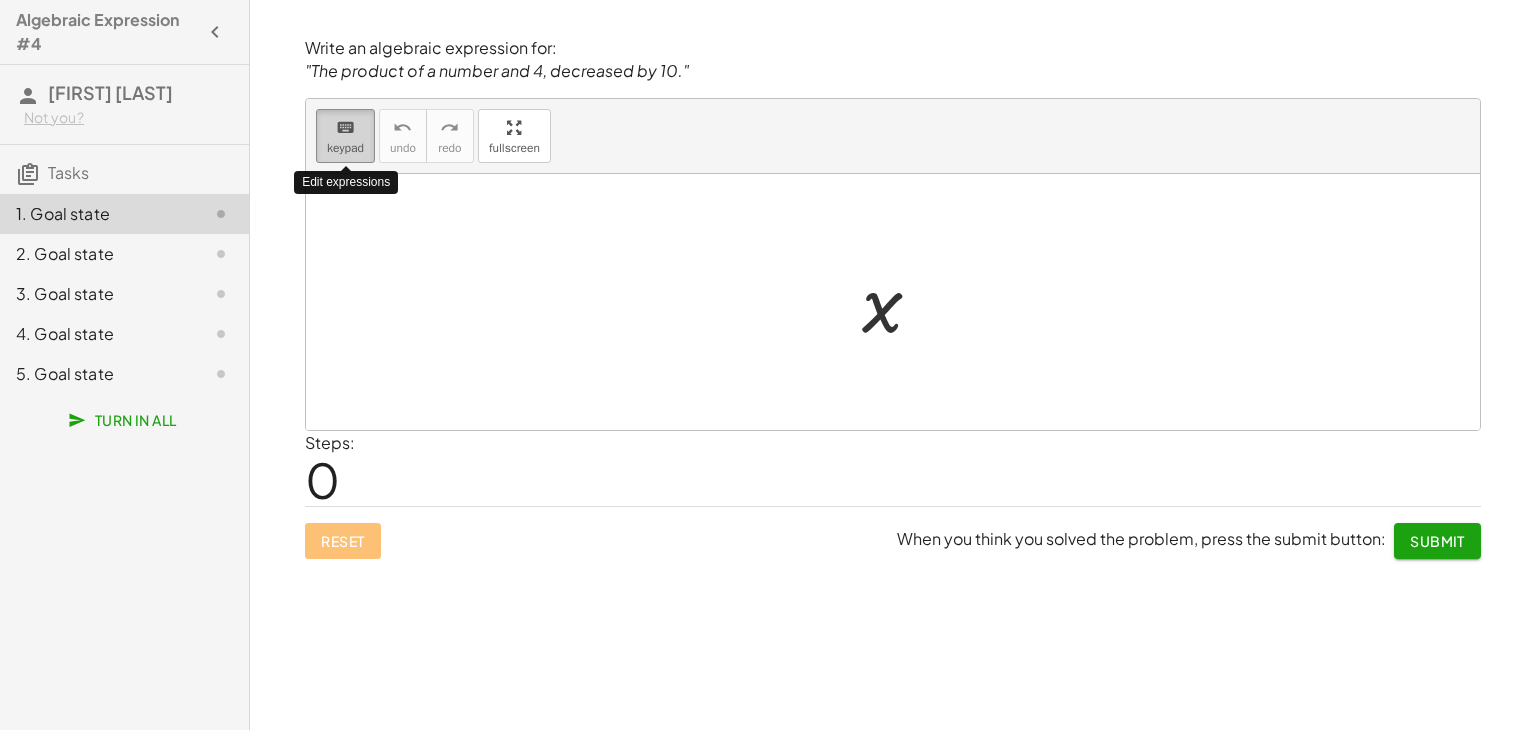 click on "keypad" at bounding box center [345, 148] 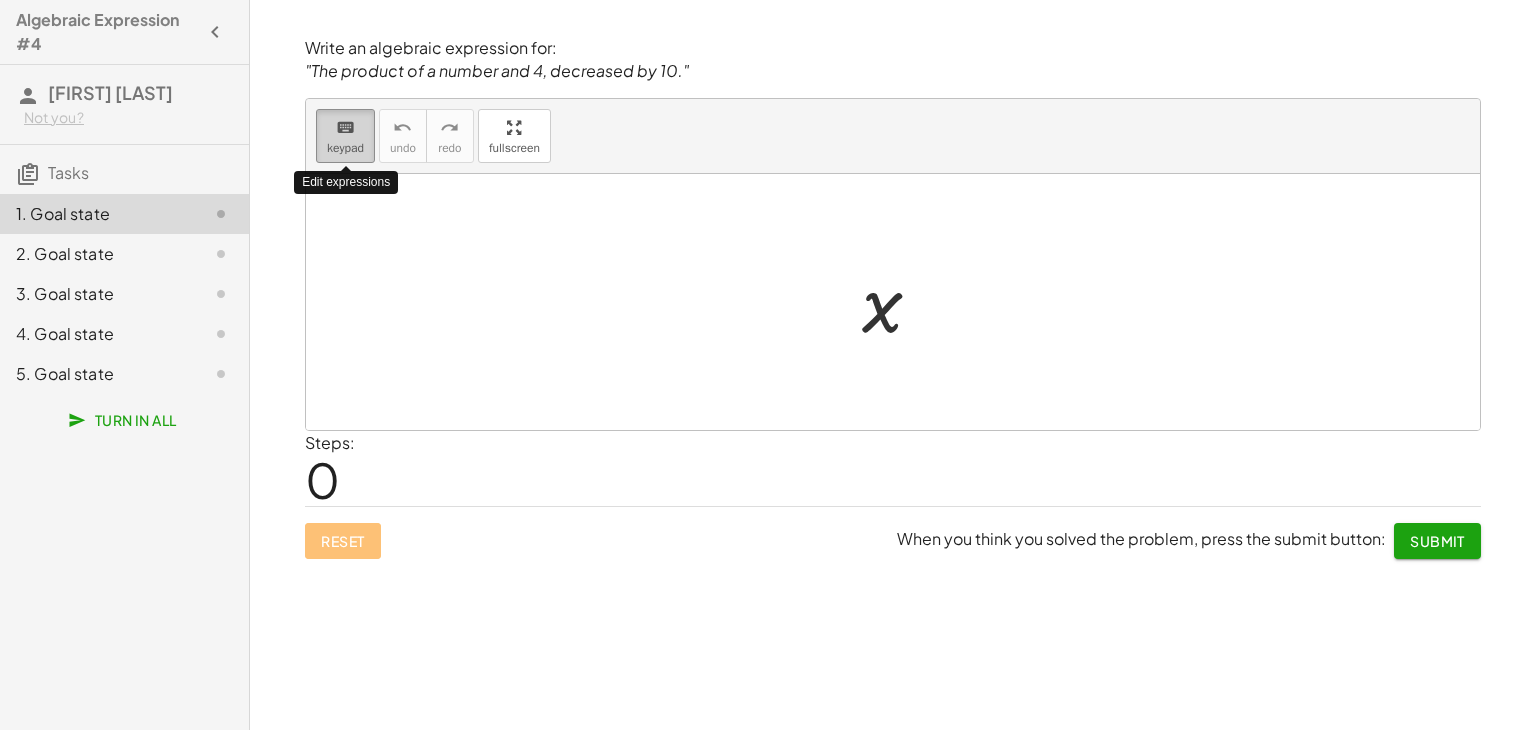 click on "keypad" at bounding box center [345, 148] 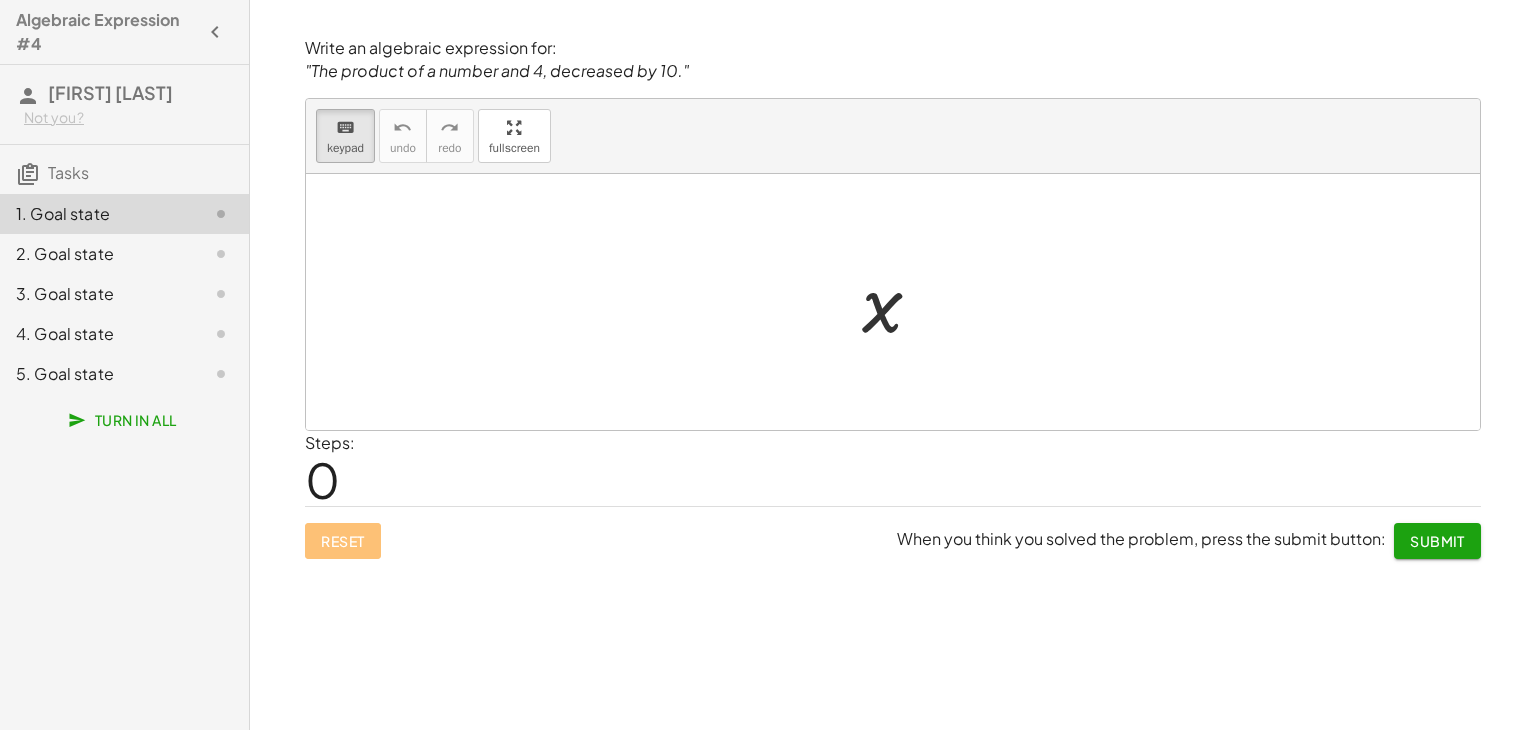 drag, startPoint x: 424, startPoint y: 260, endPoint x: 476, endPoint y: 221, distance: 65 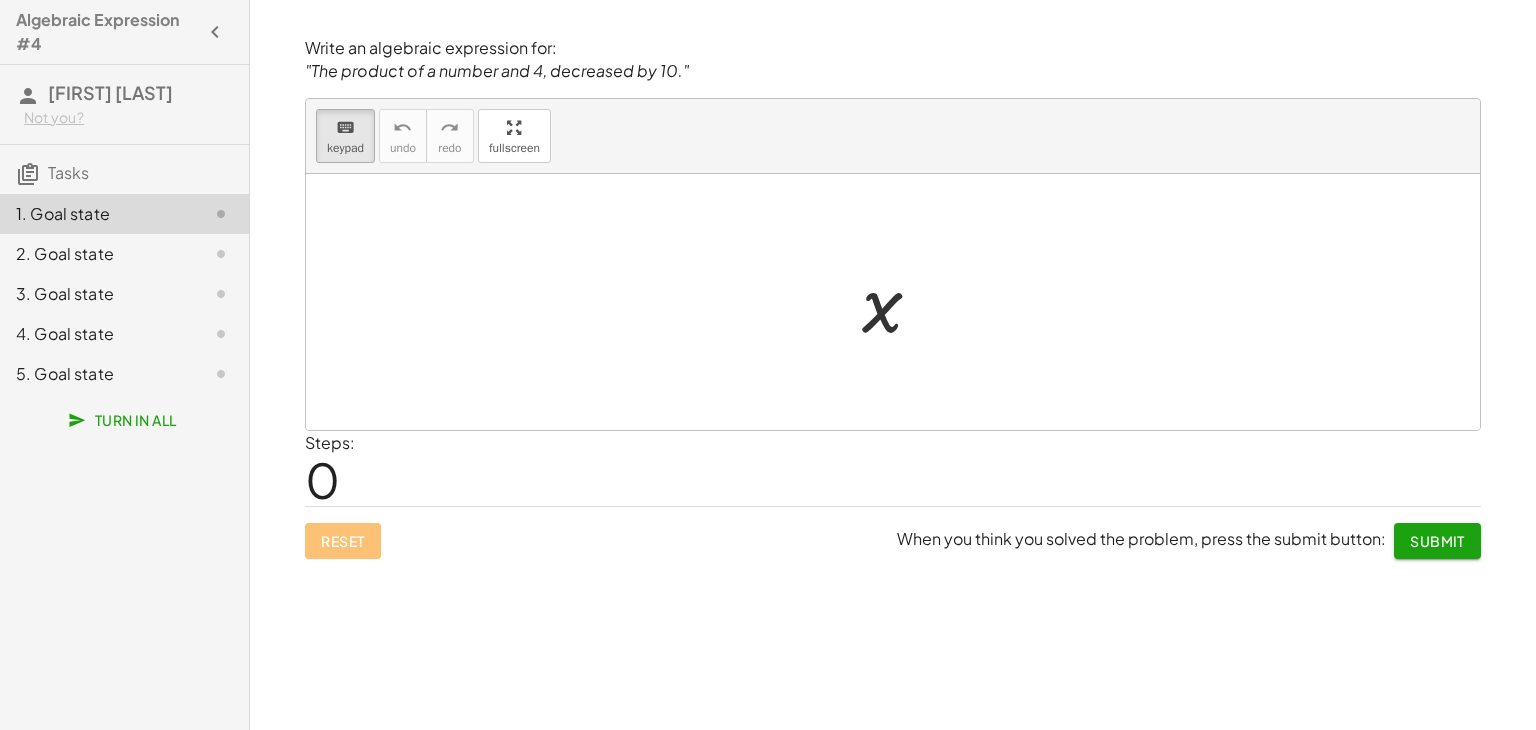 click on "fullscreen" at bounding box center [514, 136] 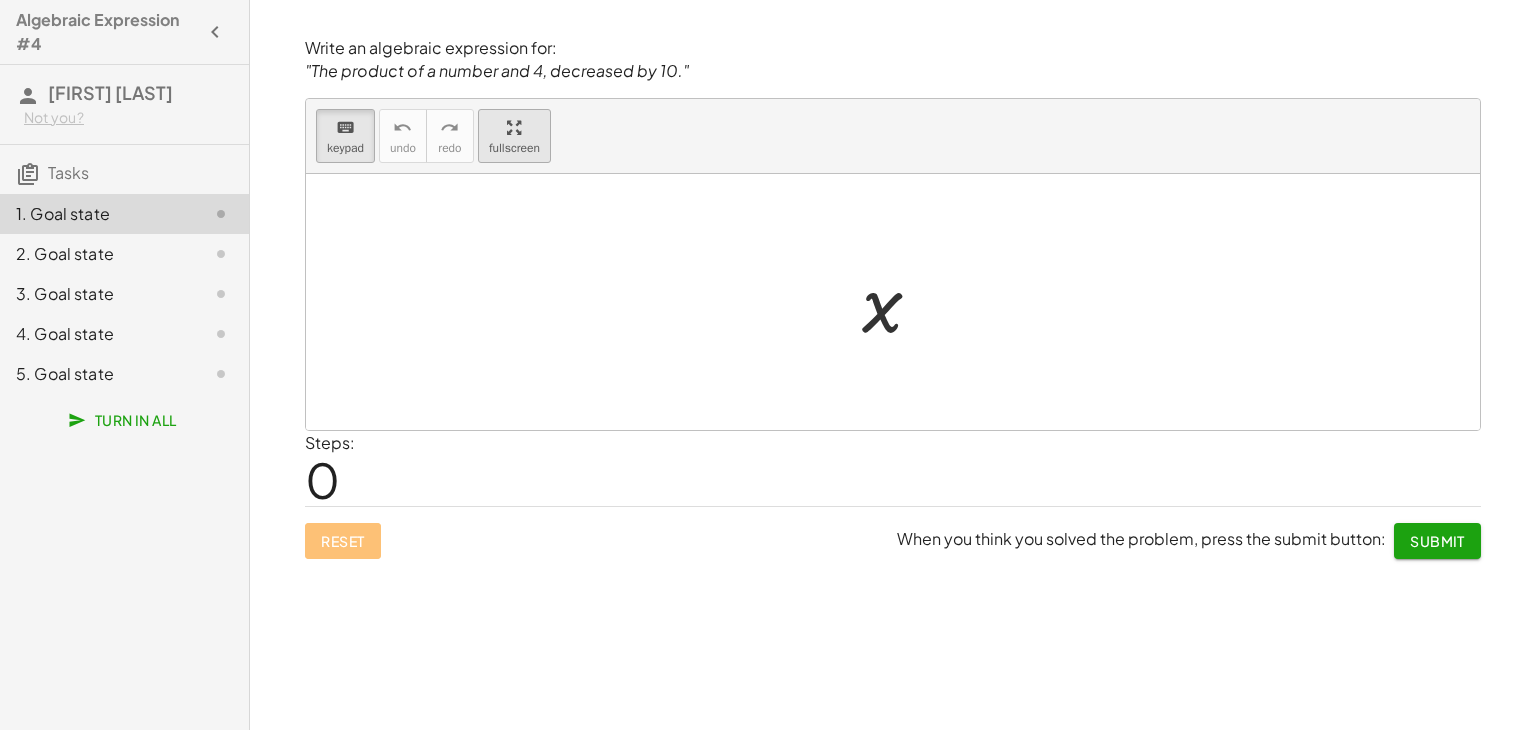 click at bounding box center [514, 127] 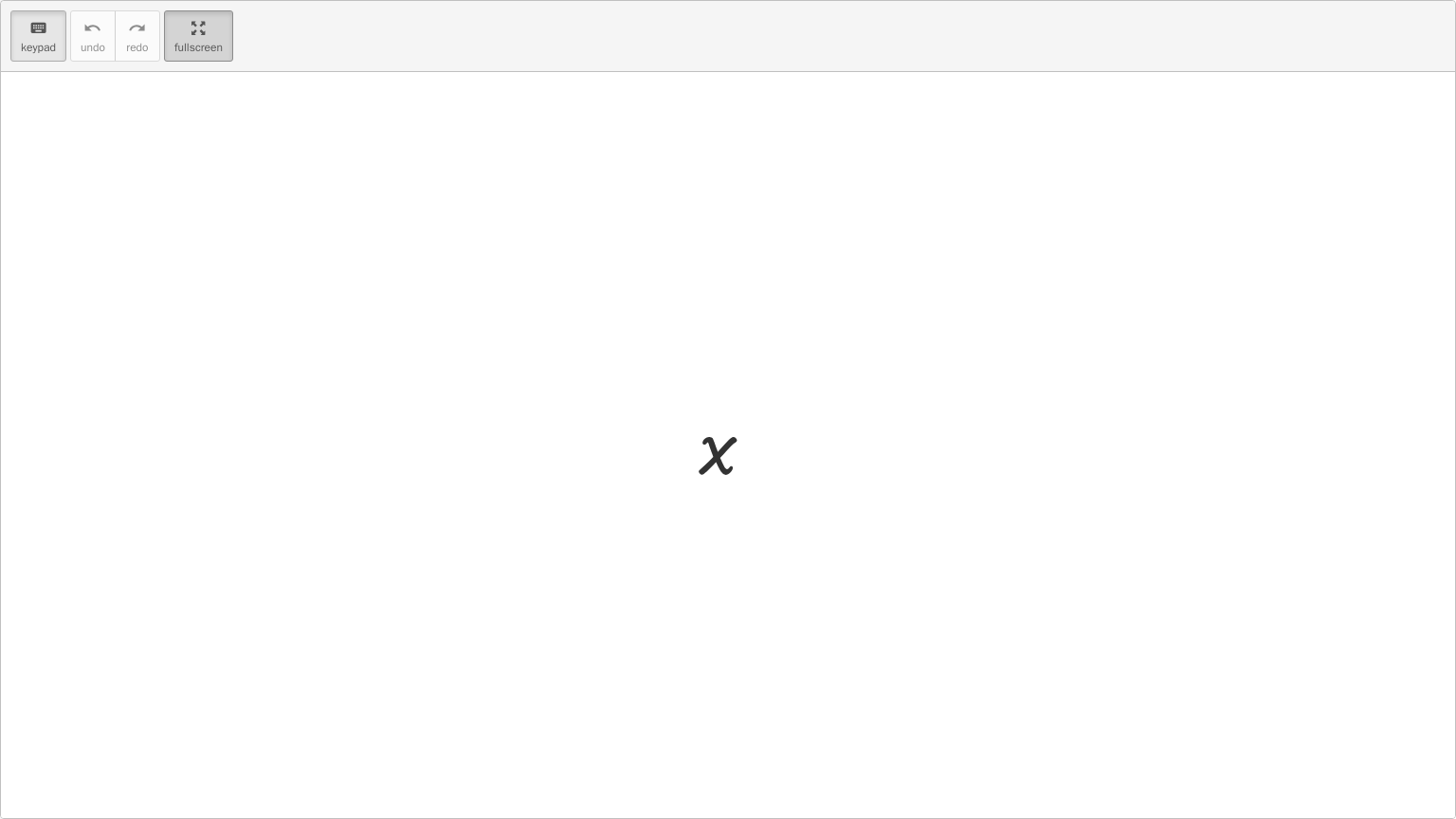 click on "fullscreen" at bounding box center (198, 47) 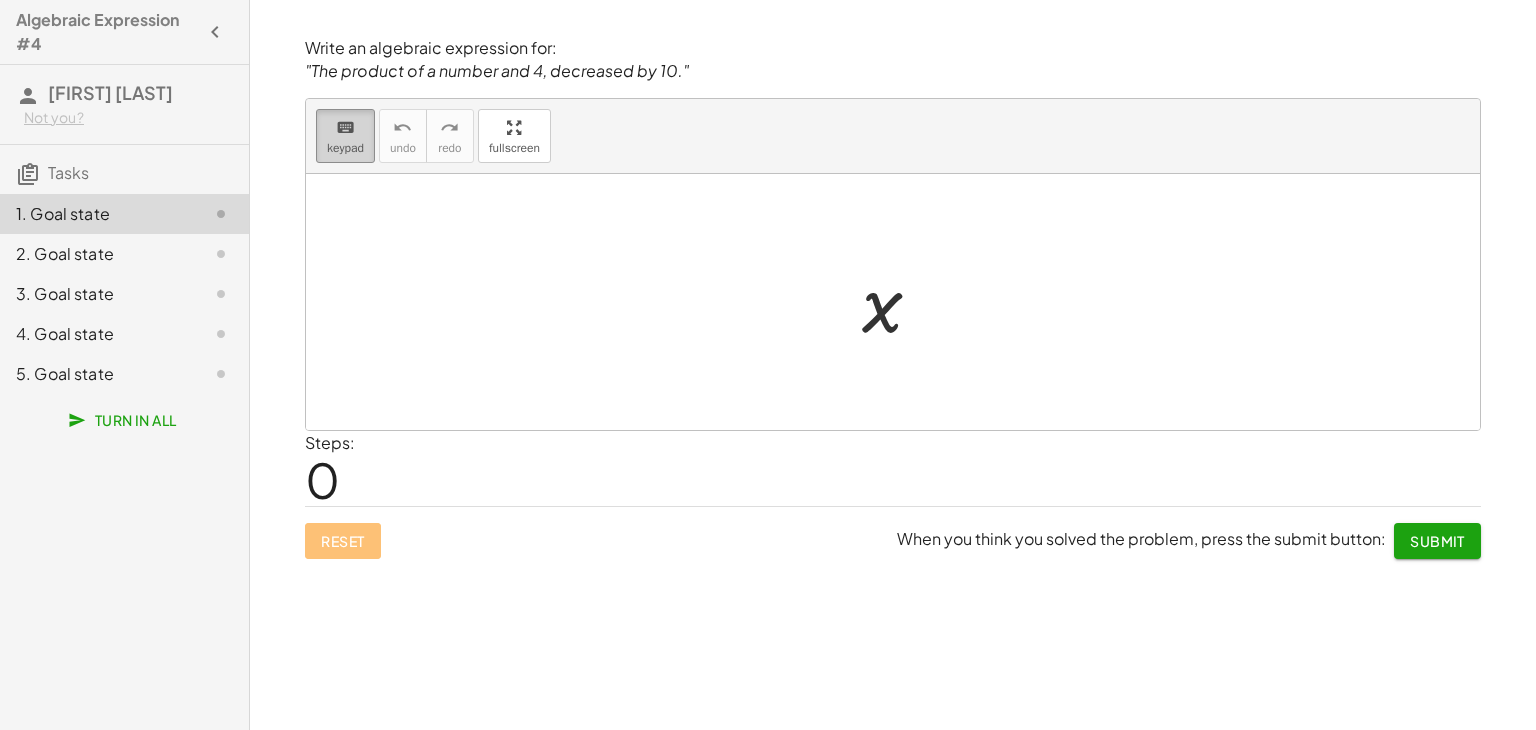 click on "keypad" at bounding box center (345, 148) 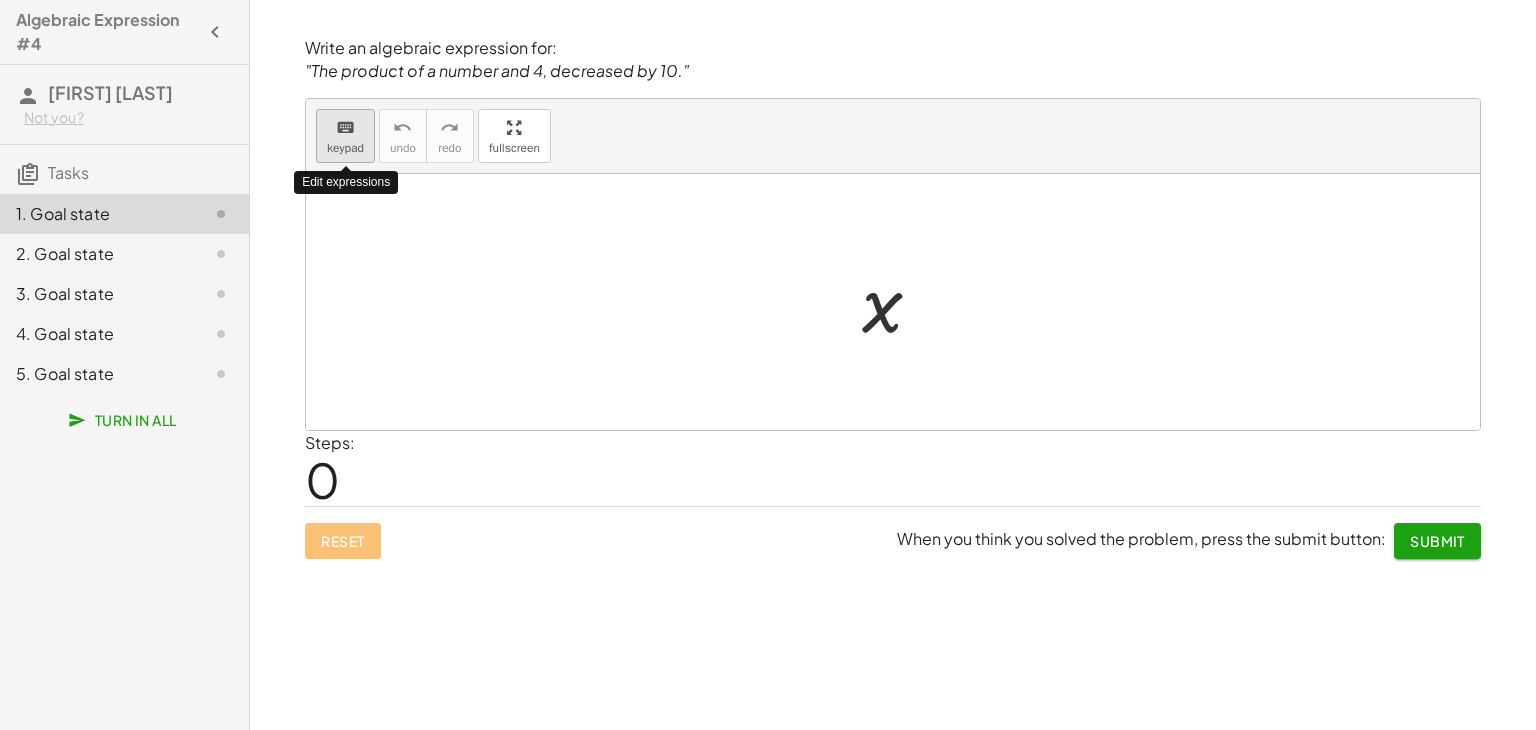 click on "keypad" at bounding box center [345, 148] 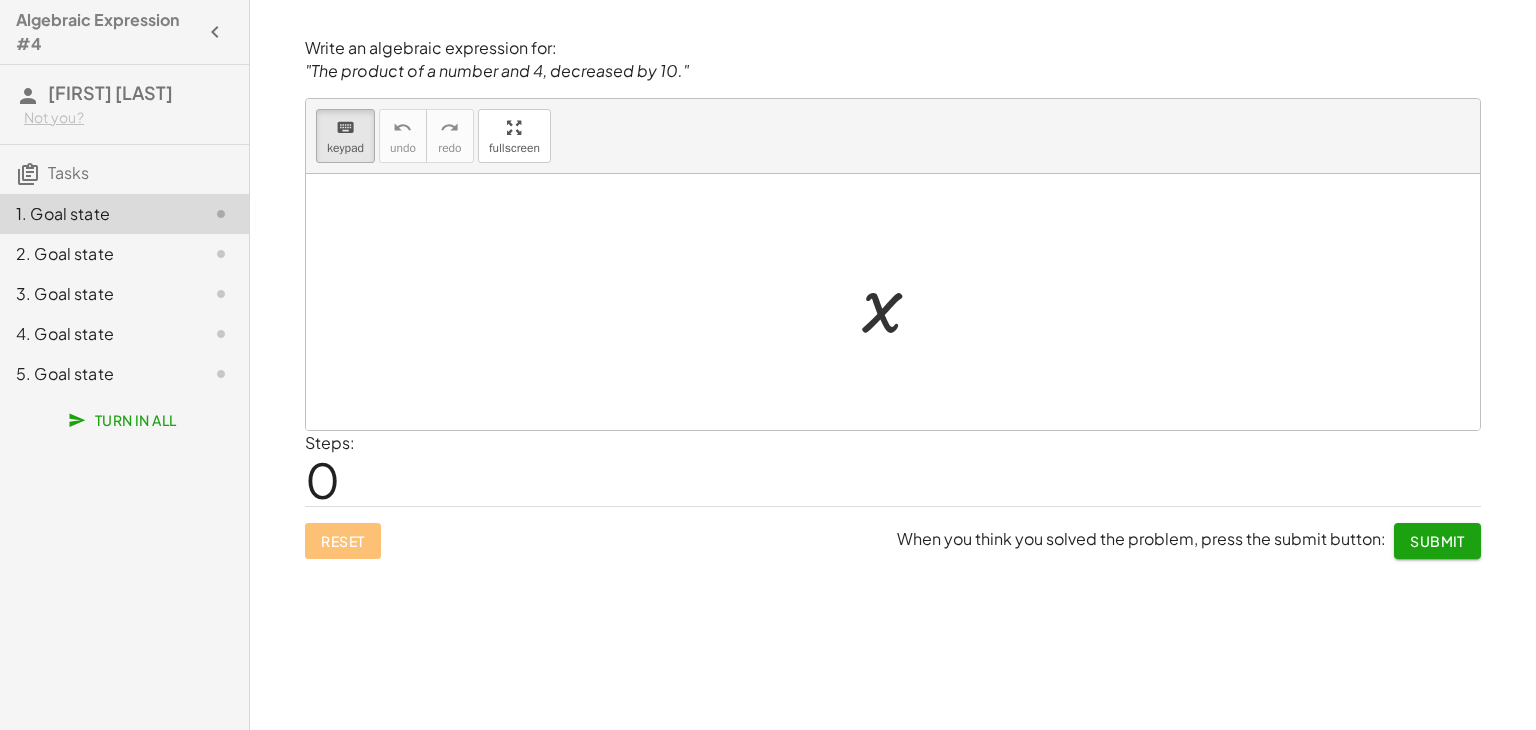 click at bounding box center (893, 302) 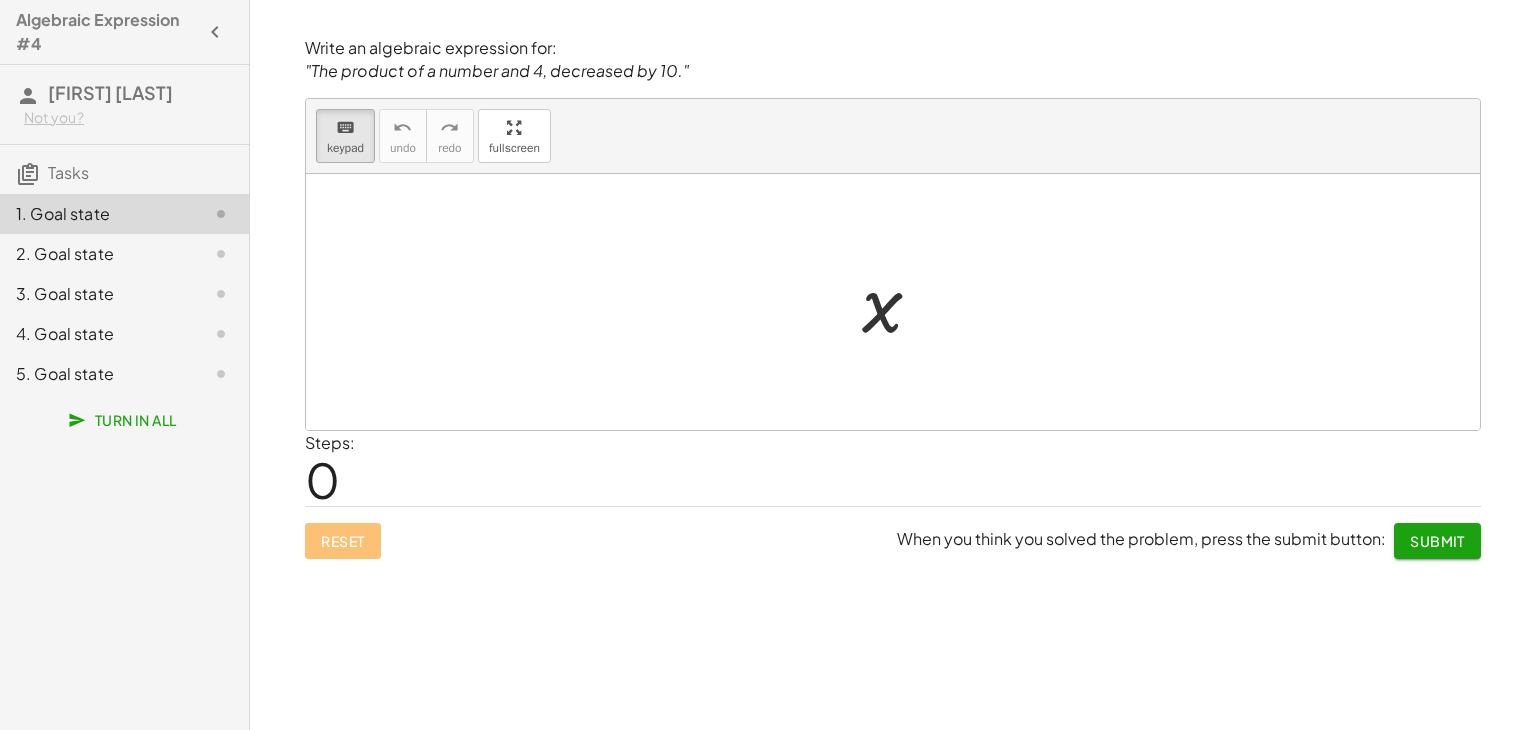 click at bounding box center [900, 302] 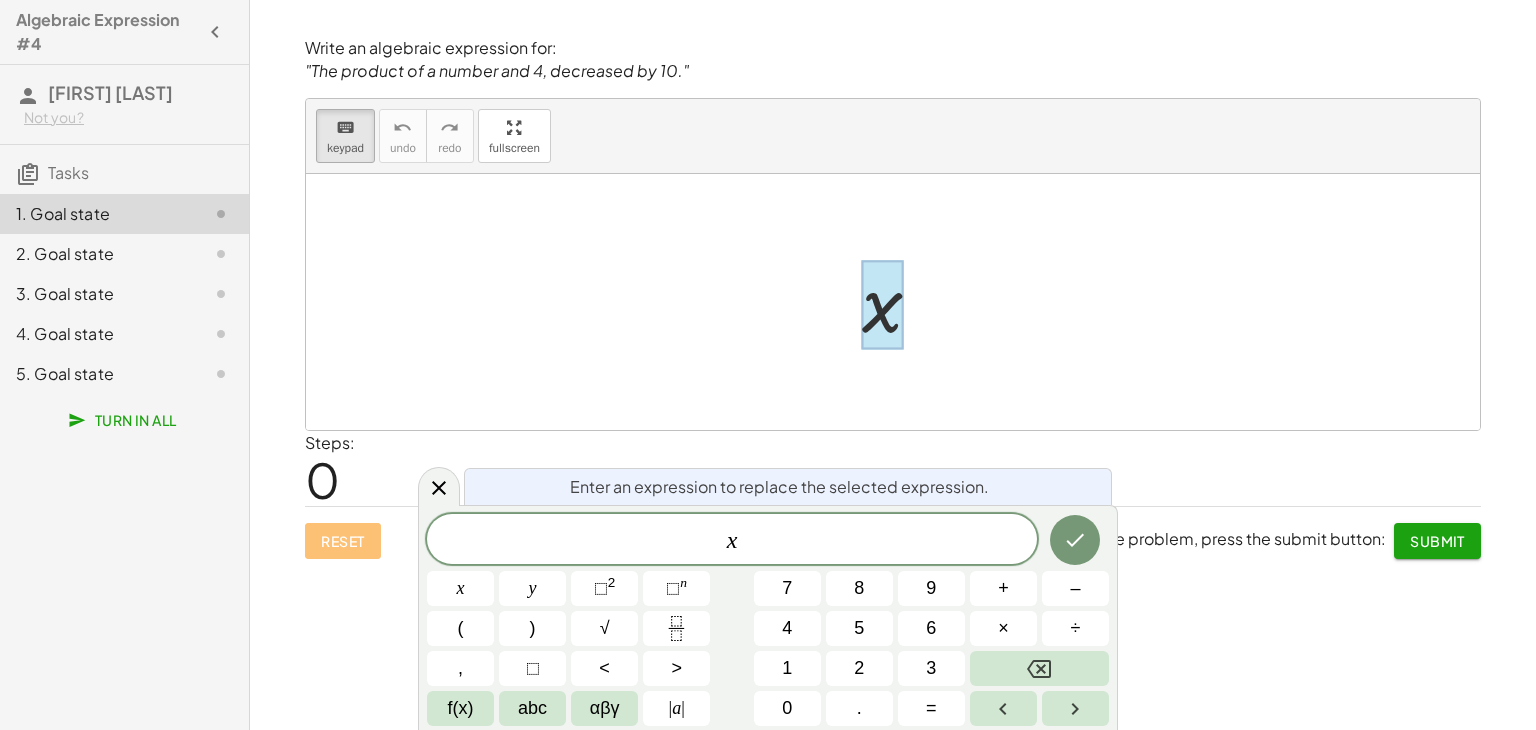click at bounding box center [900, 302] 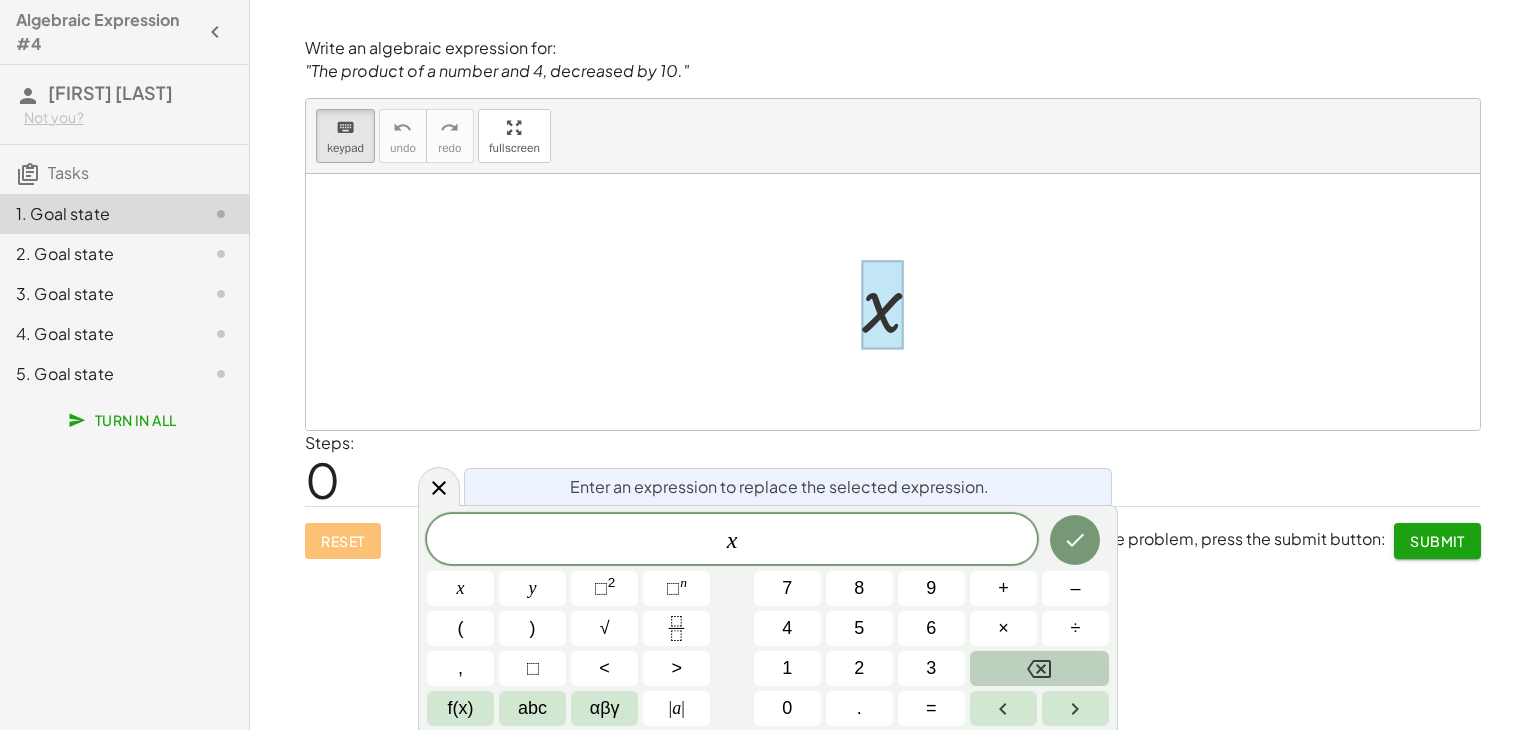 click 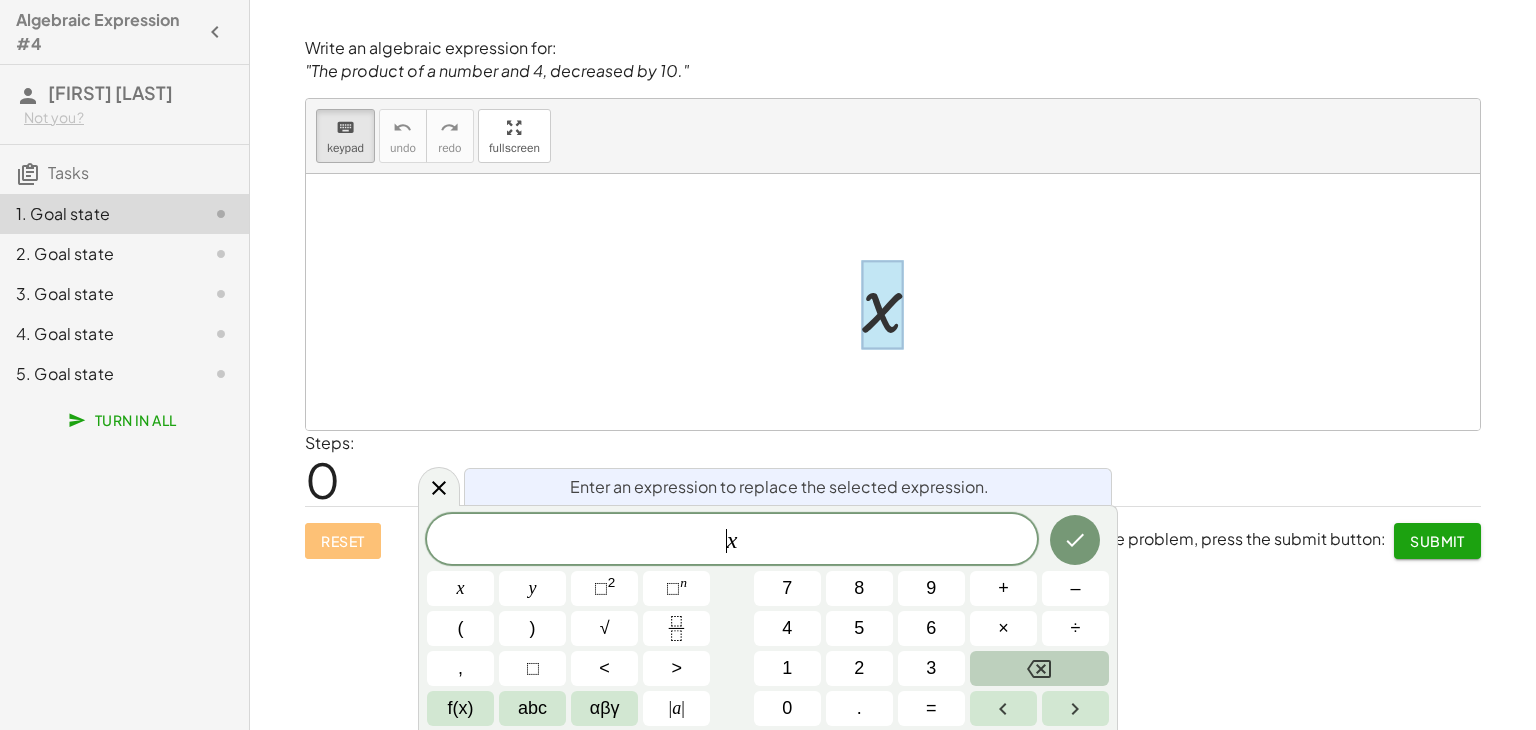 click 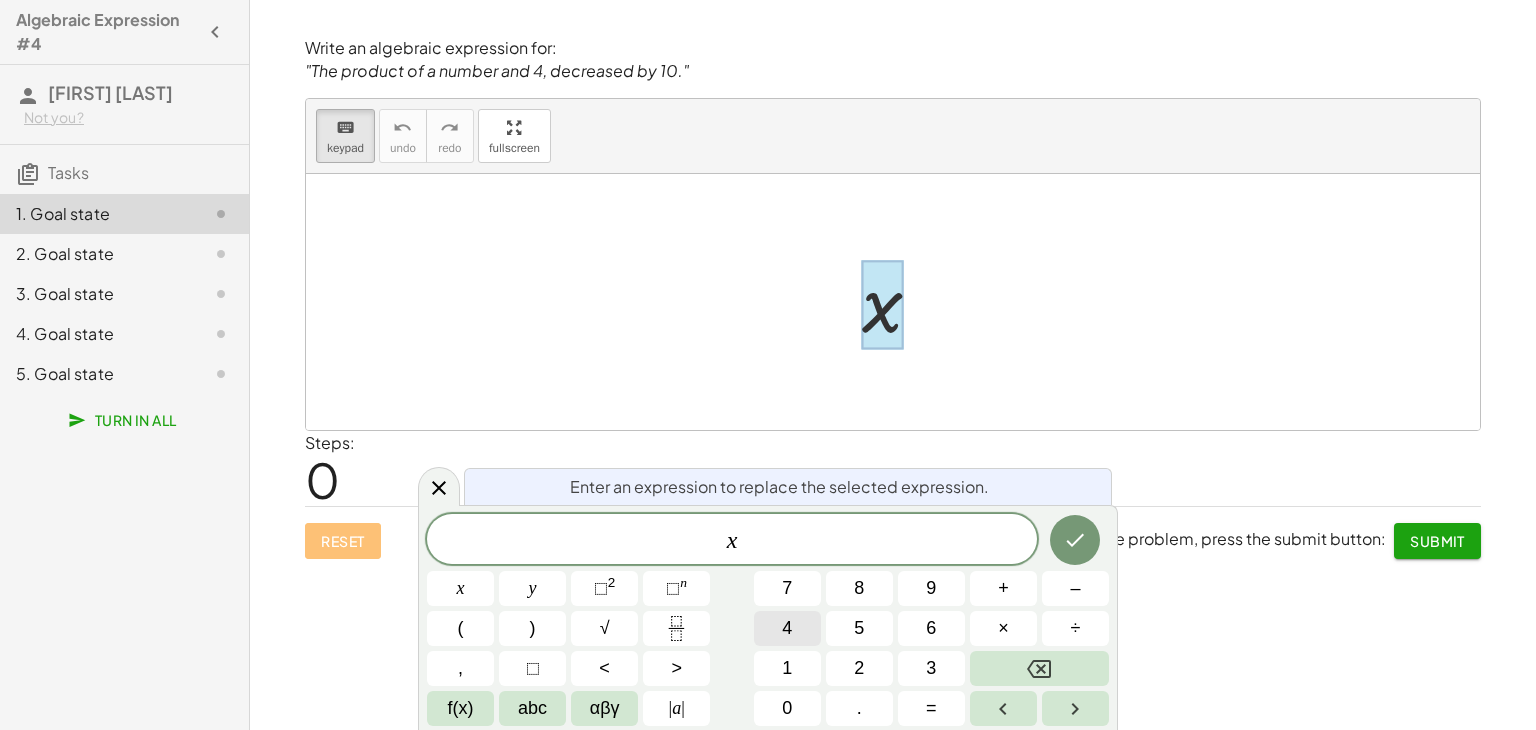 click on "4" at bounding box center (787, 628) 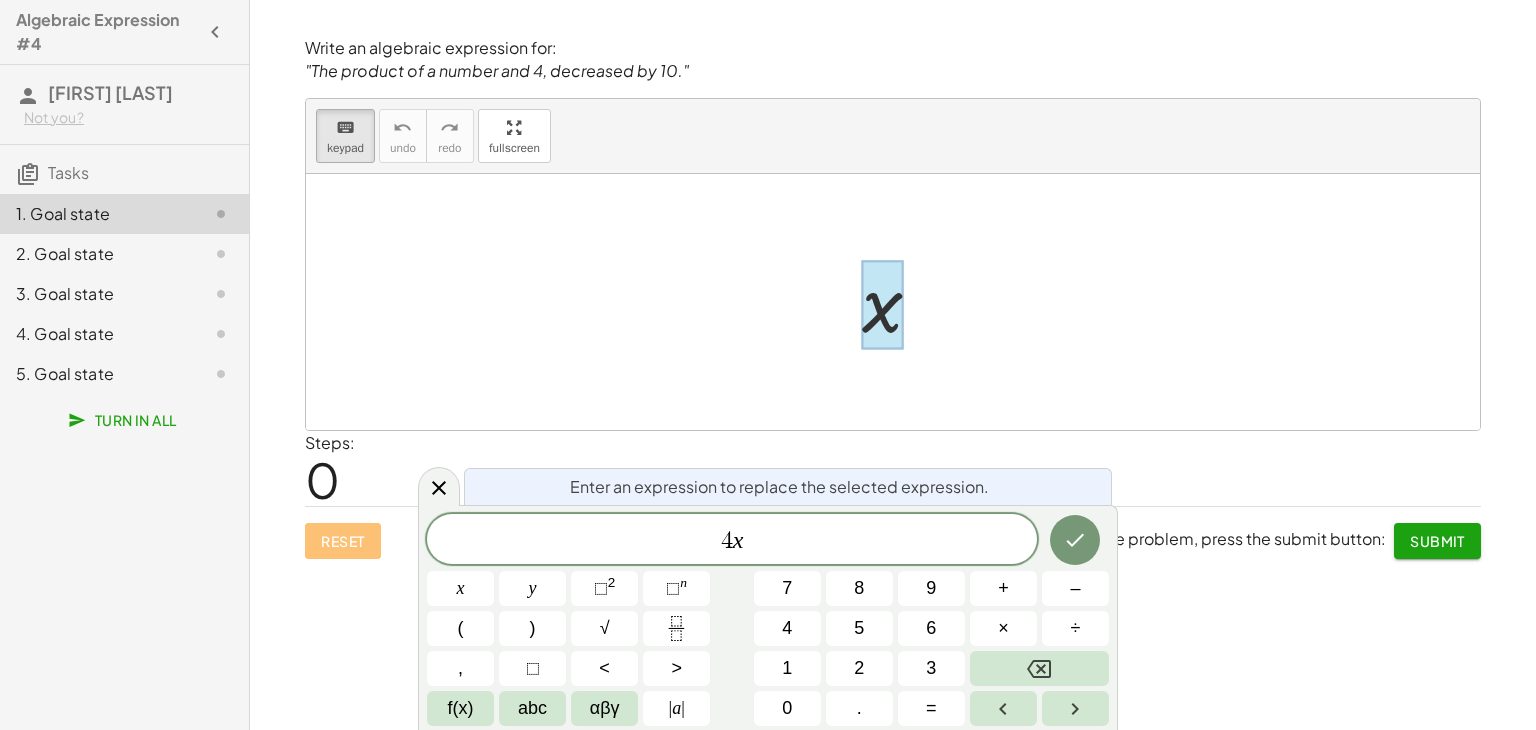 click on "4 ​ x" at bounding box center (732, 541) 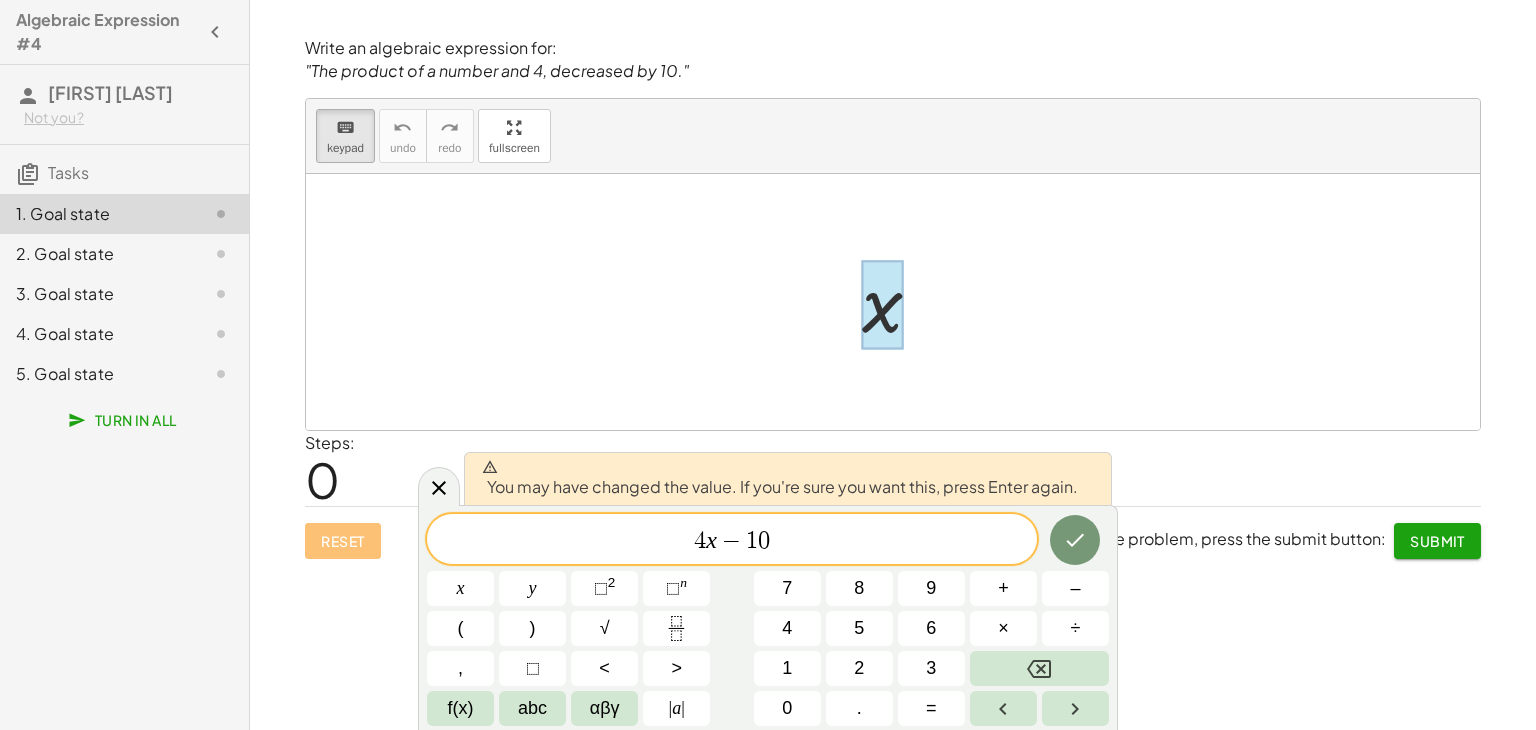click on "4 x − 1 0 ​" at bounding box center (732, 541) 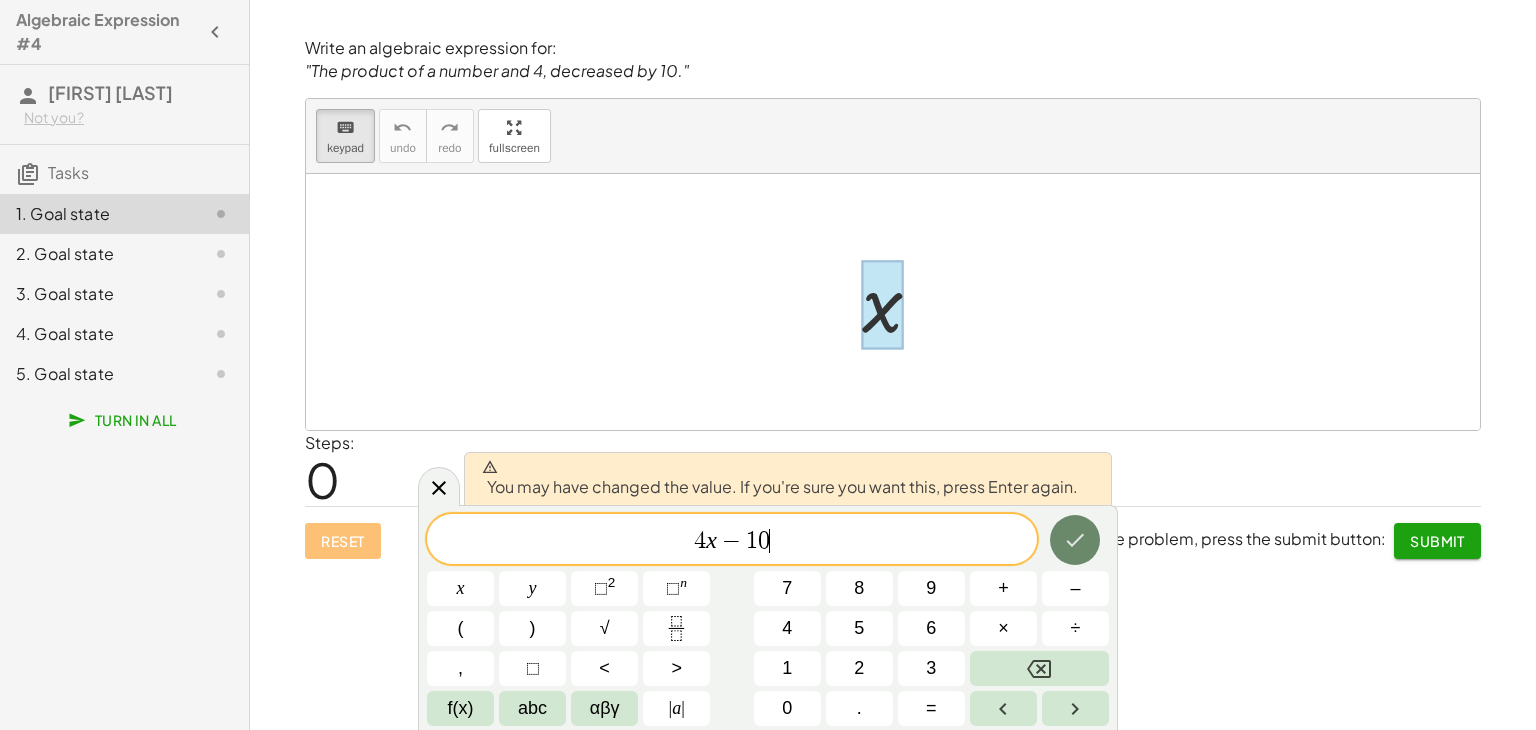 click at bounding box center [1075, 540] 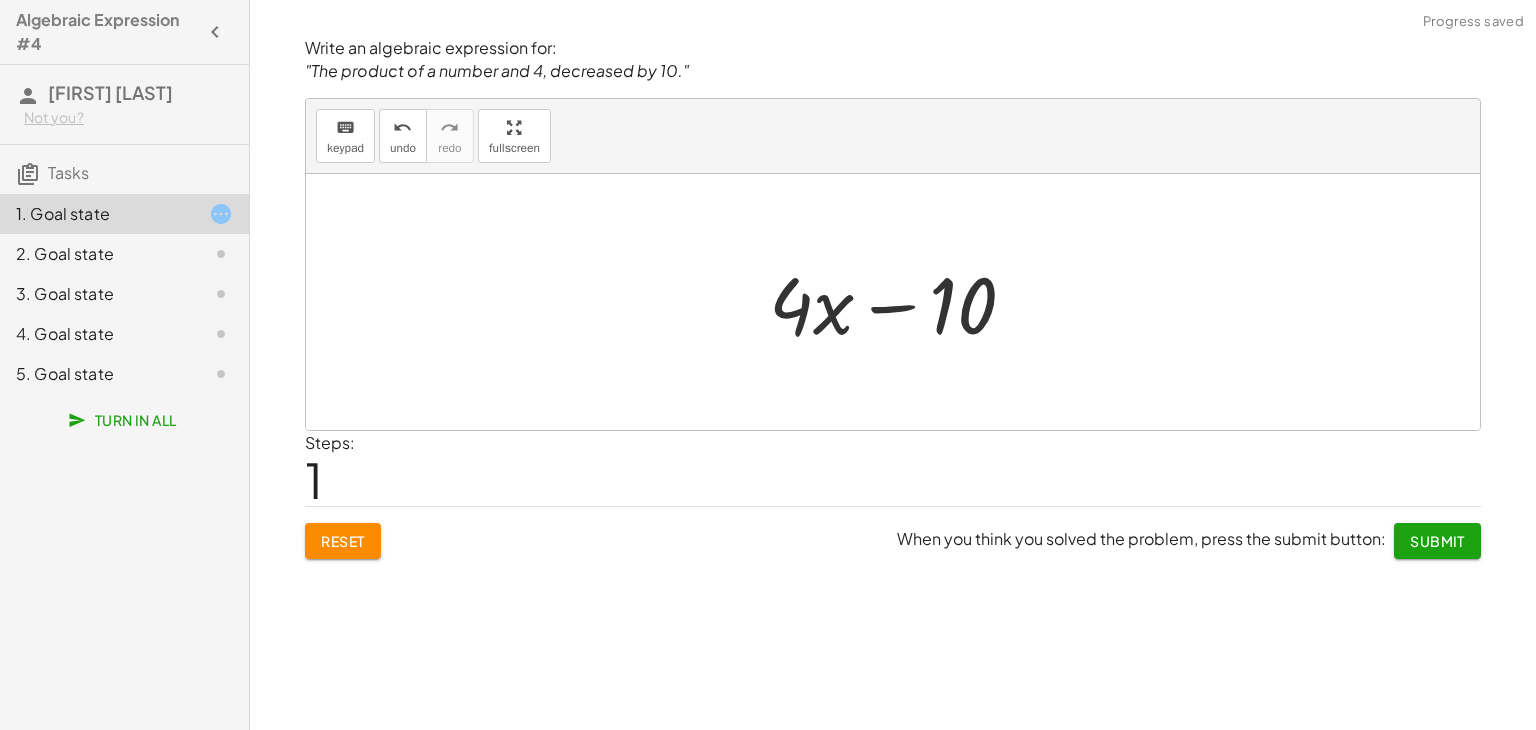 click on "Submit" 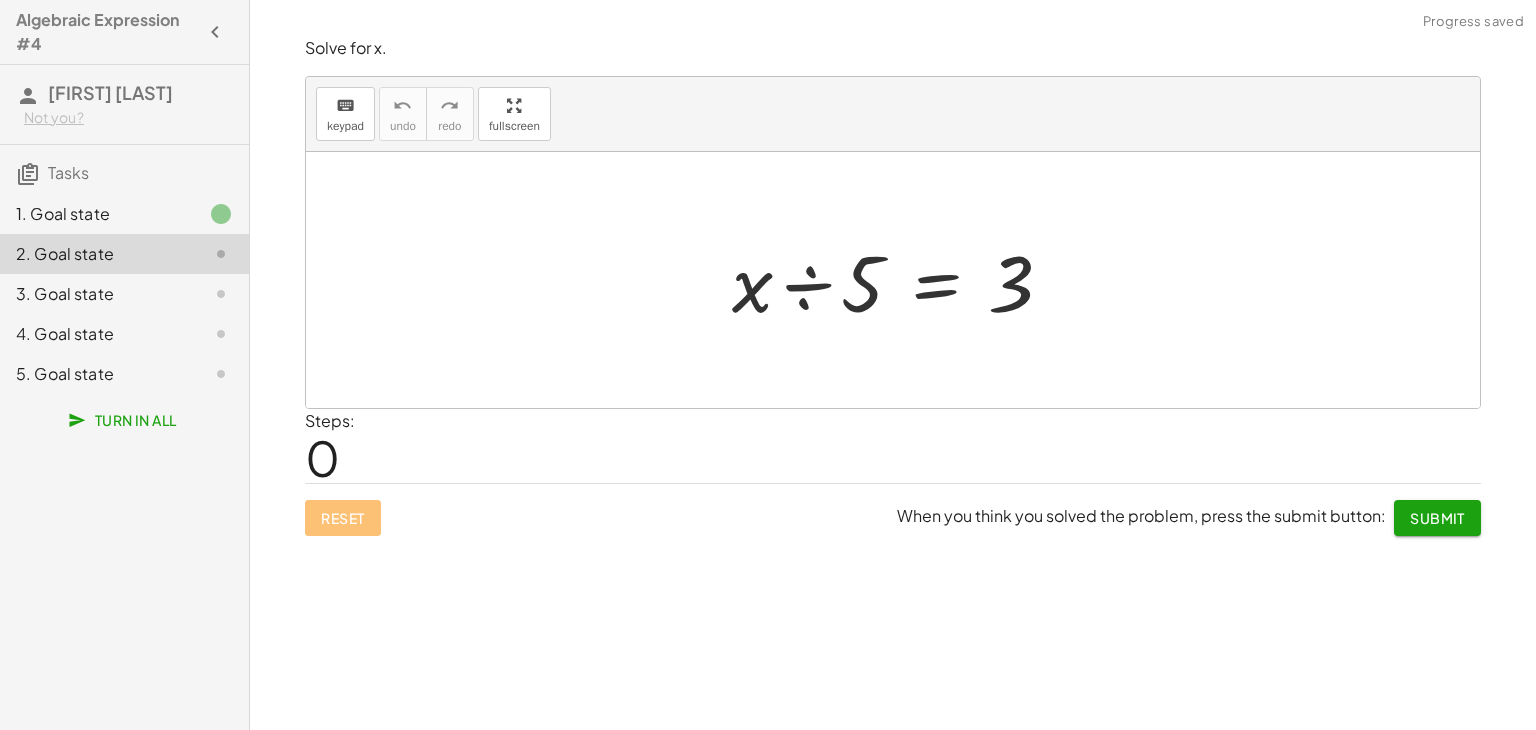 click at bounding box center (900, 280) 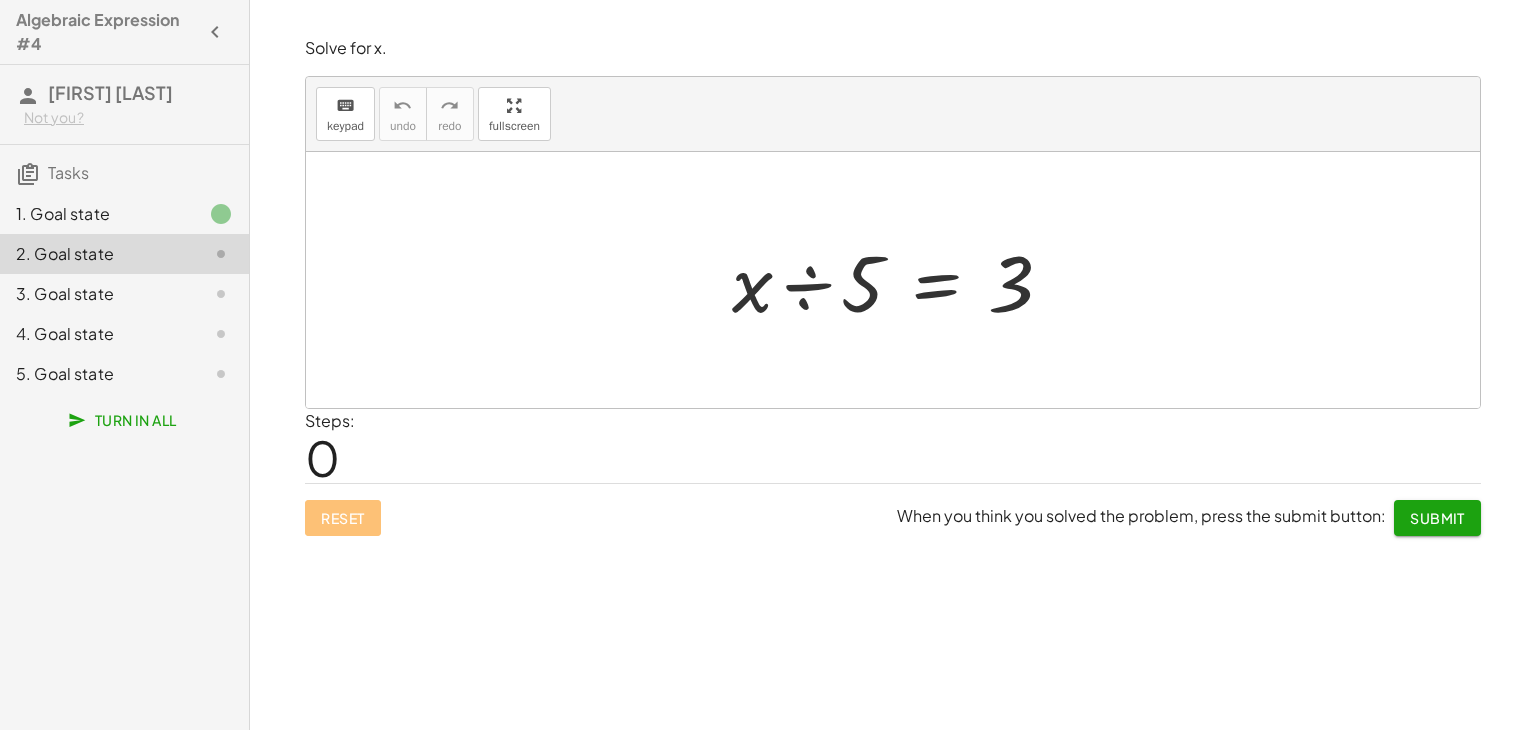click on "0" at bounding box center [322, 457] 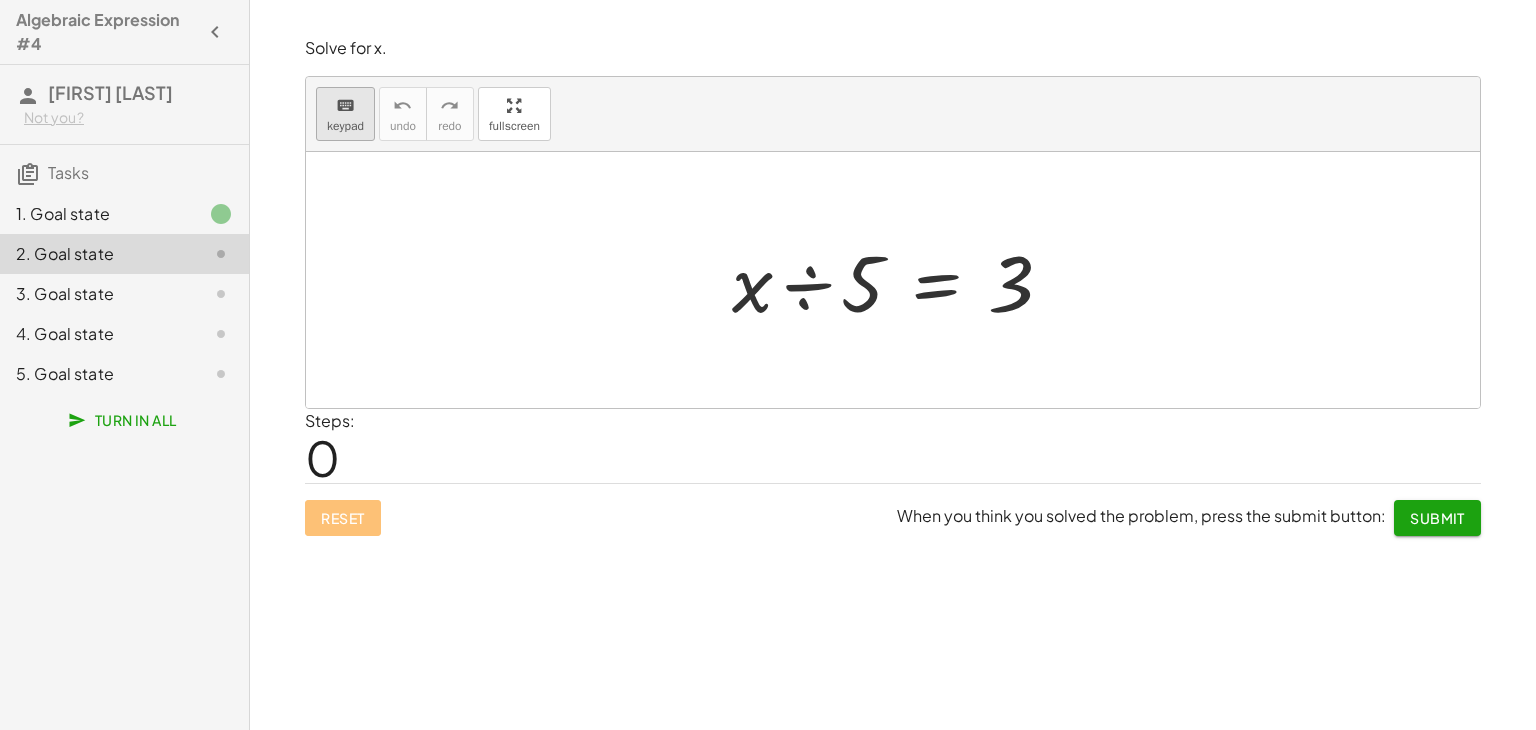 click on "keyboard" at bounding box center [345, 105] 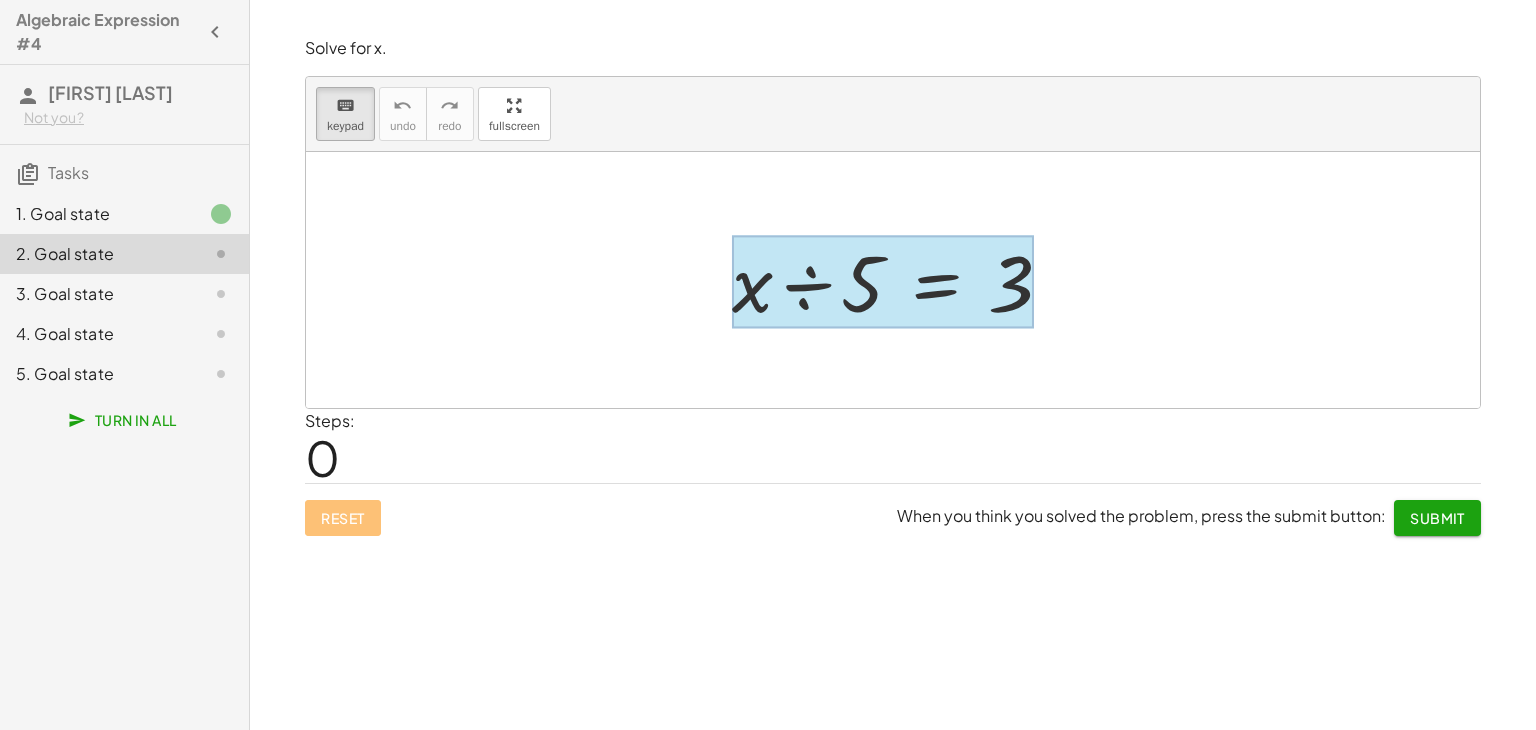click at bounding box center [883, 282] 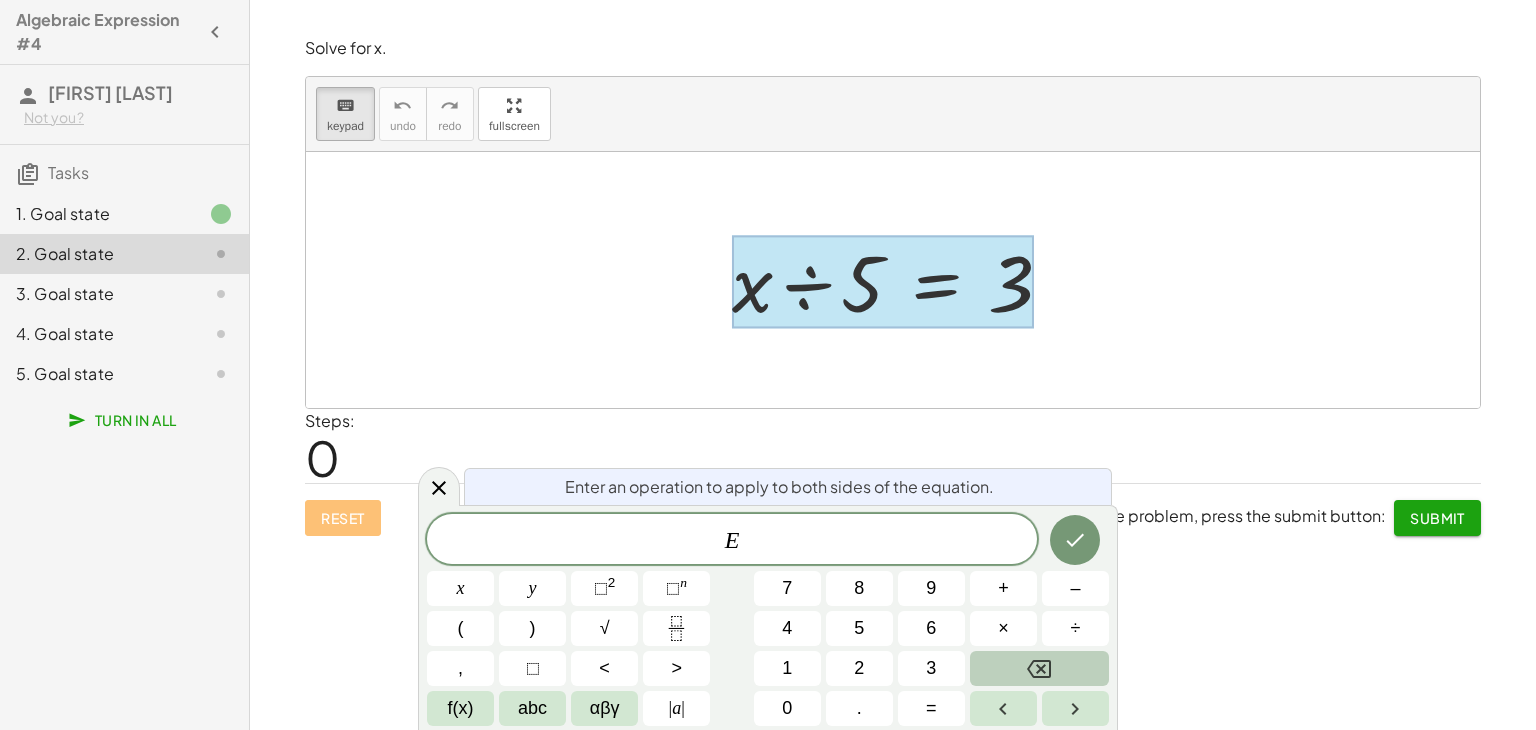click 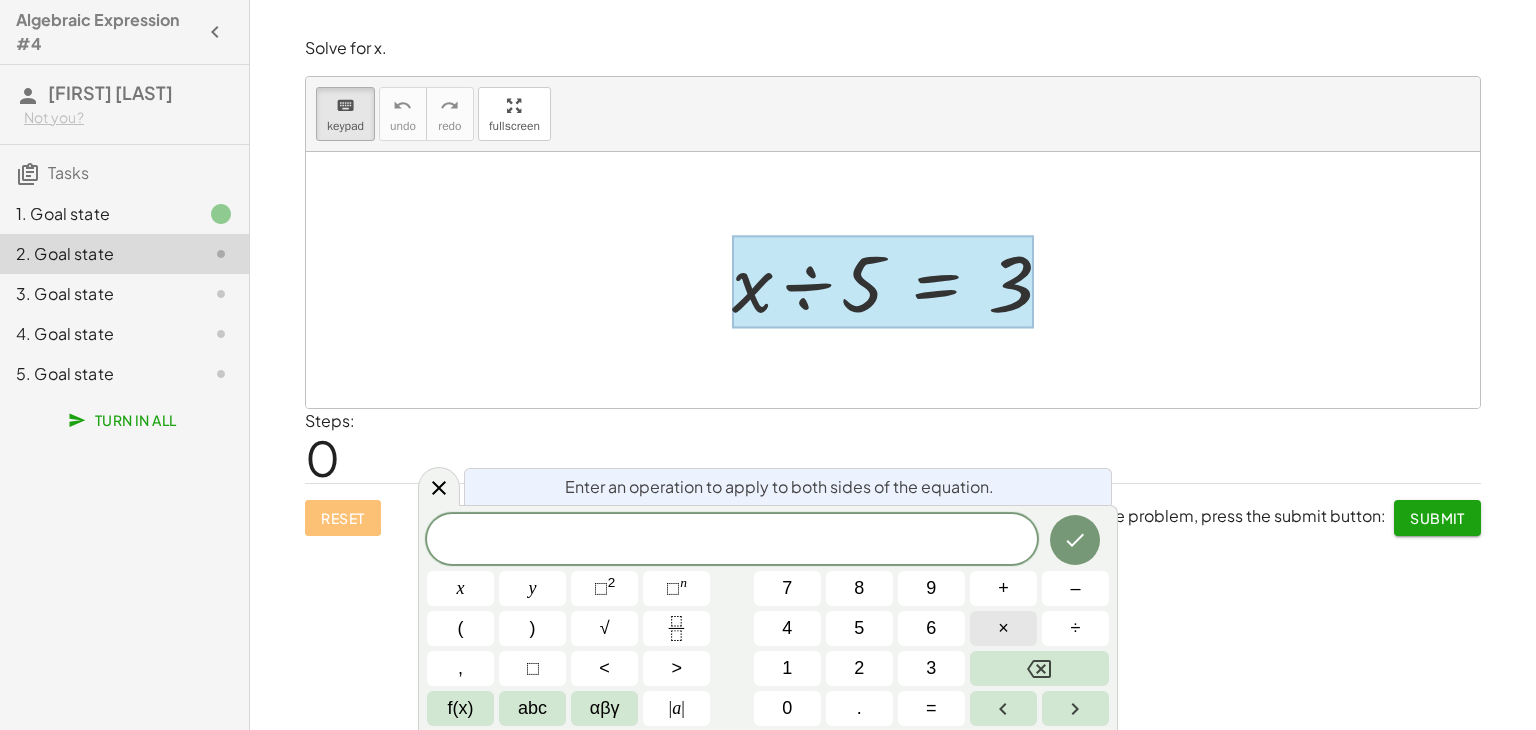 click on "×" at bounding box center [1003, 628] 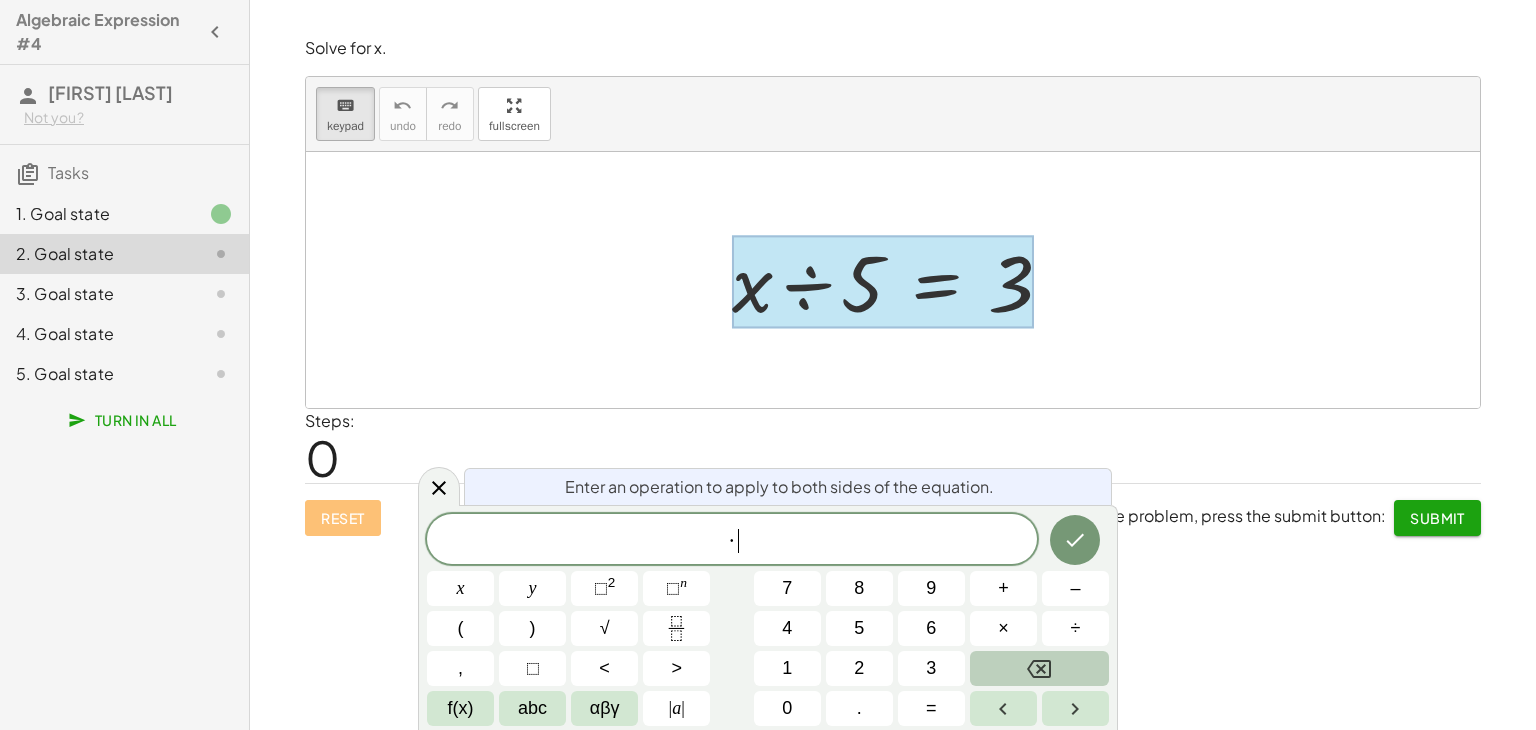 click at bounding box center (1039, 668) 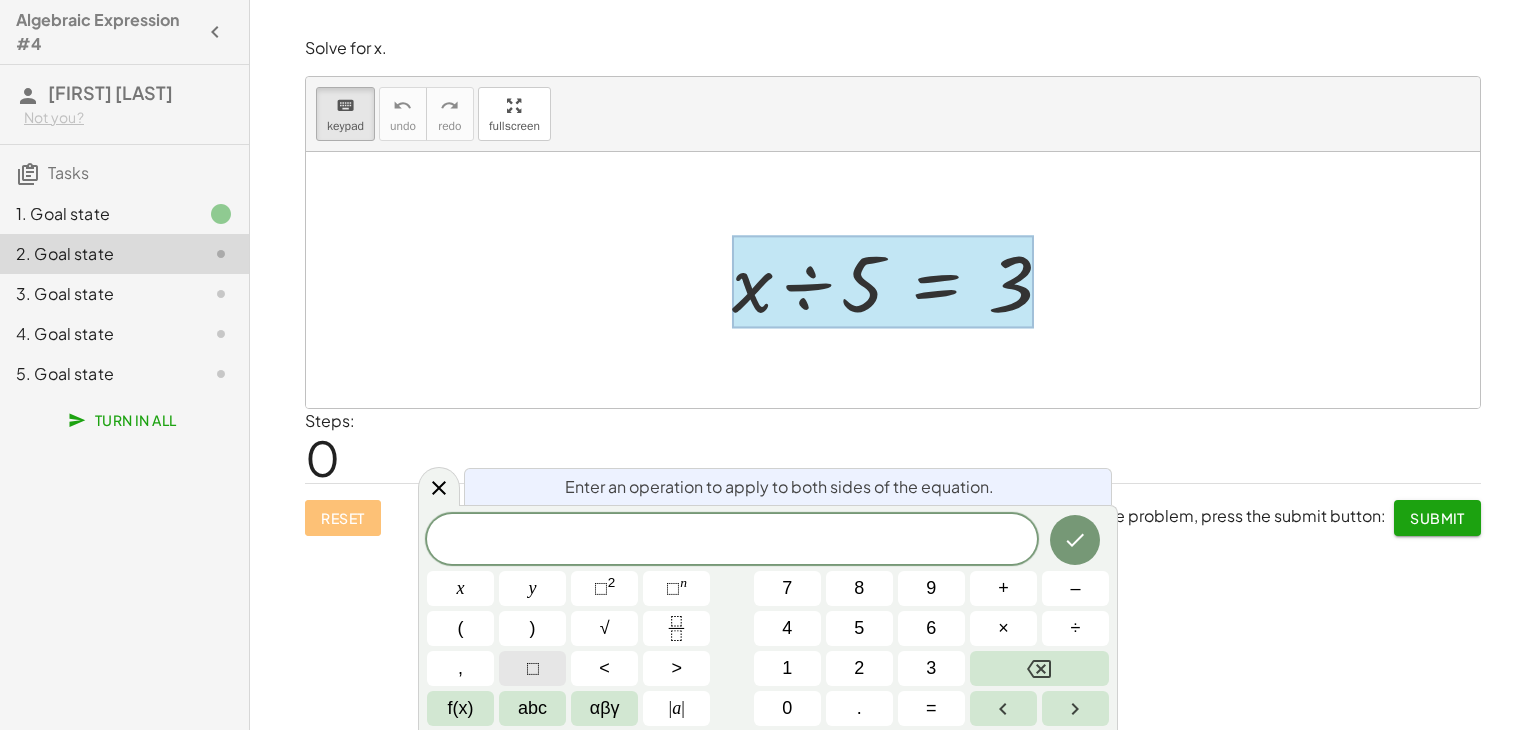 click on "⬚" at bounding box center [533, 668] 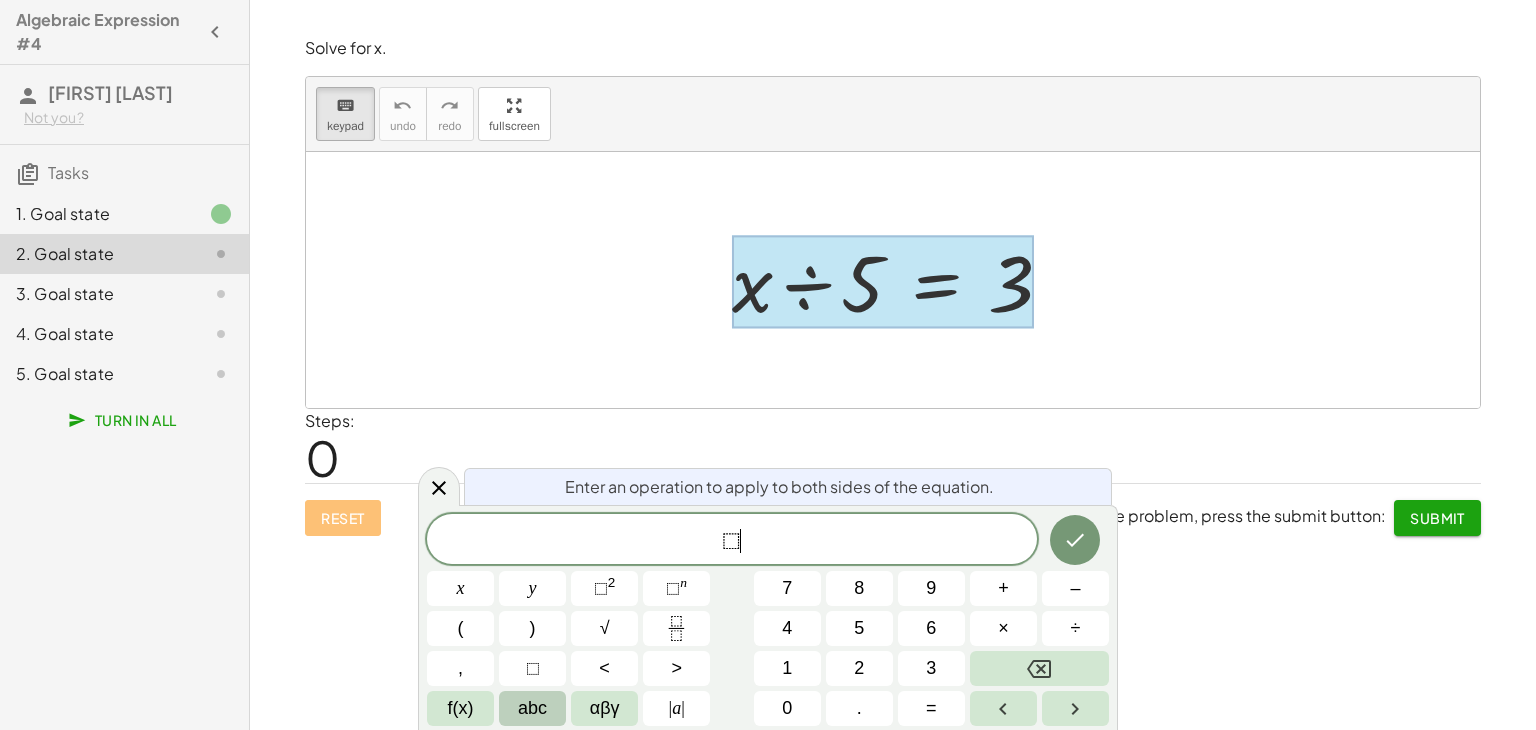 click on "abc" at bounding box center [532, 708] 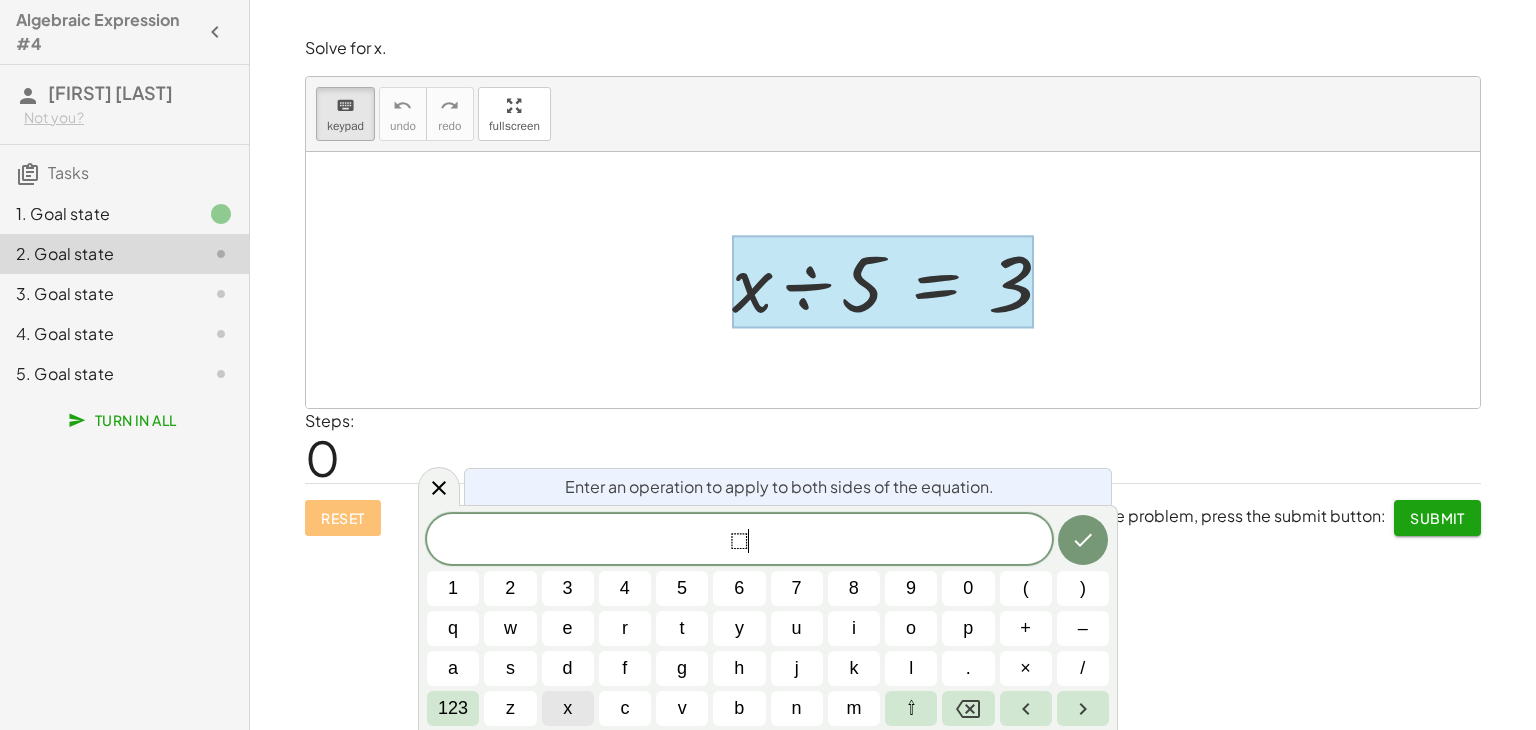 click on "x" at bounding box center (568, 708) 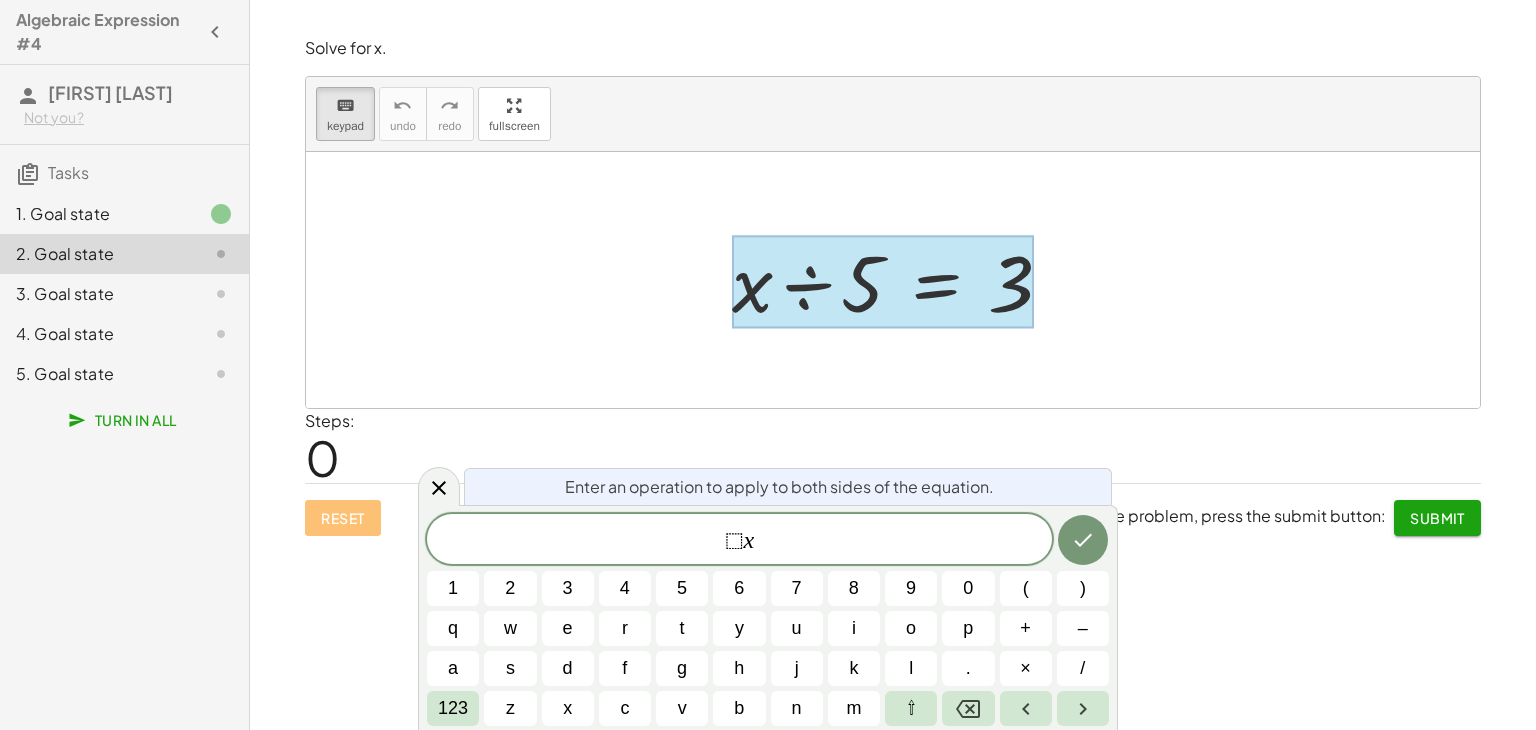 click on "x" at bounding box center (749, 540) 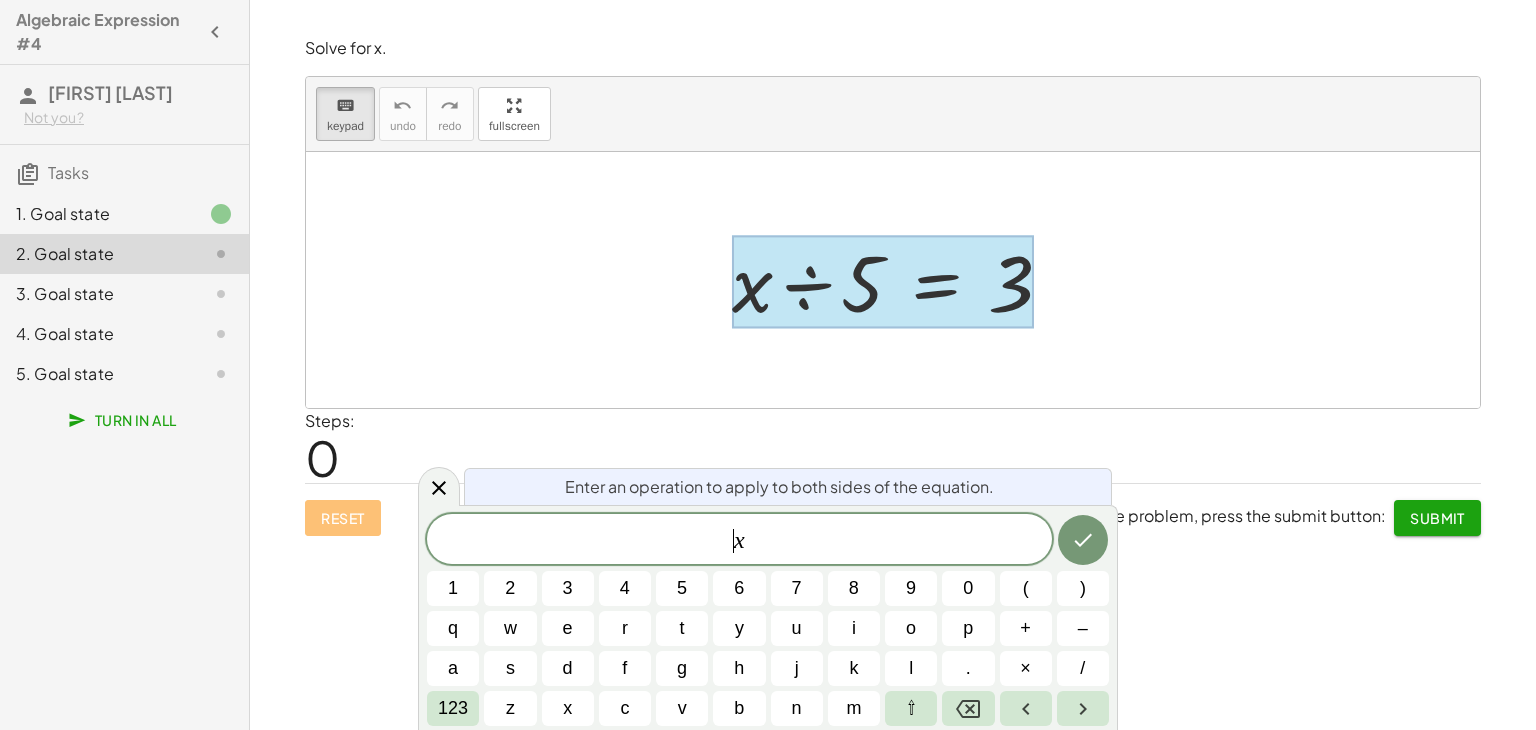 click on "​ x" at bounding box center (739, 541) 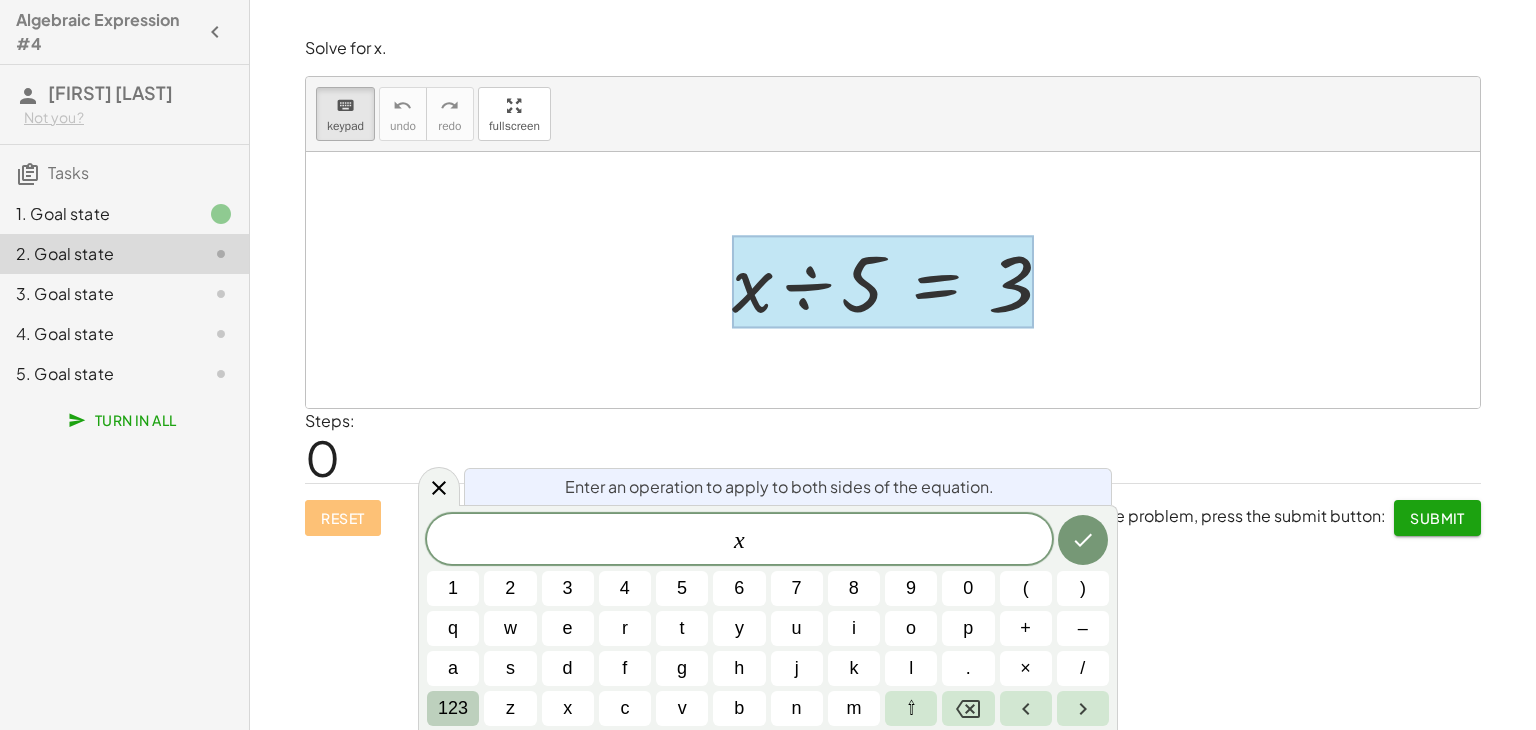 click on "123" at bounding box center (453, 708) 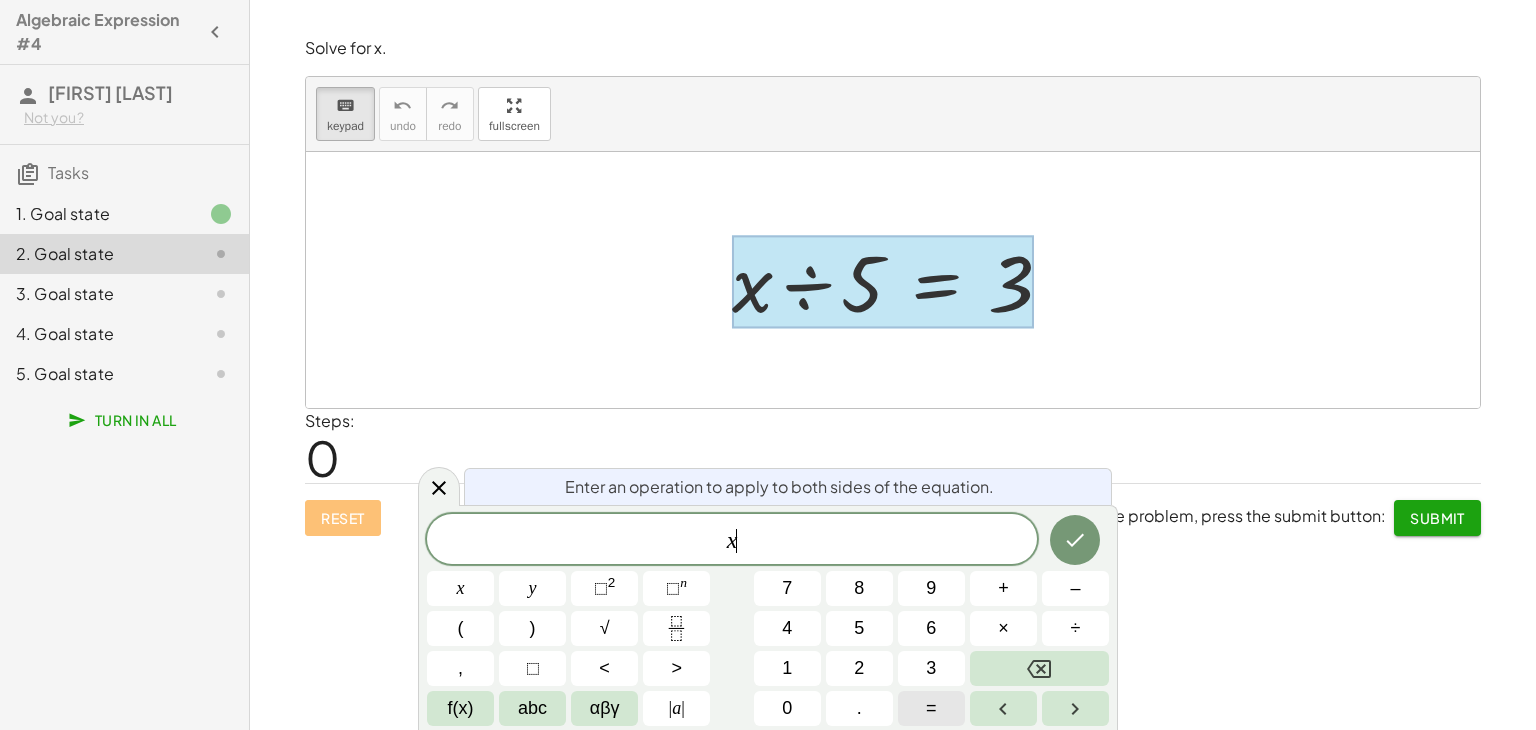click on "=" at bounding box center (931, 708) 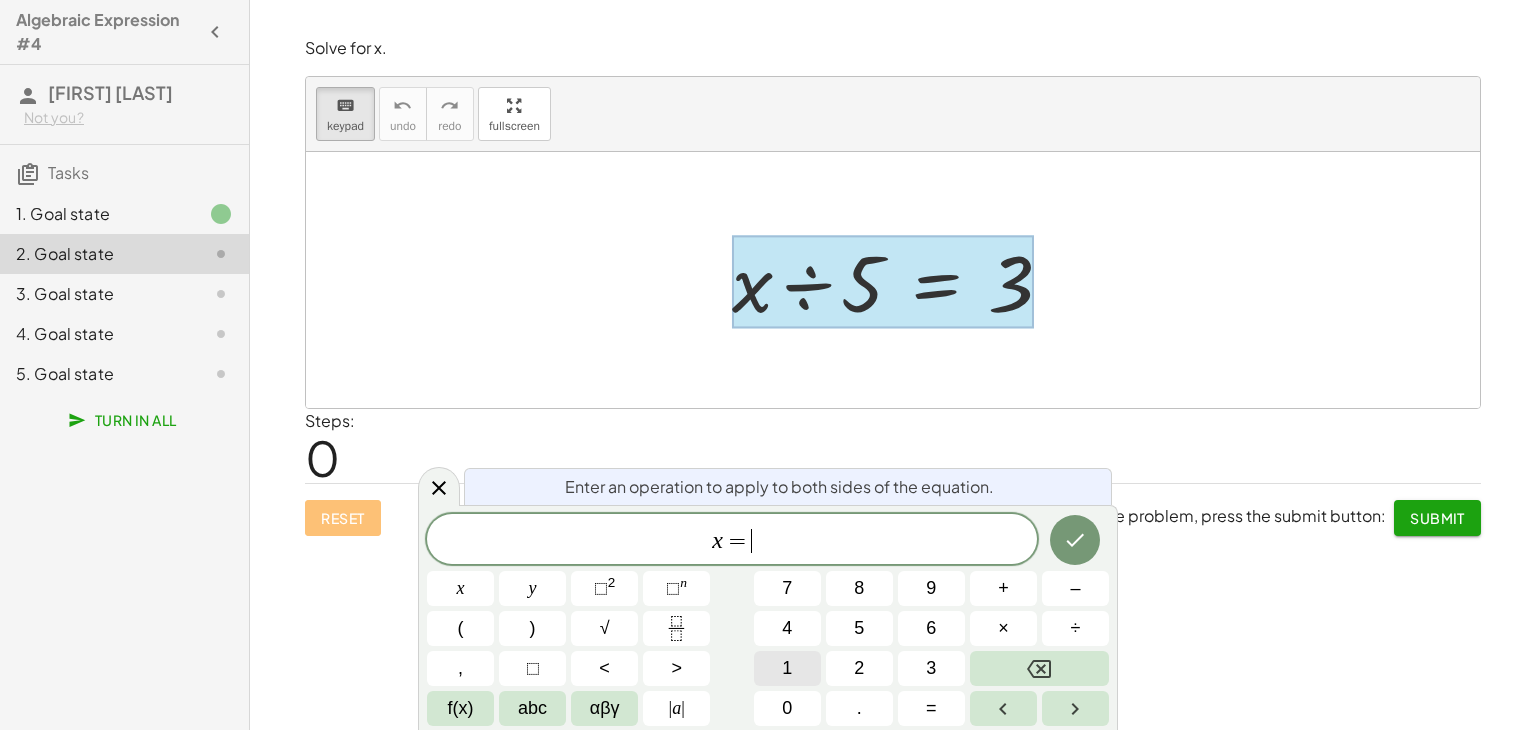 click on "1" at bounding box center [787, 668] 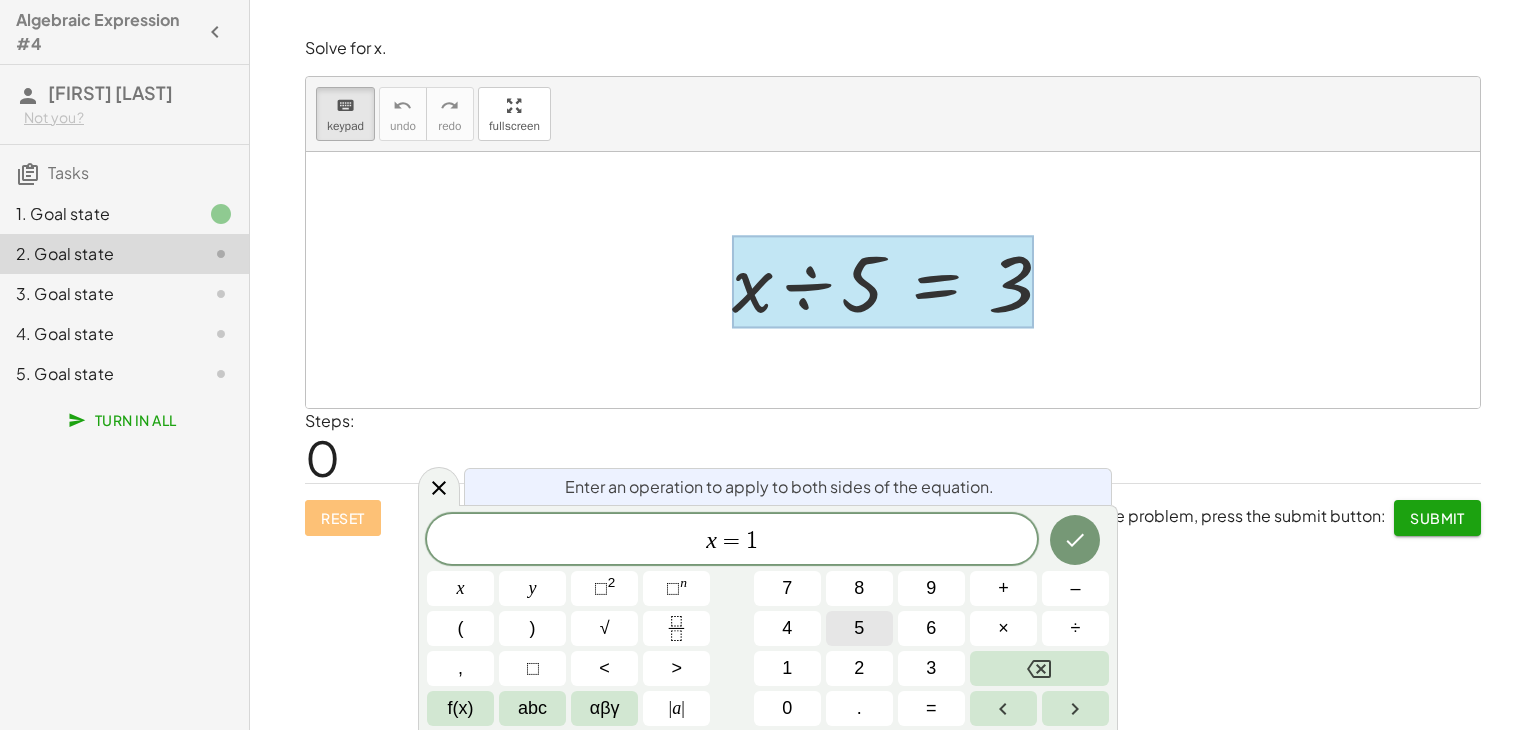 click on "5" at bounding box center (859, 628) 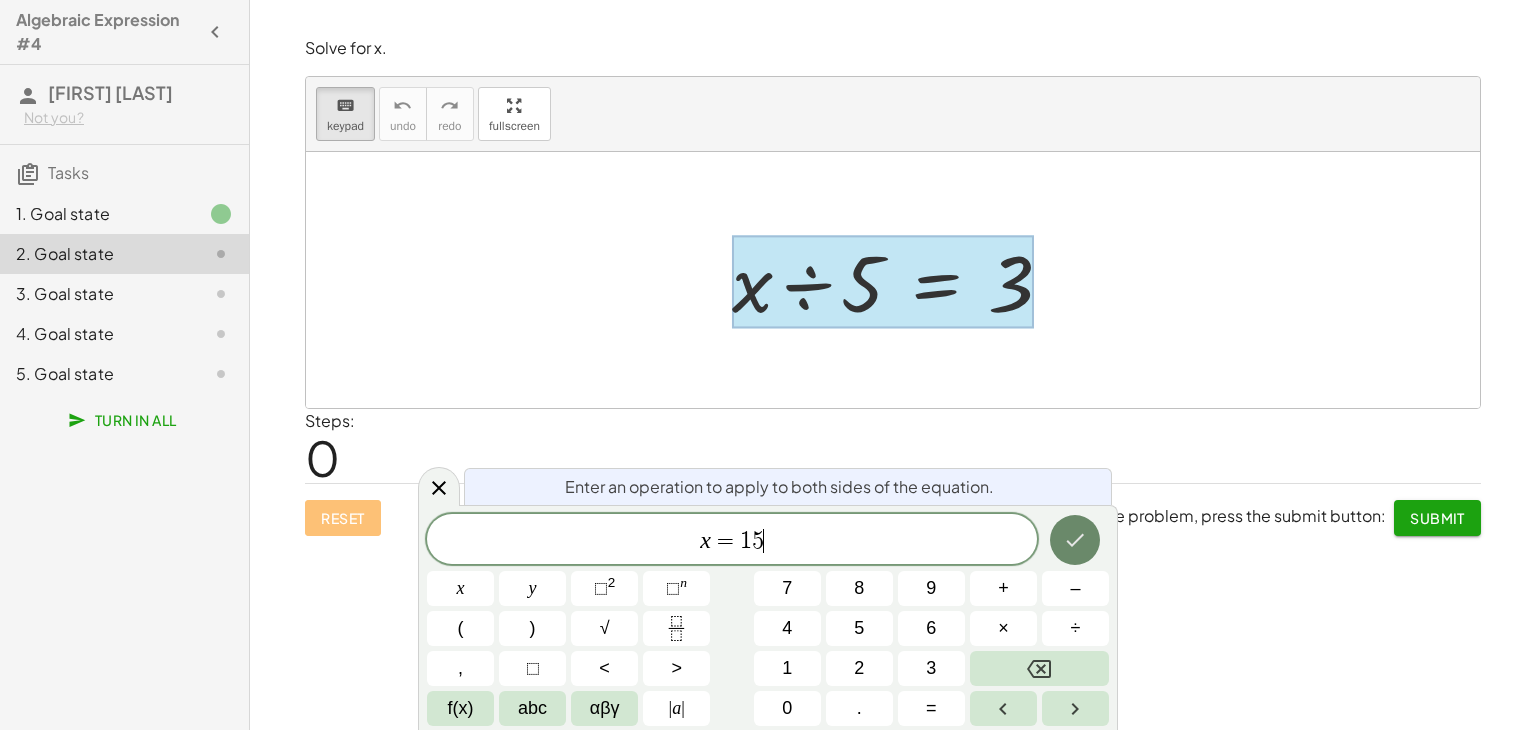 click at bounding box center [1075, 540] 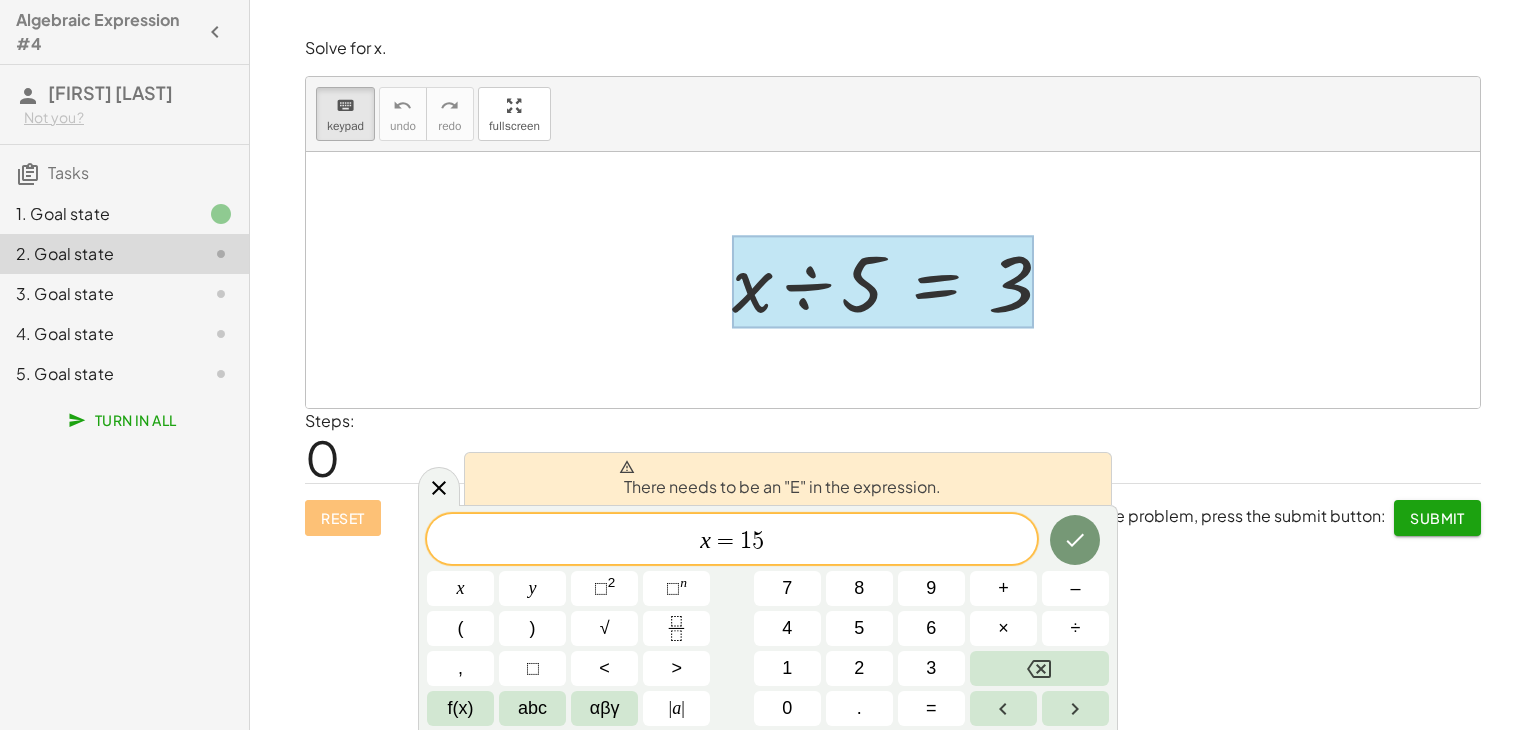 click on "x = 1 5 ​" at bounding box center (732, 541) 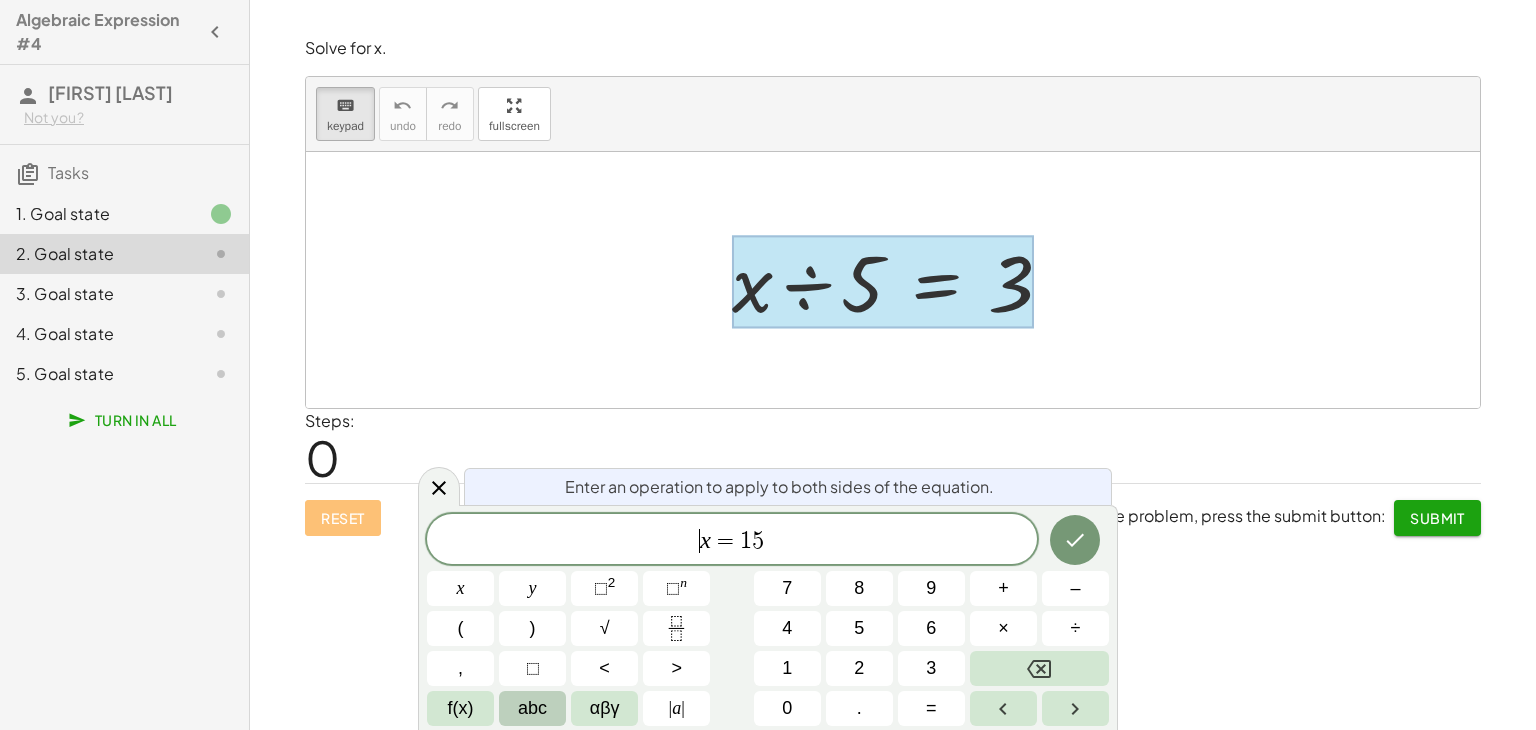 click on "abc" at bounding box center [532, 708] 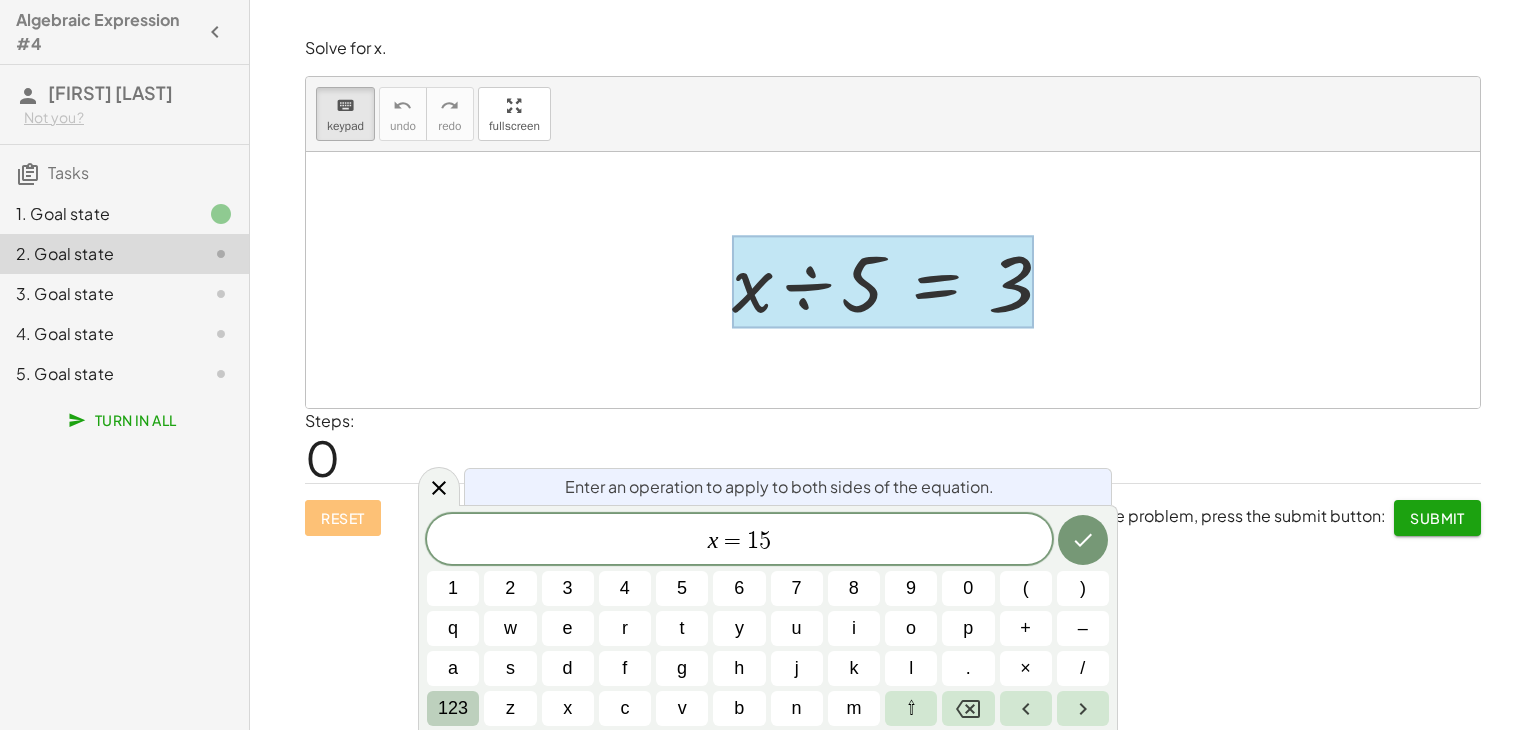 click on "123" at bounding box center [453, 708] 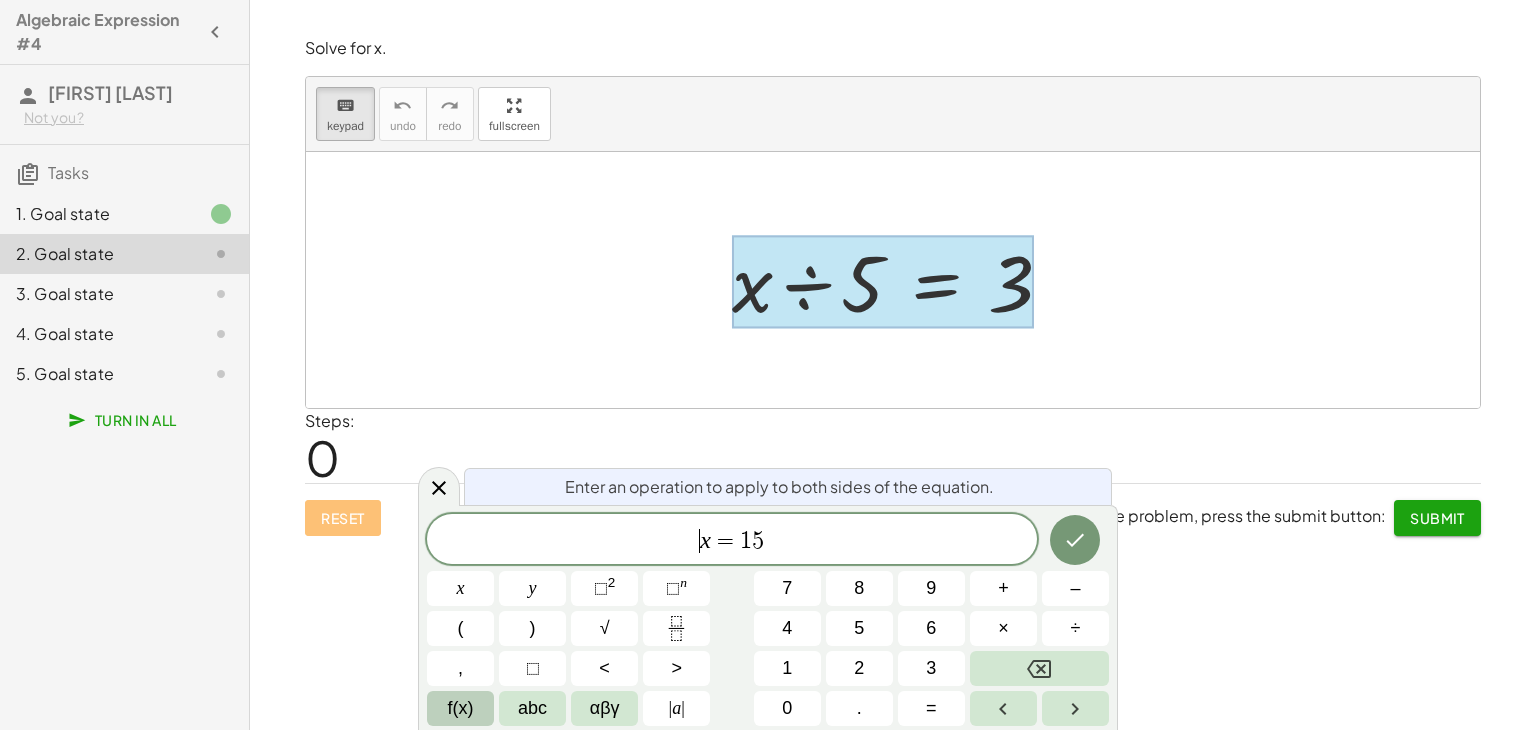 click on "f(x)" at bounding box center [461, 708] 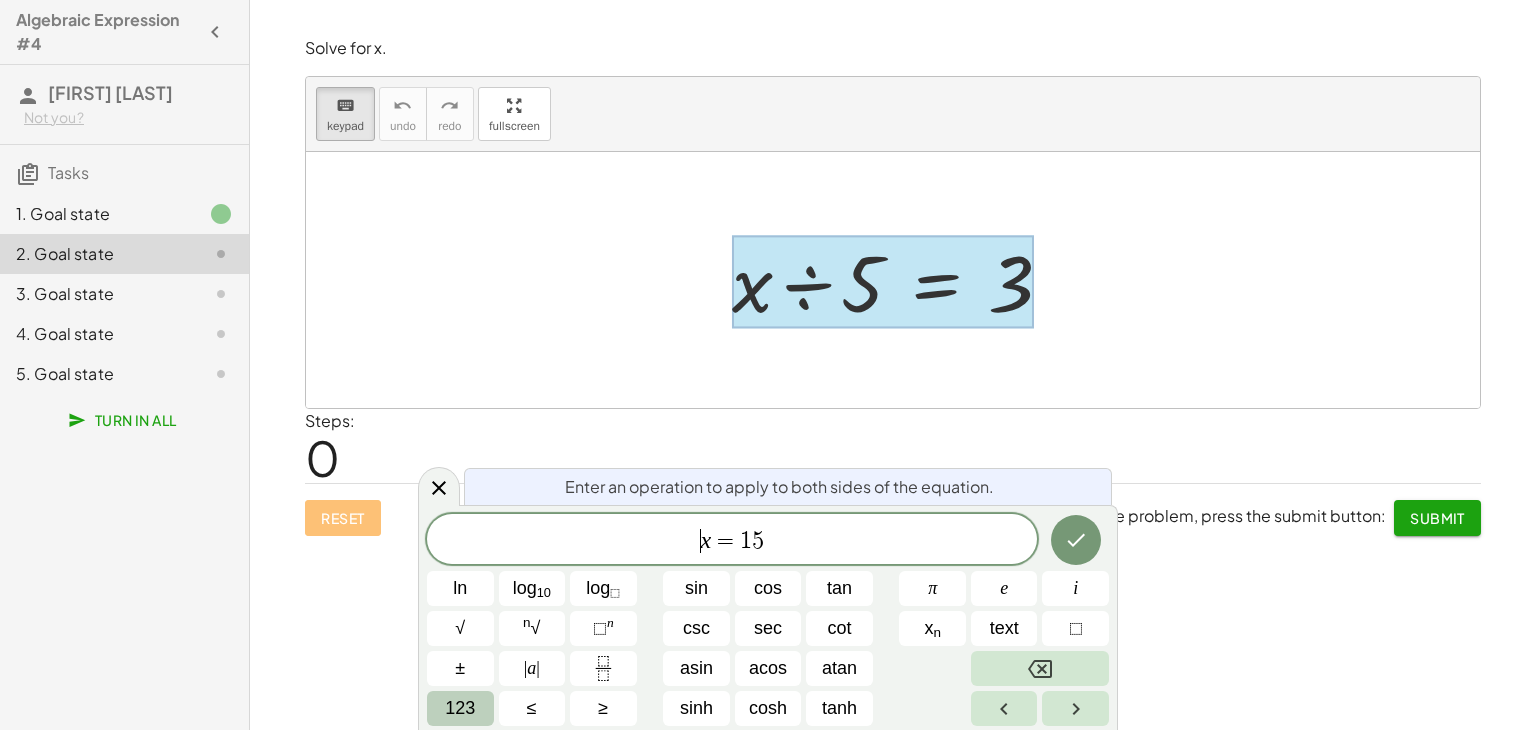 click on "123" at bounding box center (460, 708) 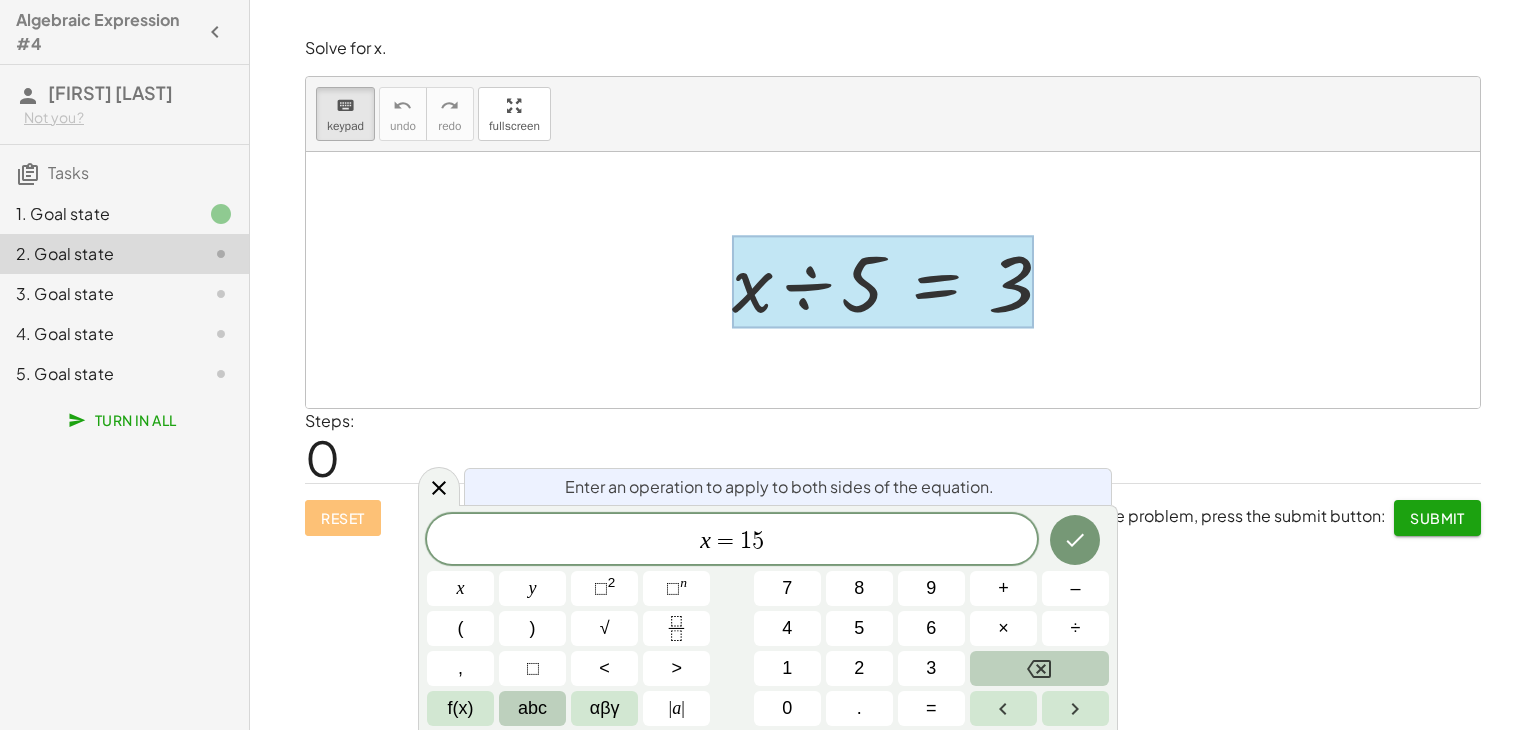 click on "abc" at bounding box center (532, 708) 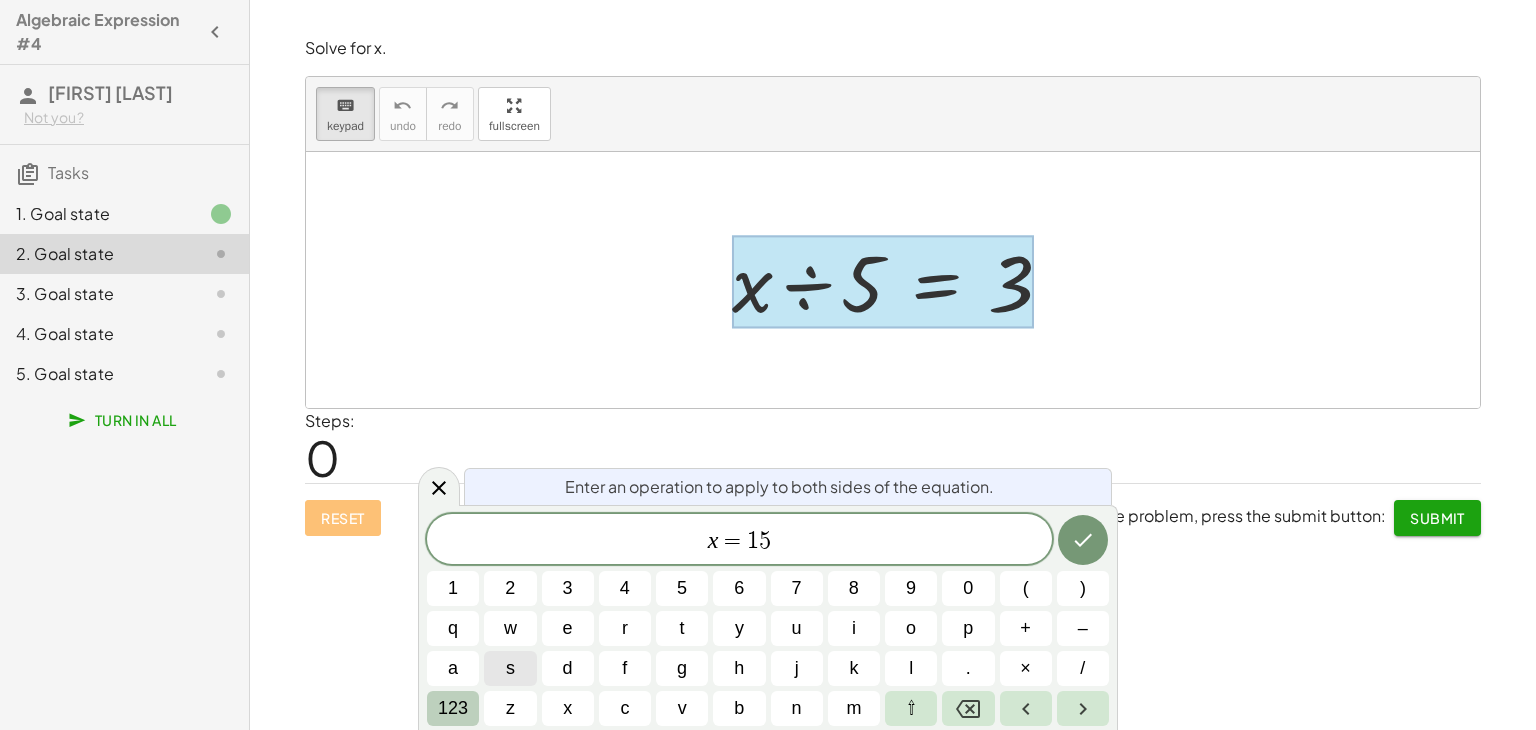 click on "123" at bounding box center [453, 708] 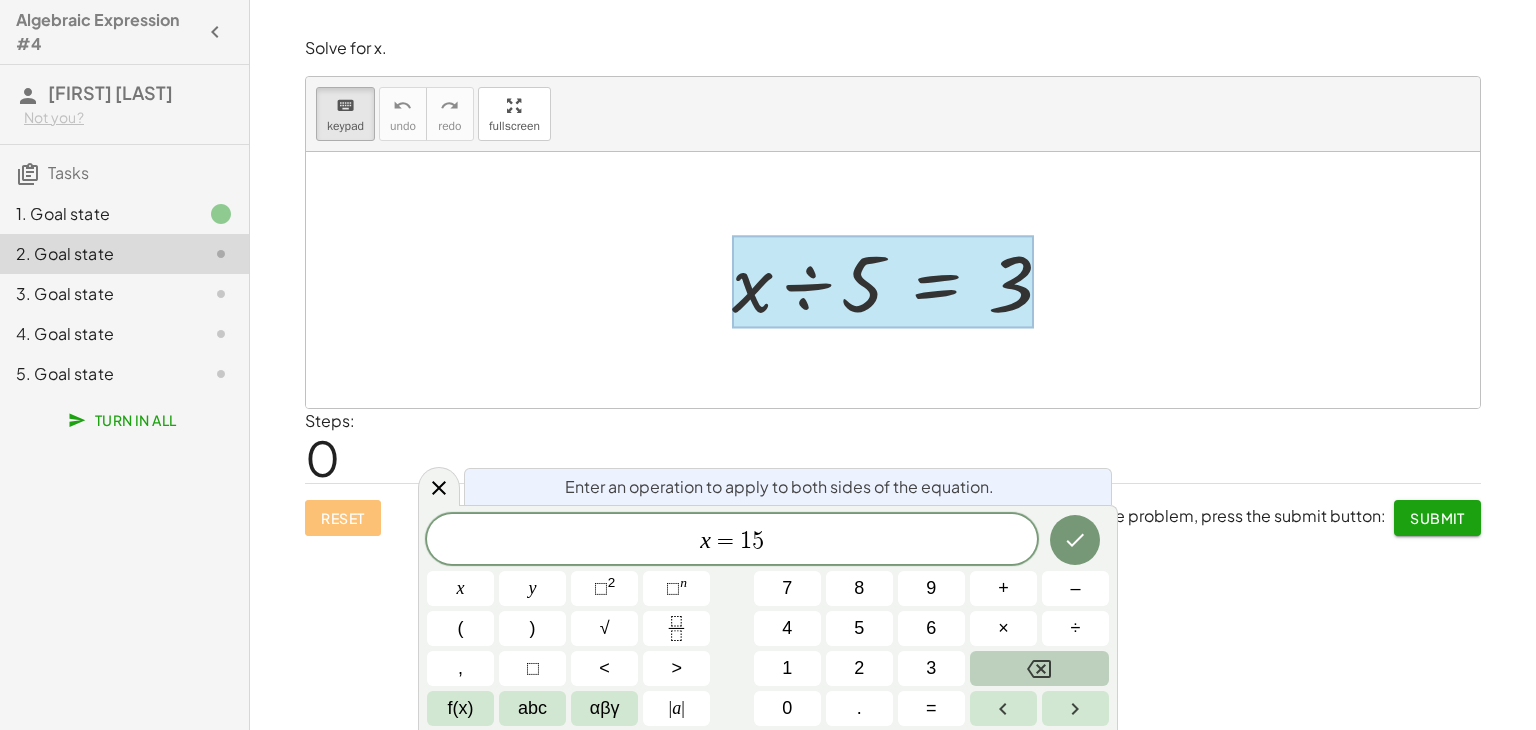 click on "​ x = 1 5" 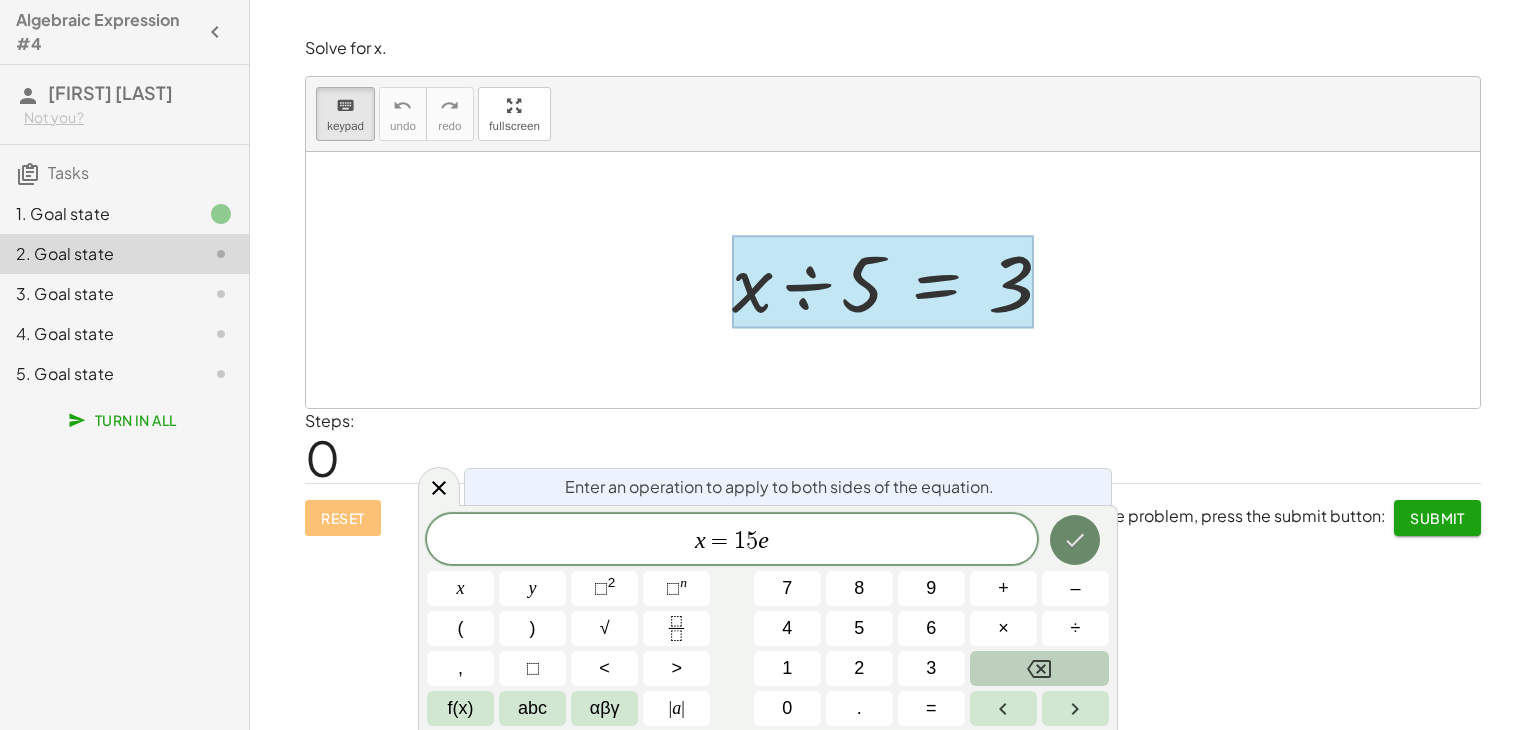 click 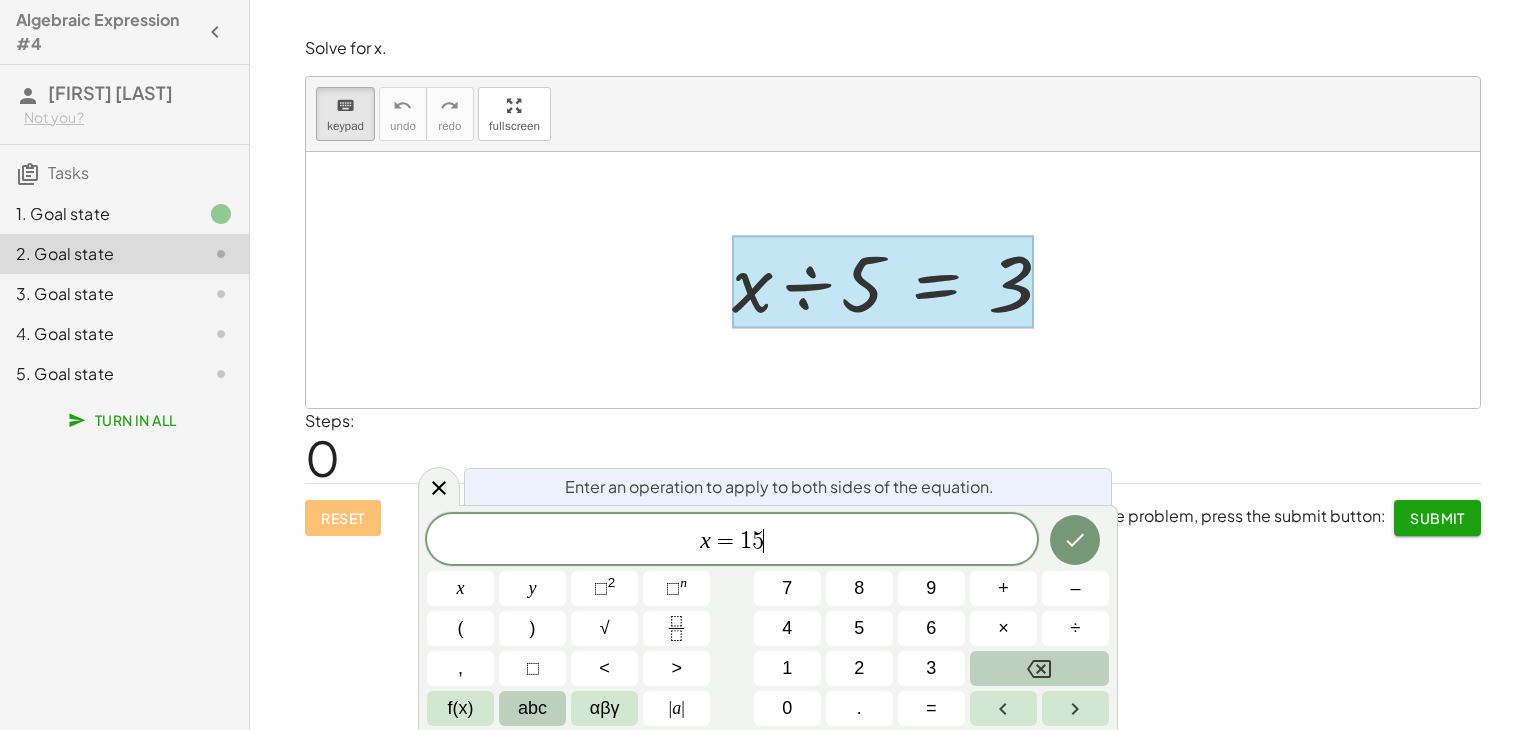 click on "abc" at bounding box center [532, 708] 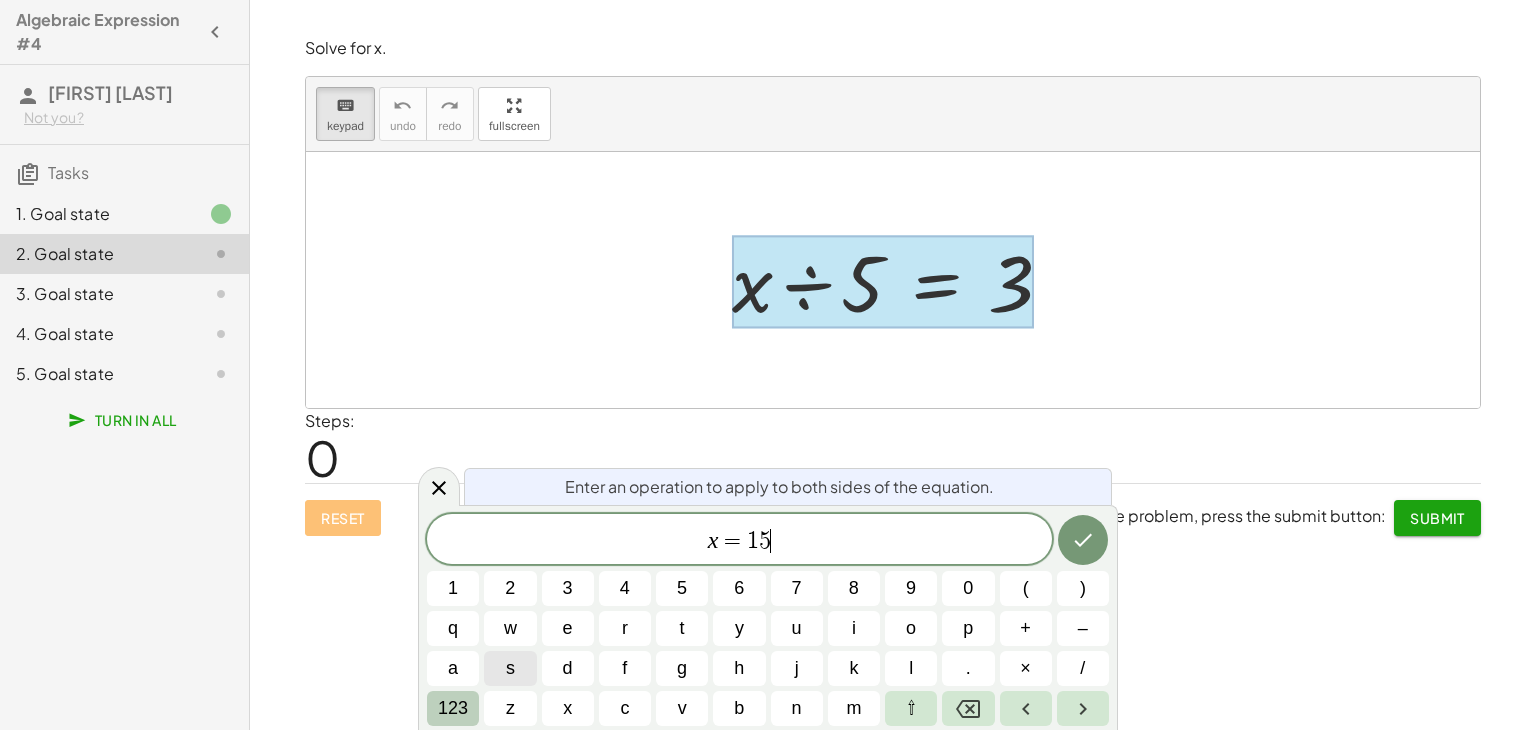 click on "123" at bounding box center (453, 708) 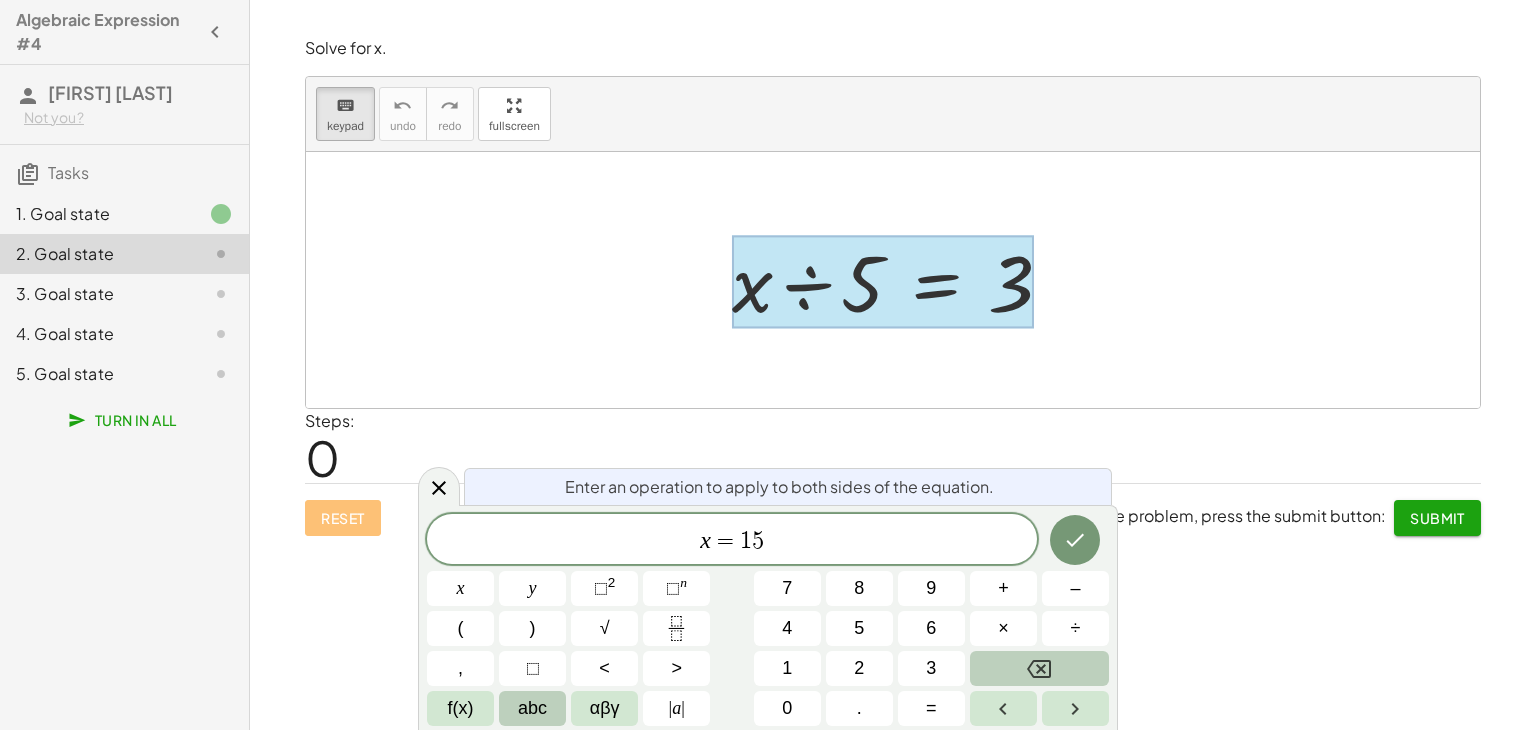 click on "abc" at bounding box center (532, 708) 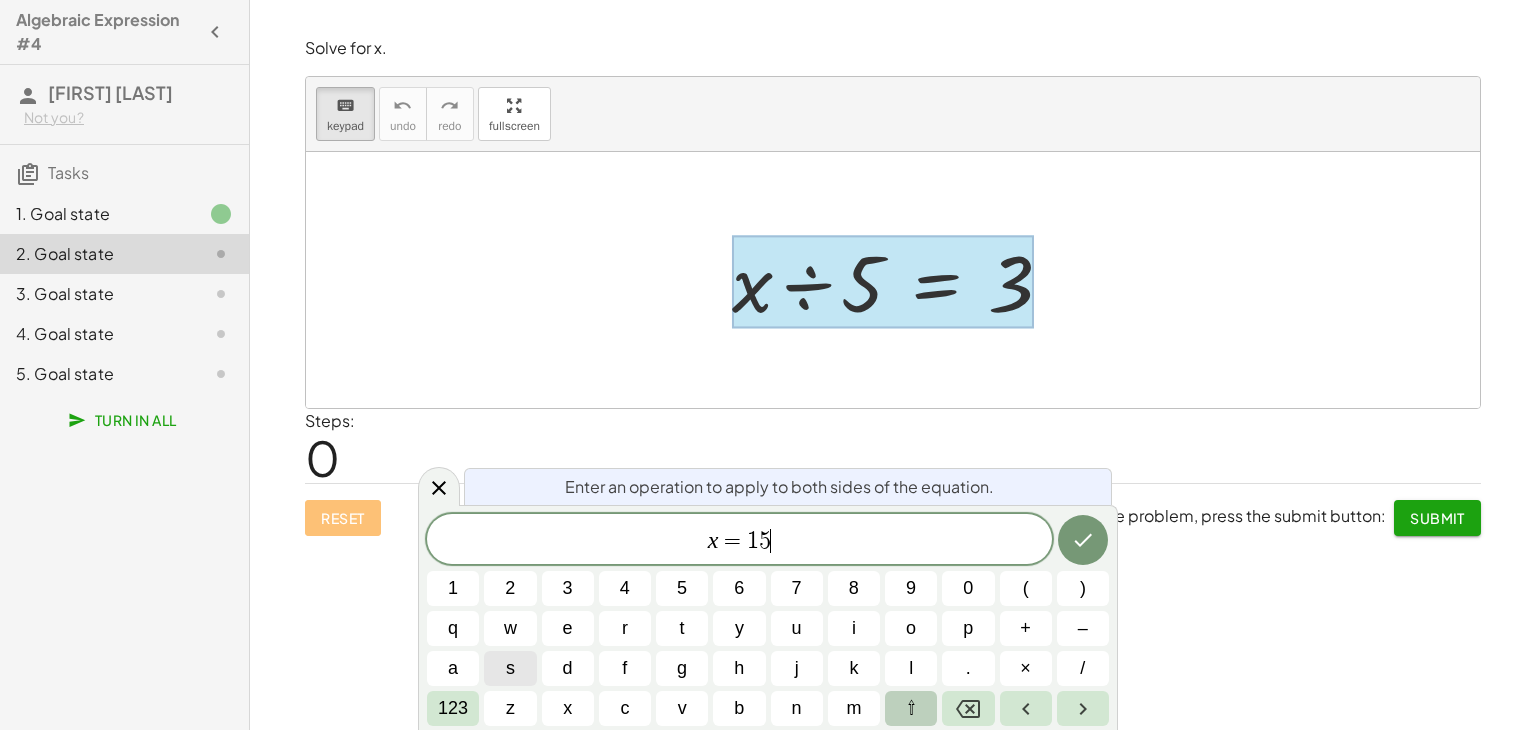 click on "⇧" at bounding box center [911, 708] 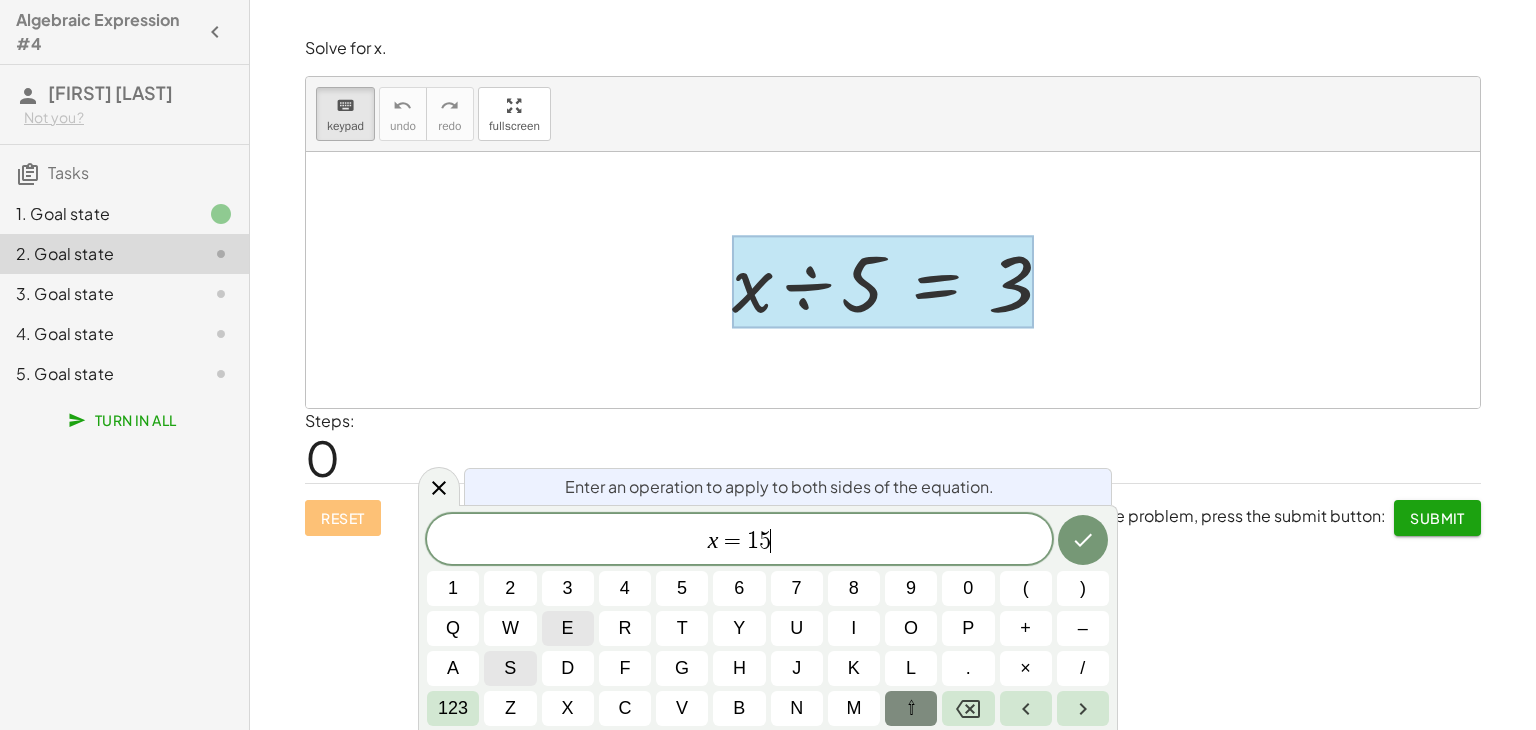 click on "e" at bounding box center (568, 628) 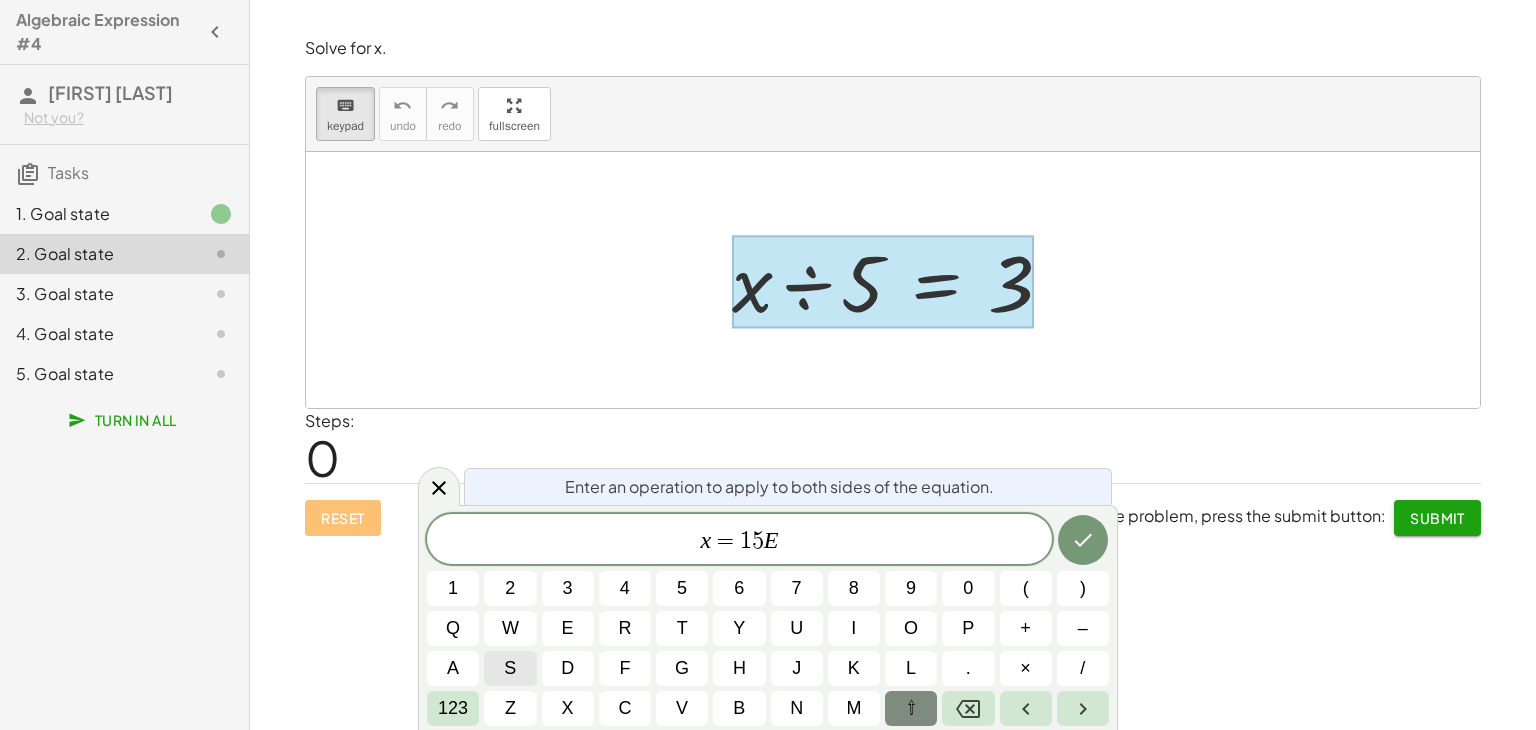 click on "x = 1 5 E ​" at bounding box center [739, 541] 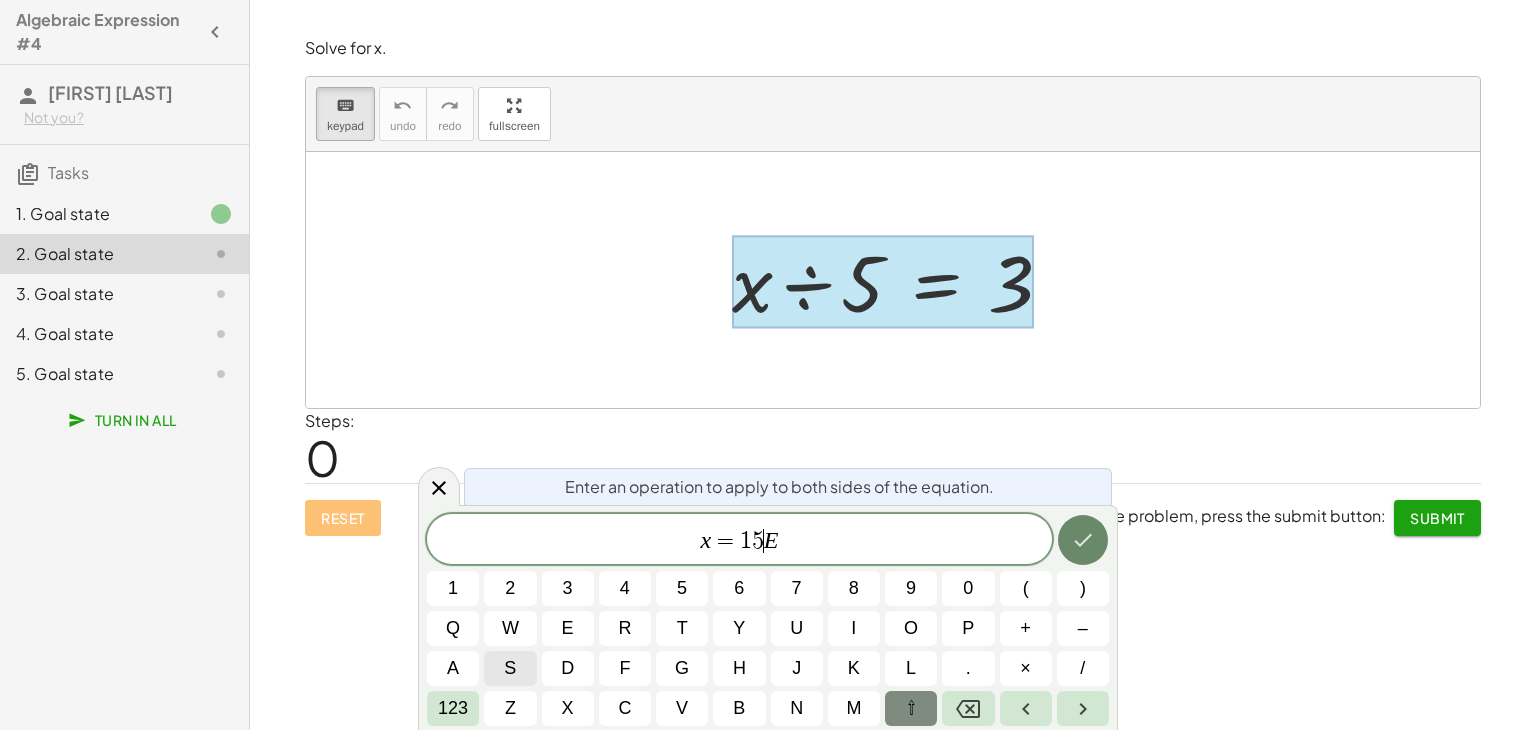click at bounding box center (1083, 540) 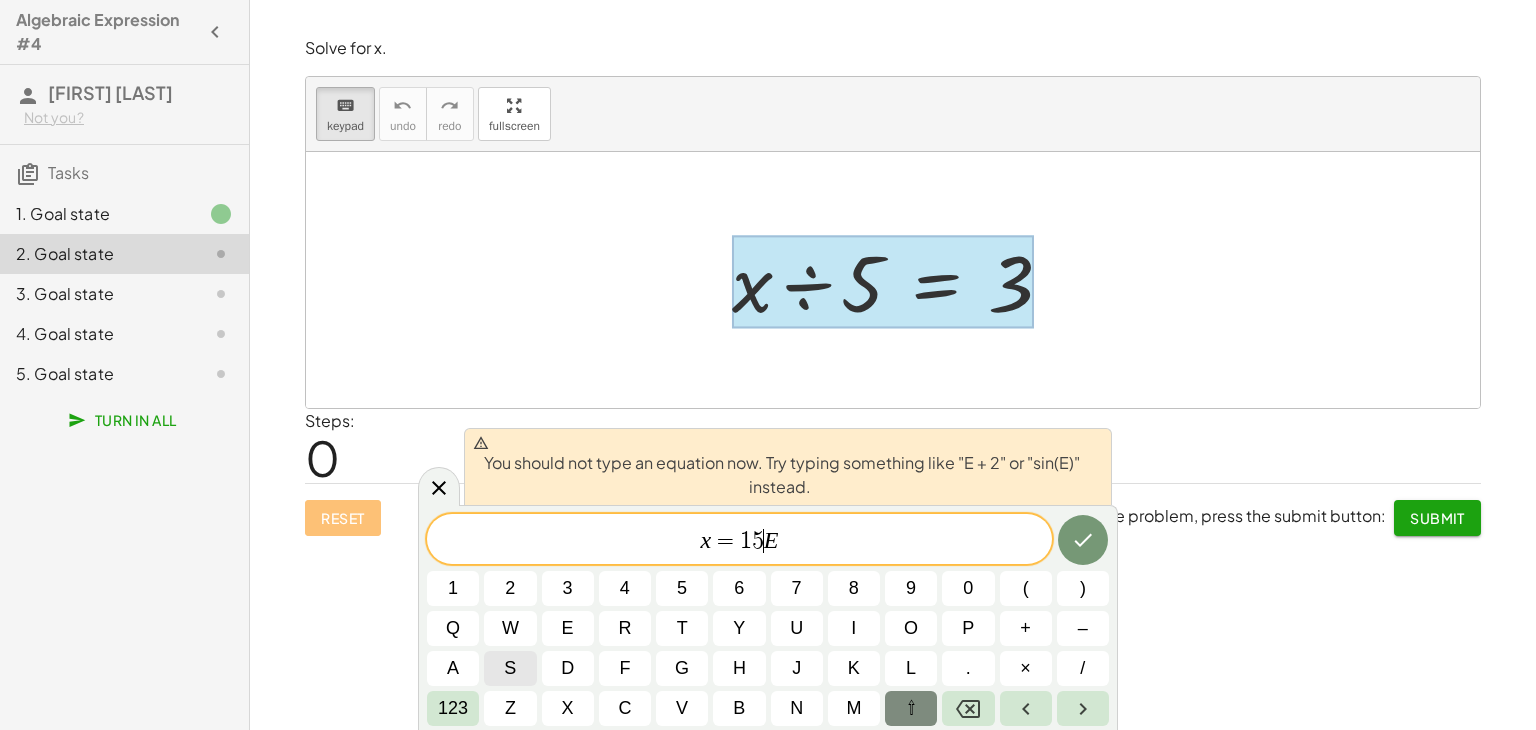 click on "5" at bounding box center (758, 541) 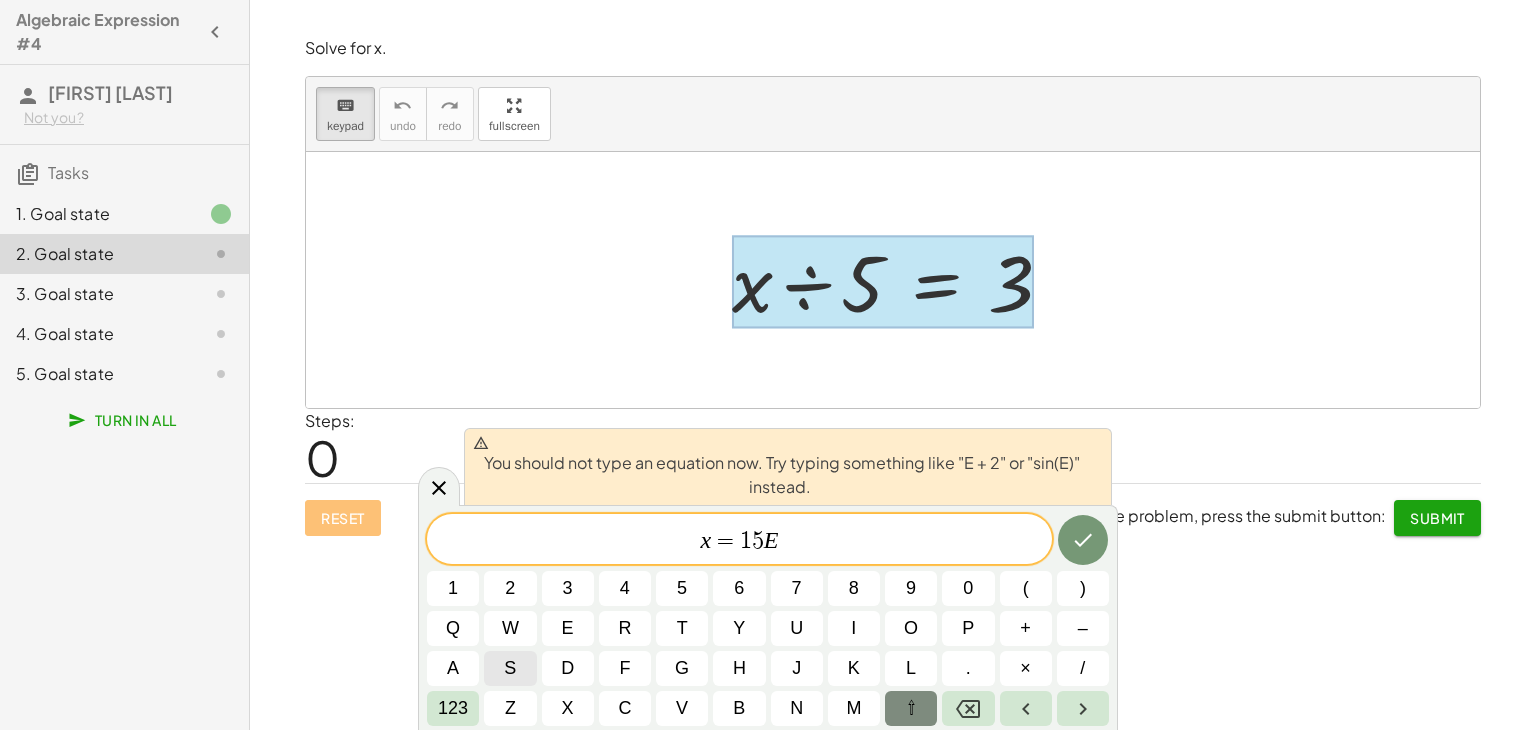 click on "x = 1 5 ​ E" at bounding box center (739, 541) 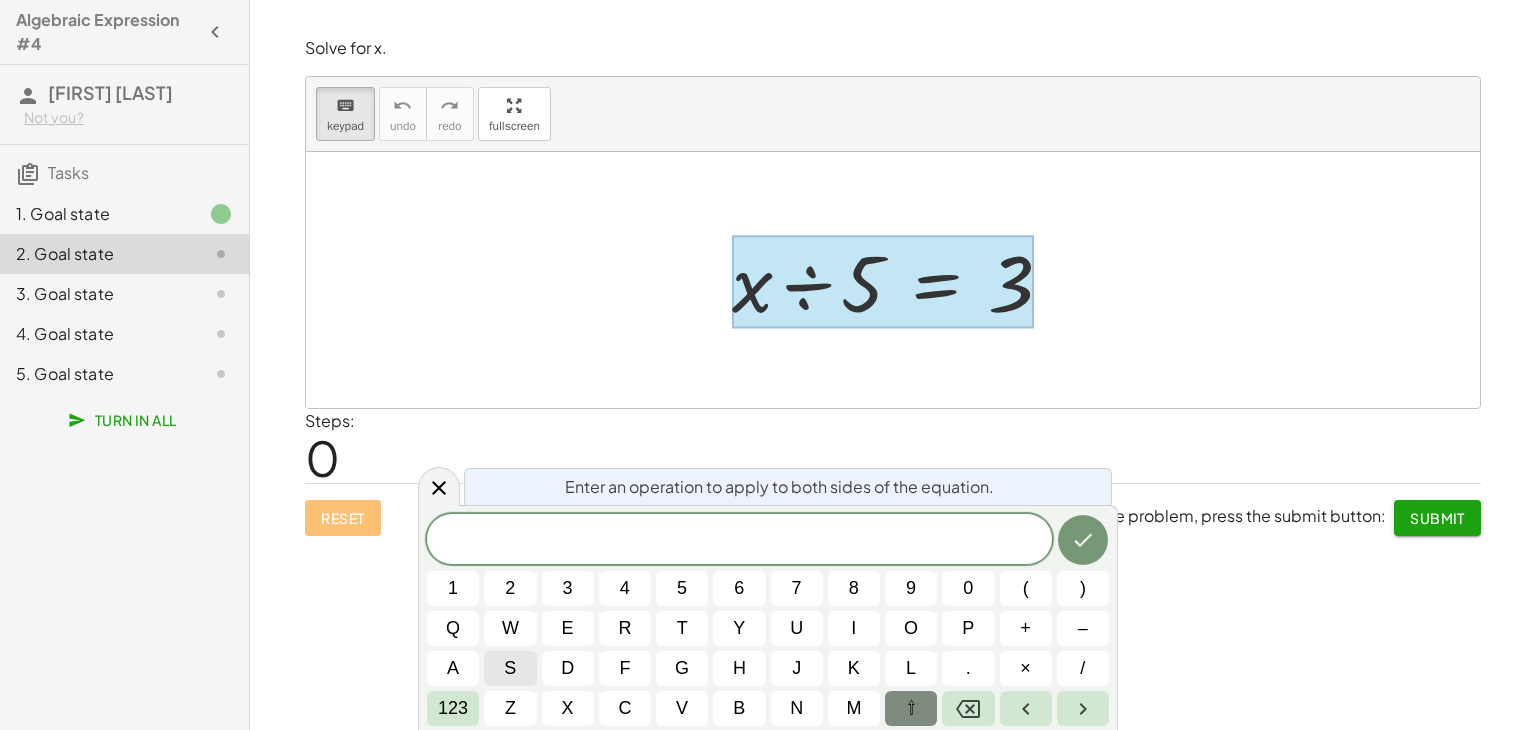 click on "Enter an operation to apply to both sides of the equation. ​ 1 2 3 4 5 6 7 8 9 0 ( ) q w e r t y u i o p + – a s d f g h j k l . × / 123 z x c v b n m ⇧" at bounding box center (768, 617) 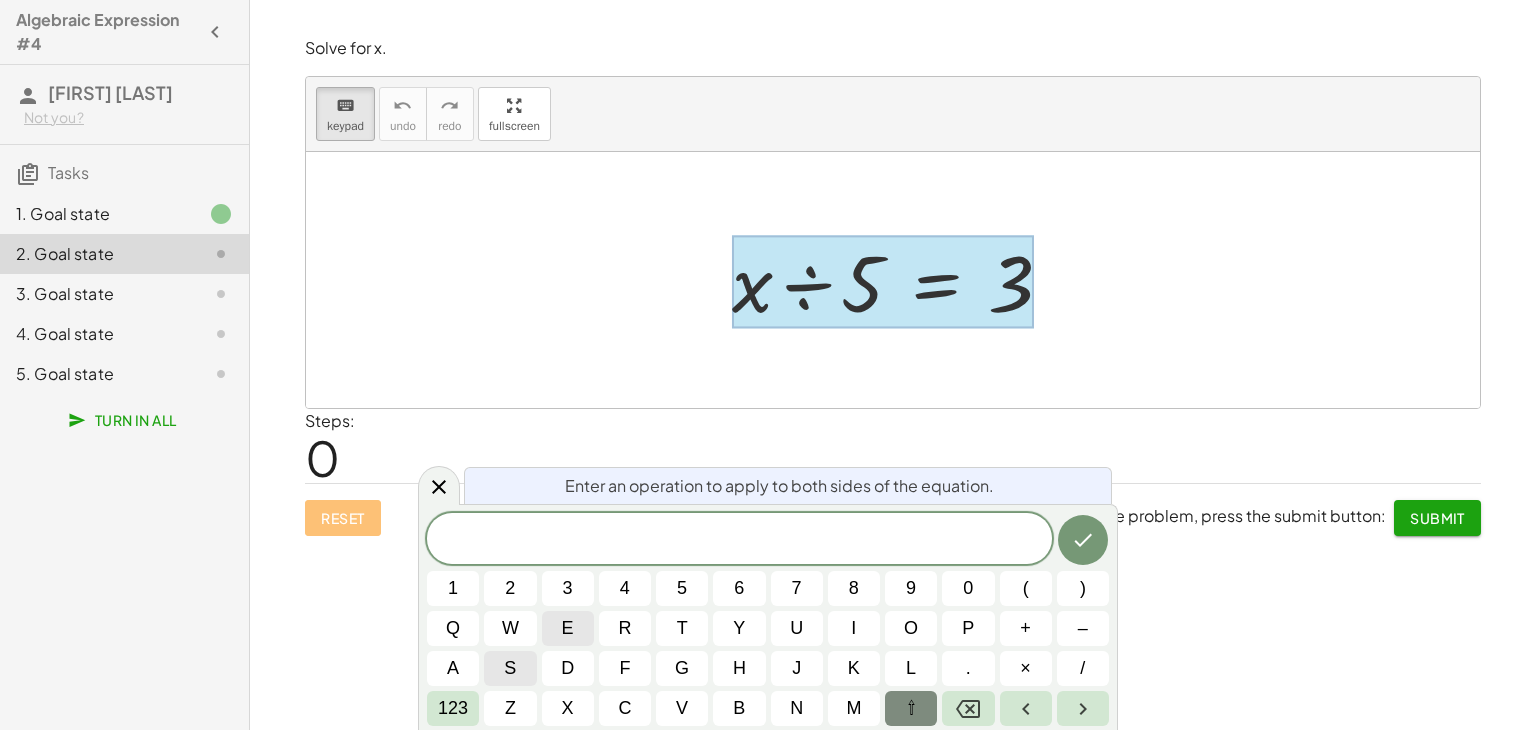 click on "e" at bounding box center [568, 628] 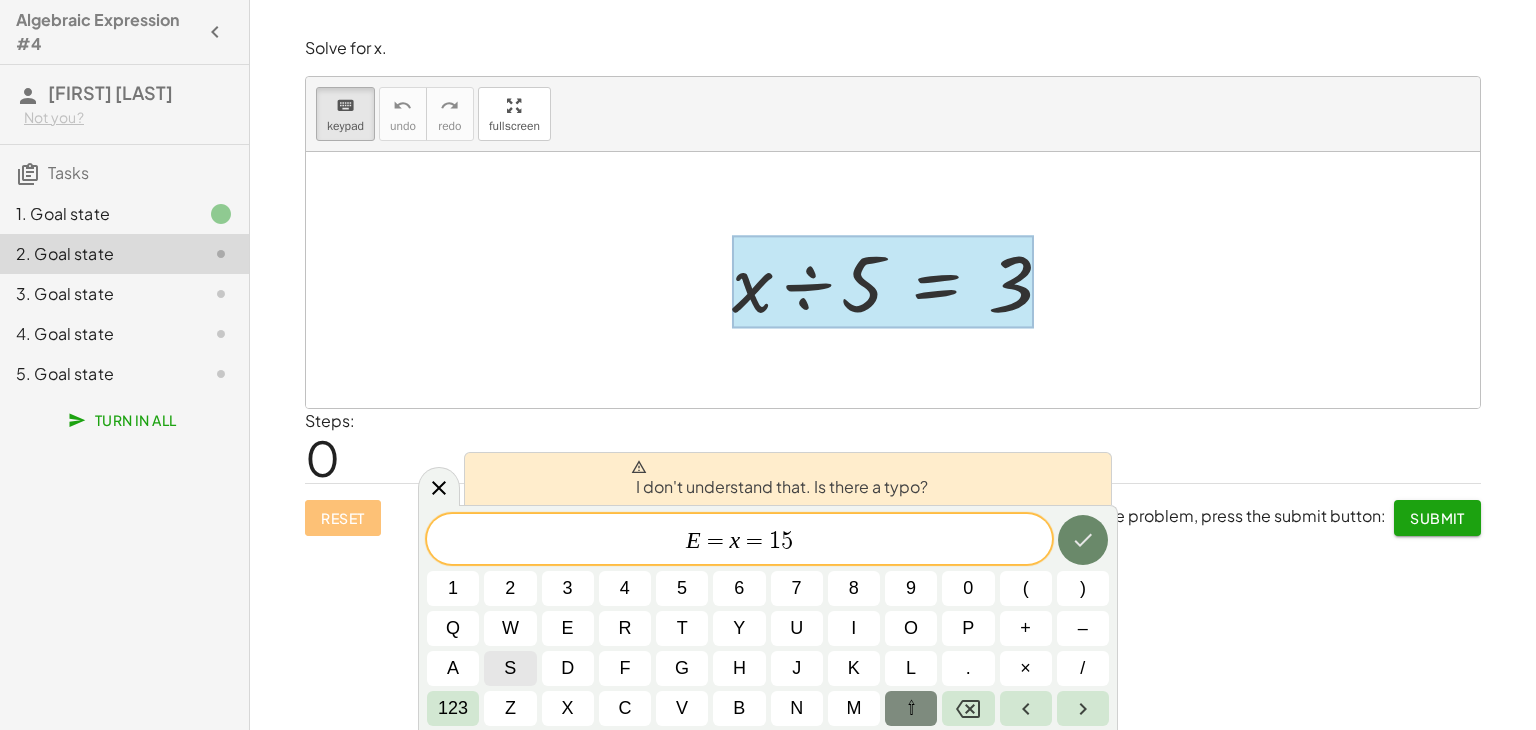 click at bounding box center (1083, 540) 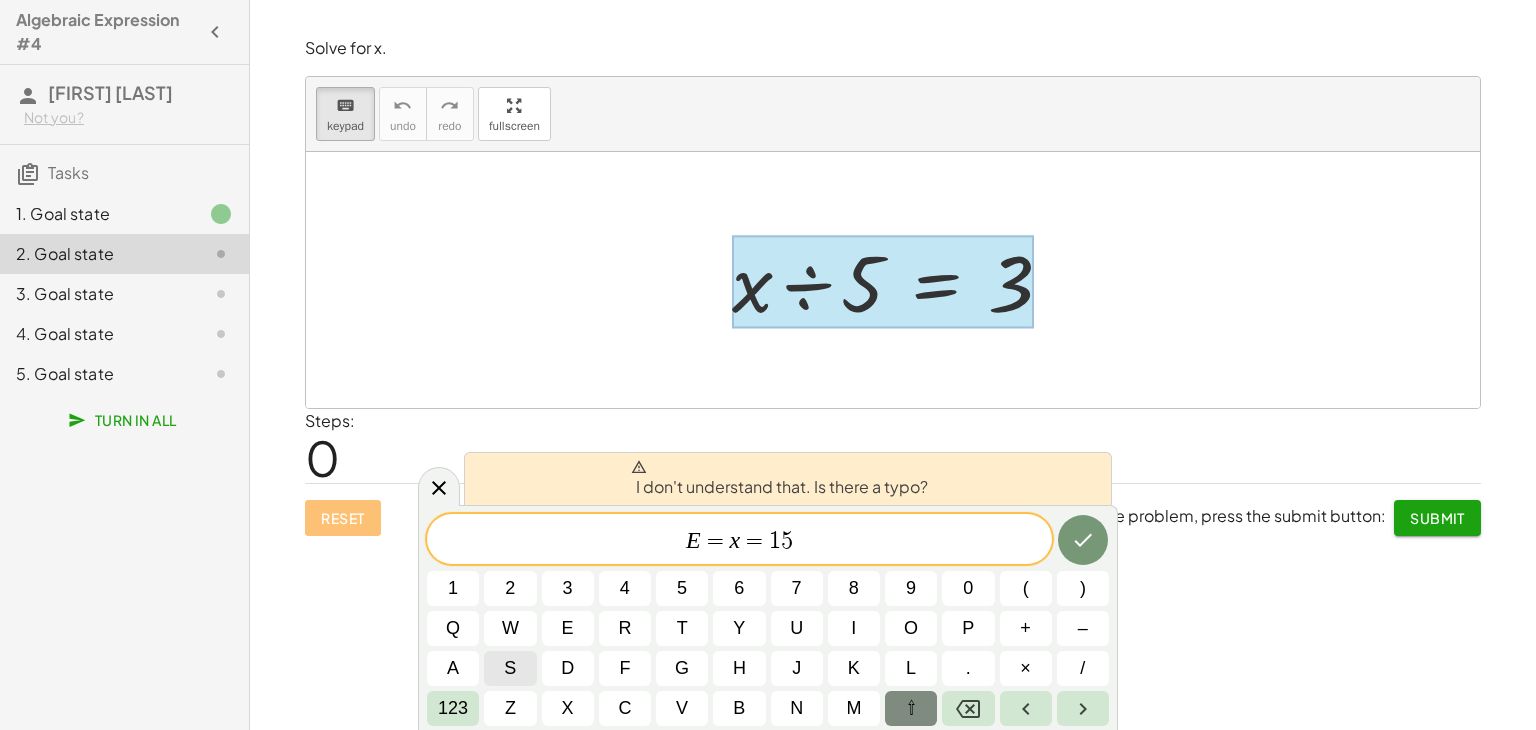 click on "=" at bounding box center (715, 541) 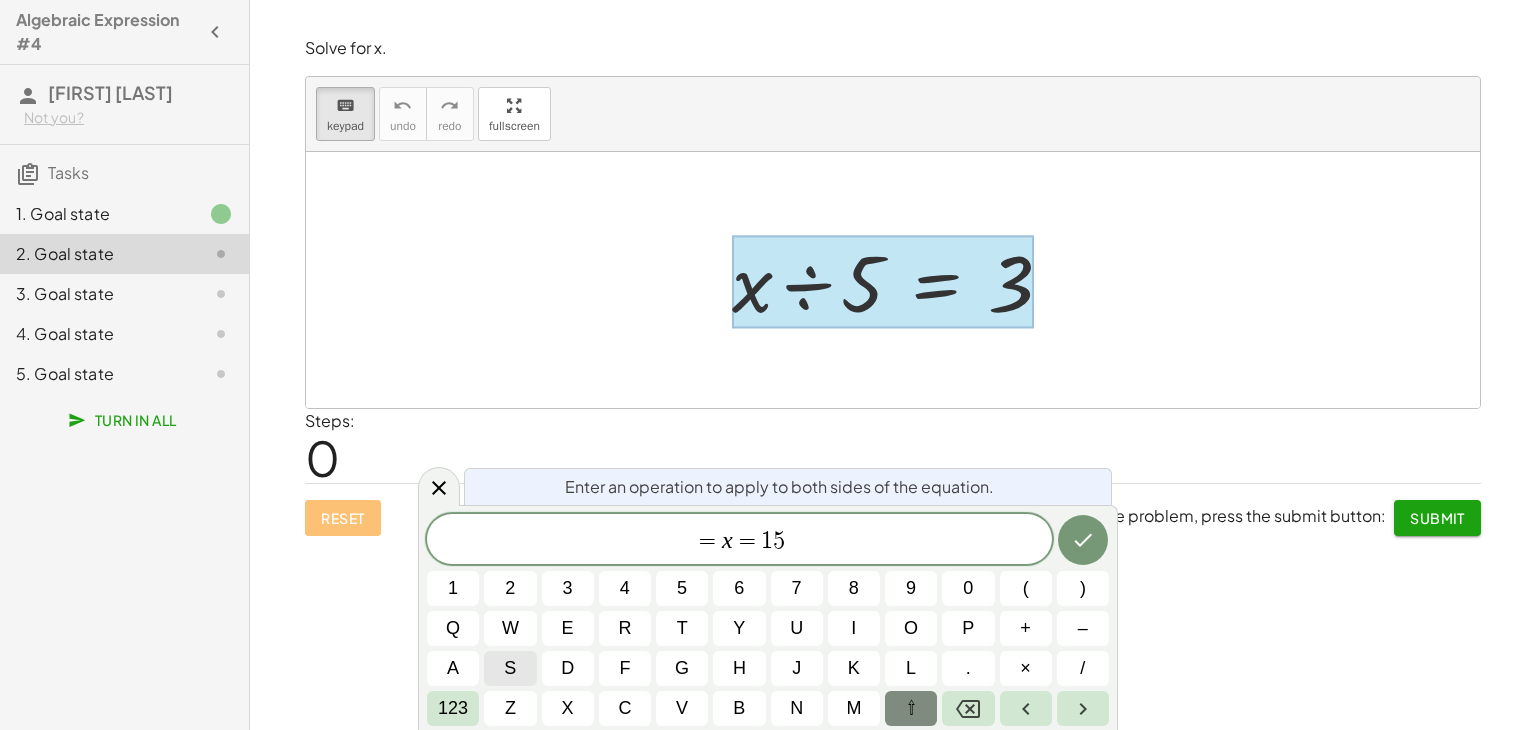 click on "=" at bounding box center (707, 541) 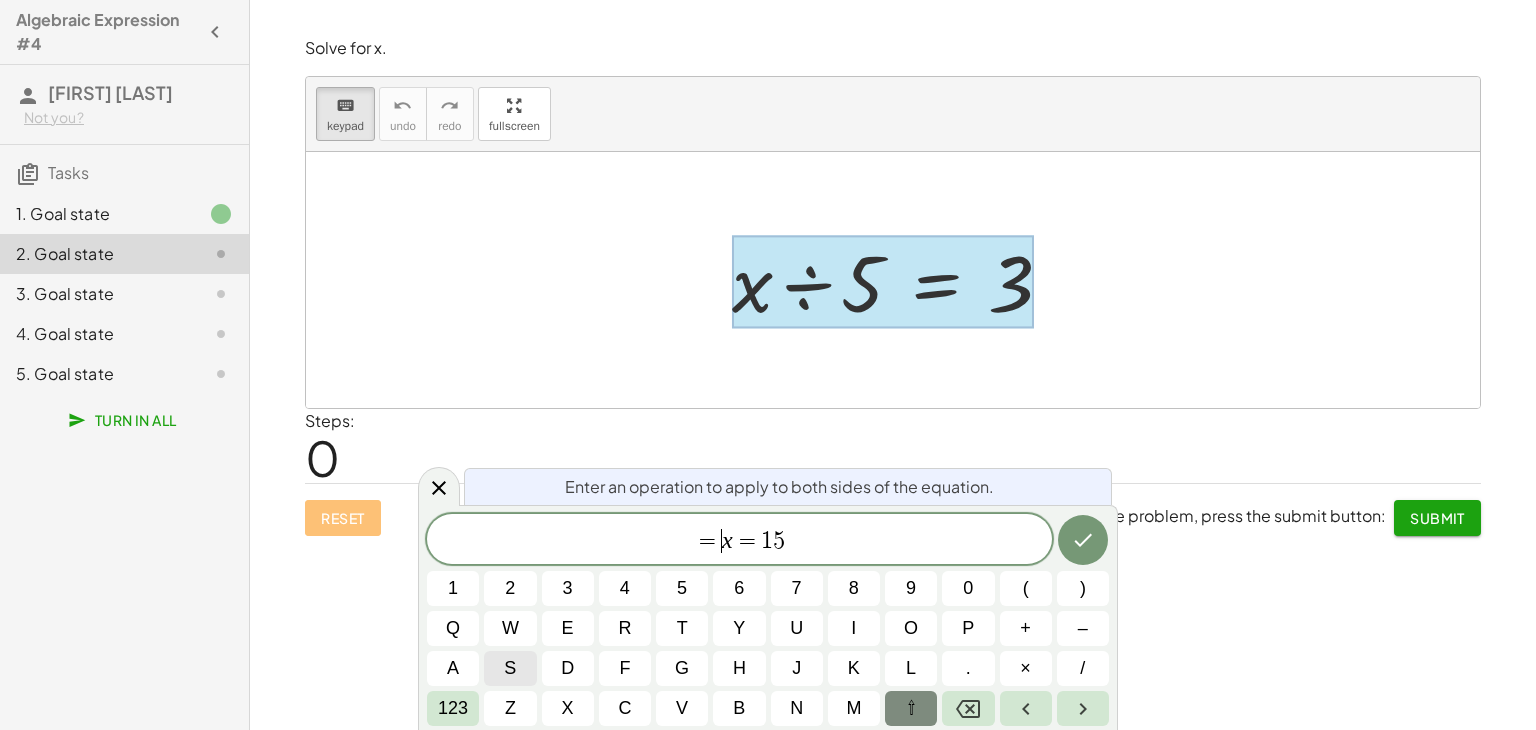 click on "=" at bounding box center (707, 541) 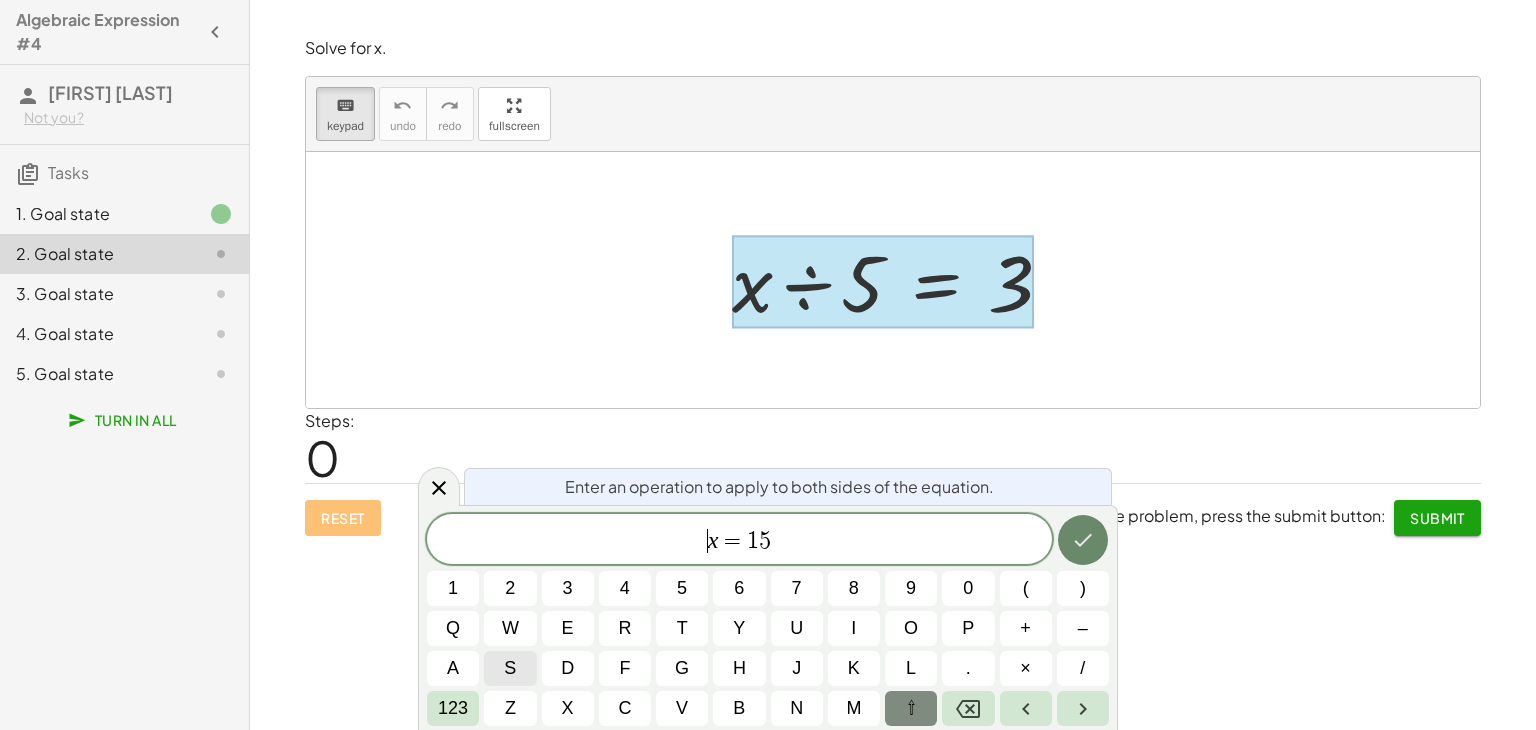 click at bounding box center [1083, 540] 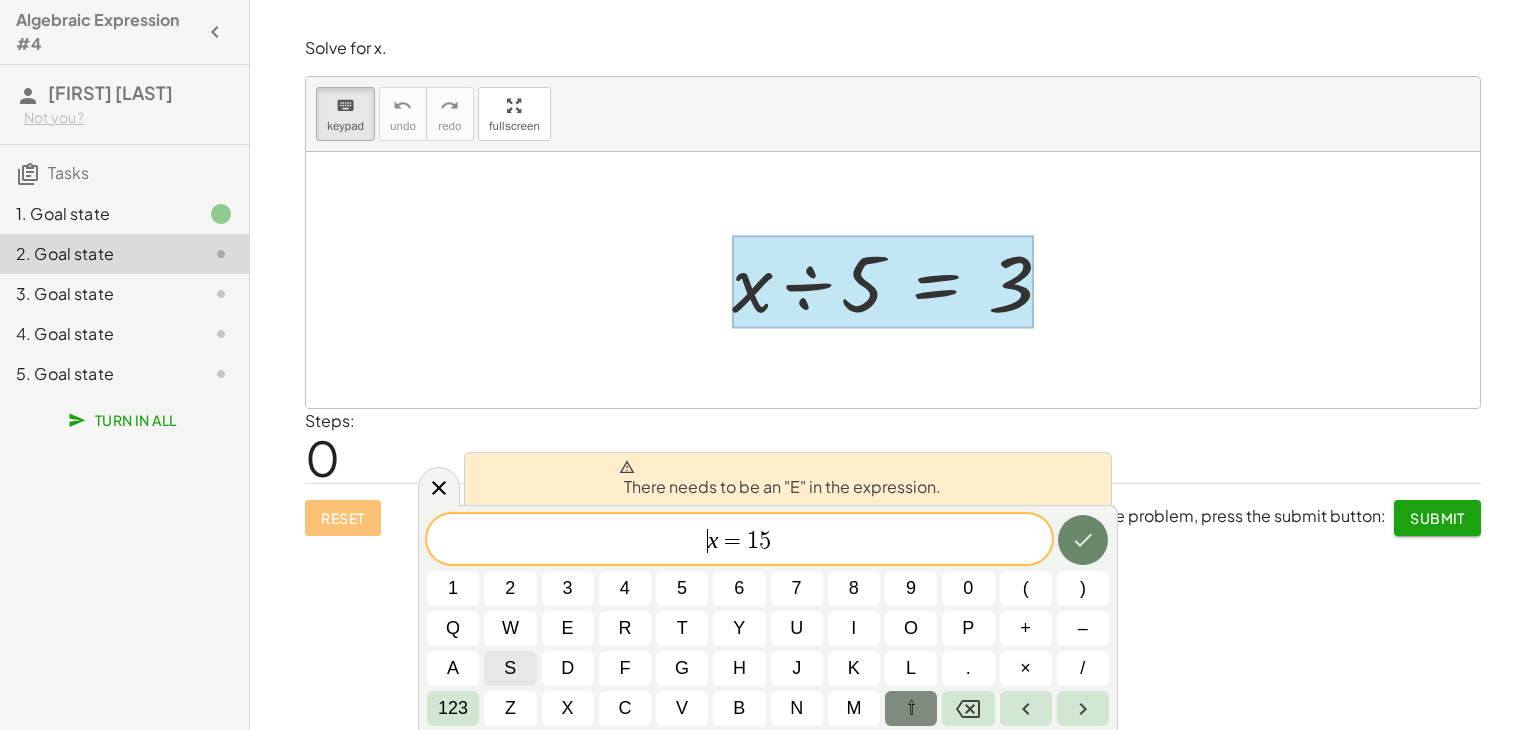 click at bounding box center [1083, 540] 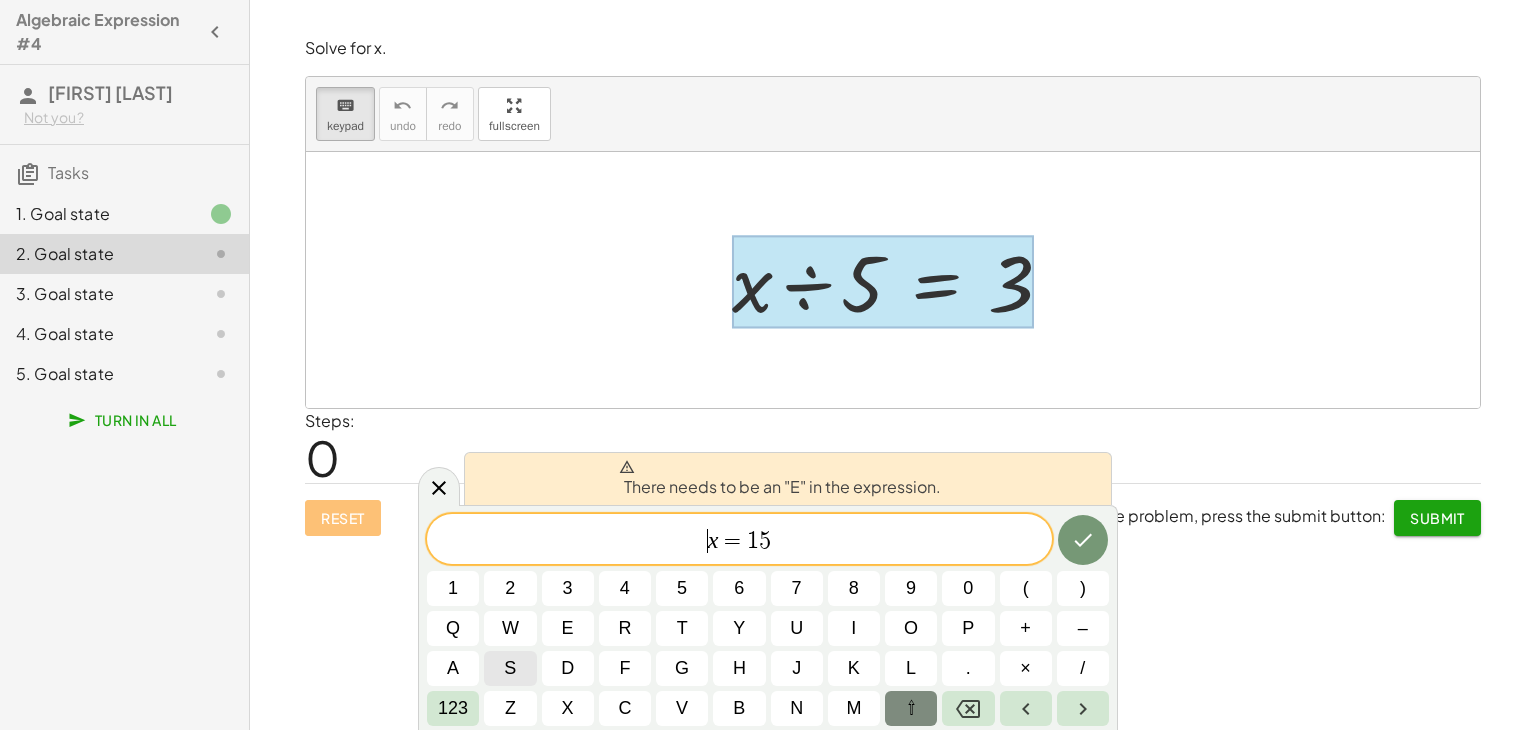 click on "​ x = 1 5" 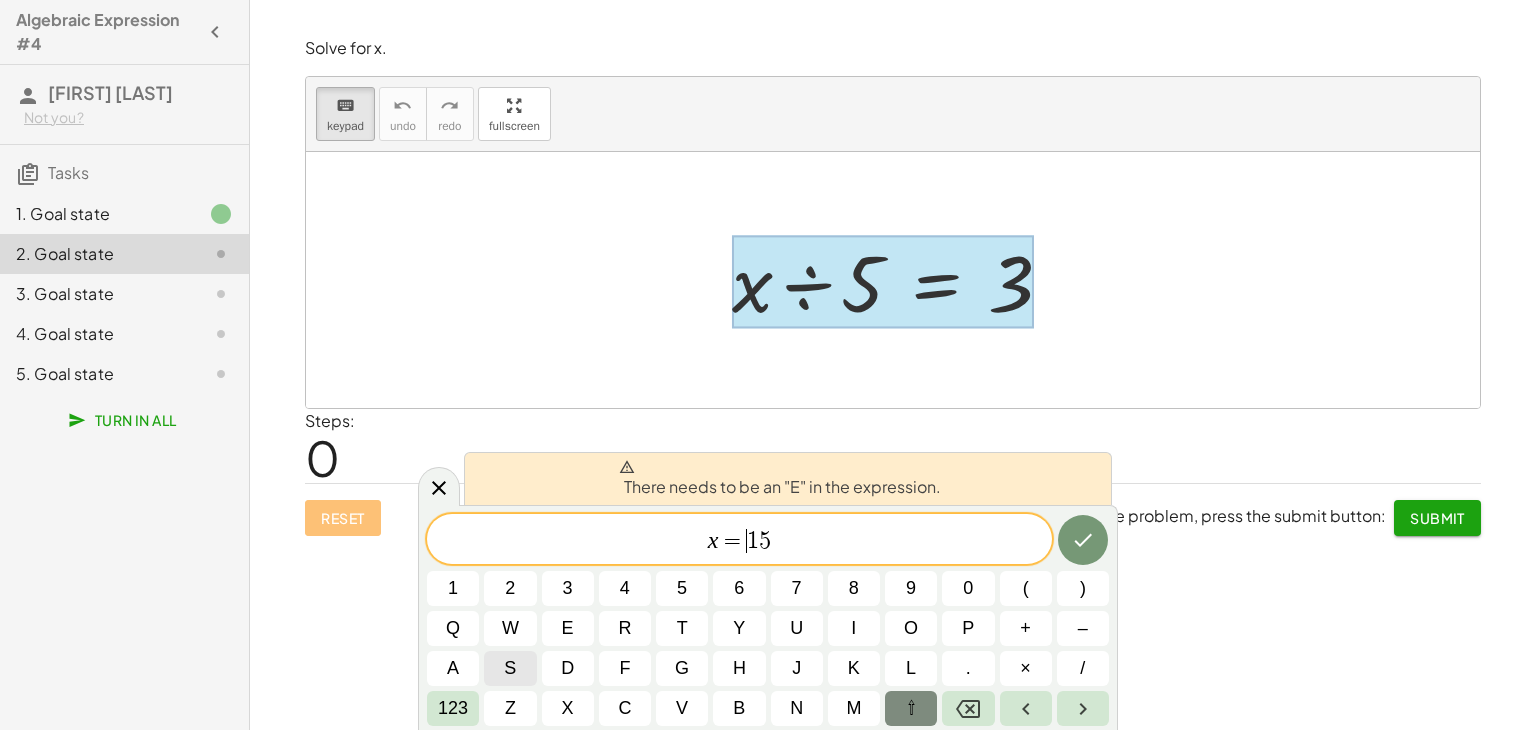 click on "x = ​ 1 5" 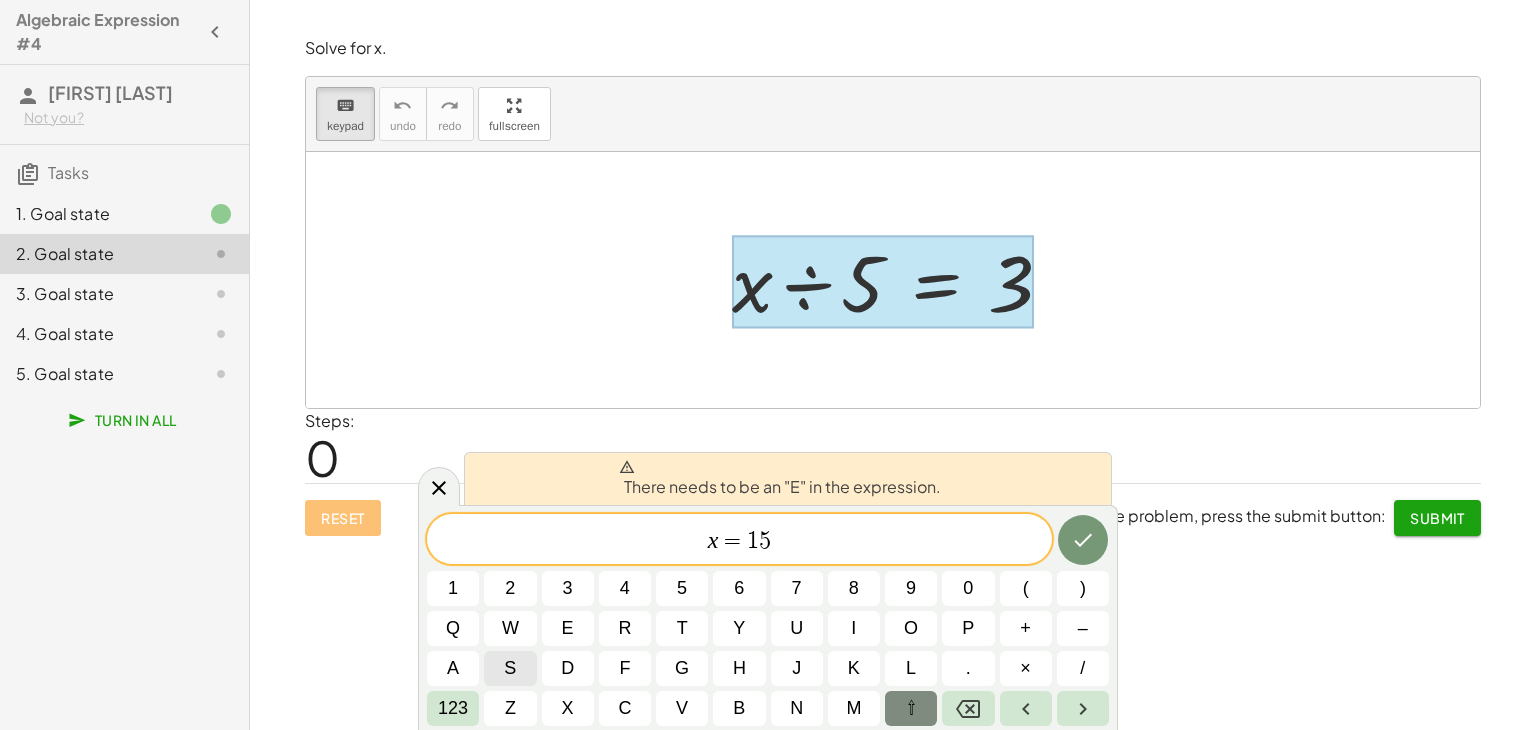 click on "x = ​ 1 5" at bounding box center [739, 541] 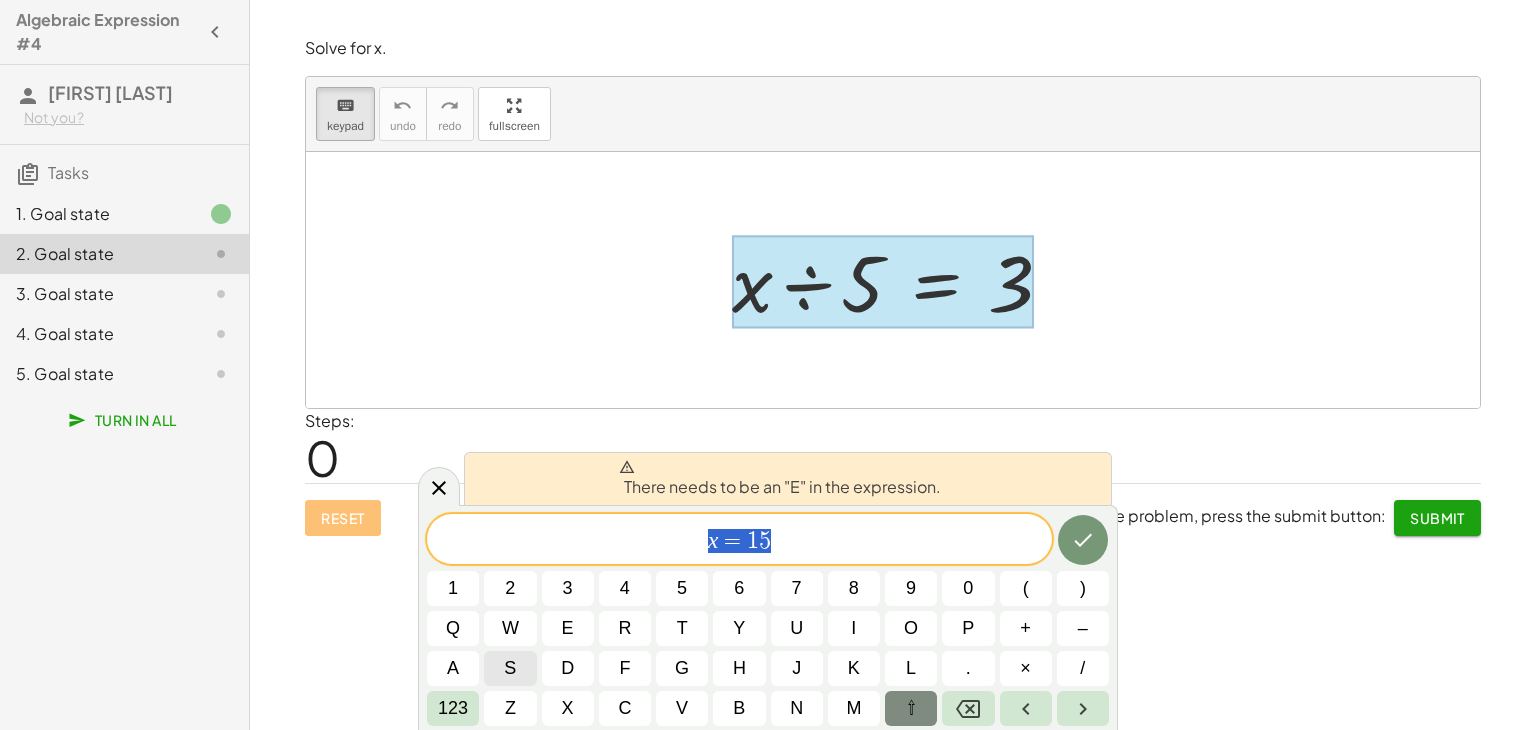 drag, startPoint x: 778, startPoint y: 532, endPoint x: 707, endPoint y: 538, distance: 71.25307 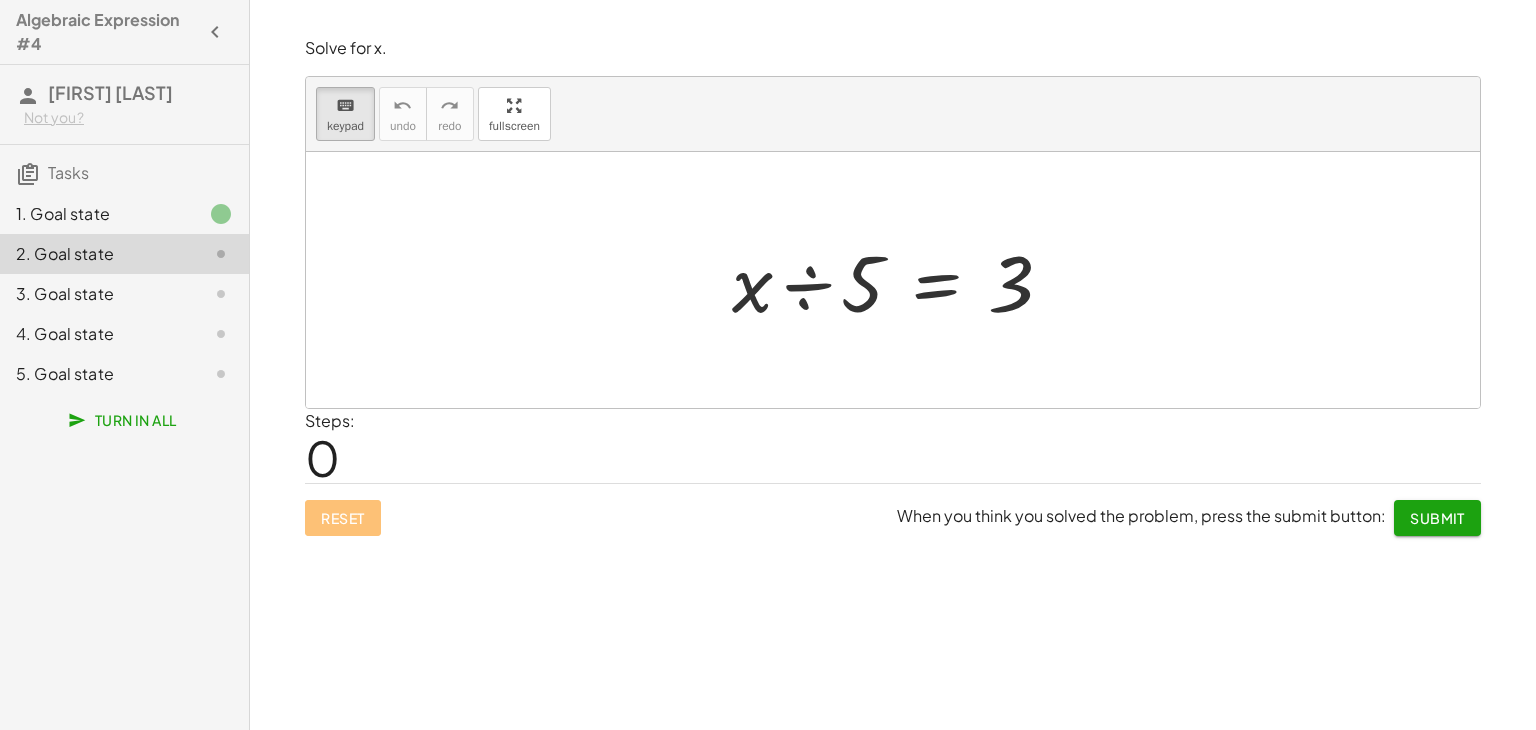 click at bounding box center [893, 280] 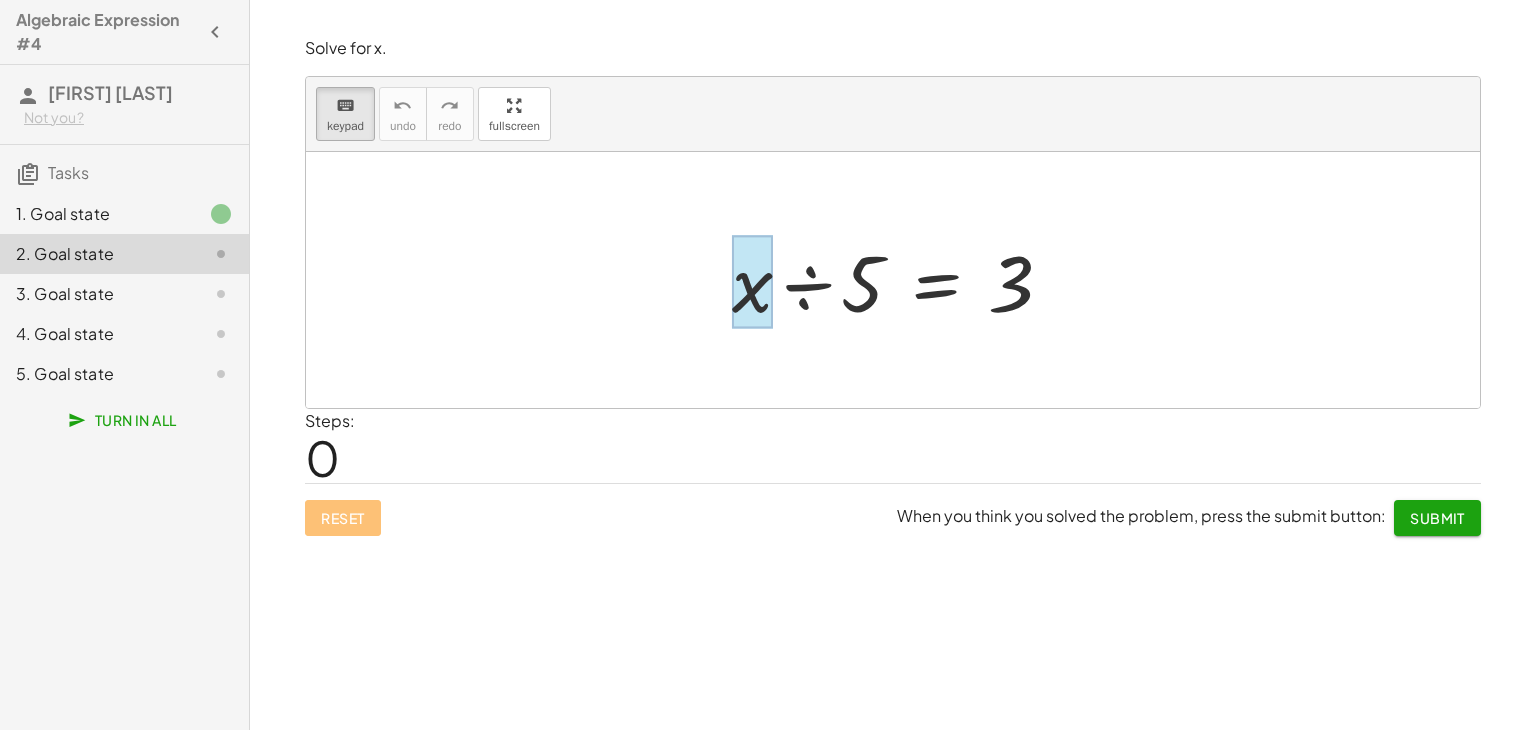 click at bounding box center (752, 282) 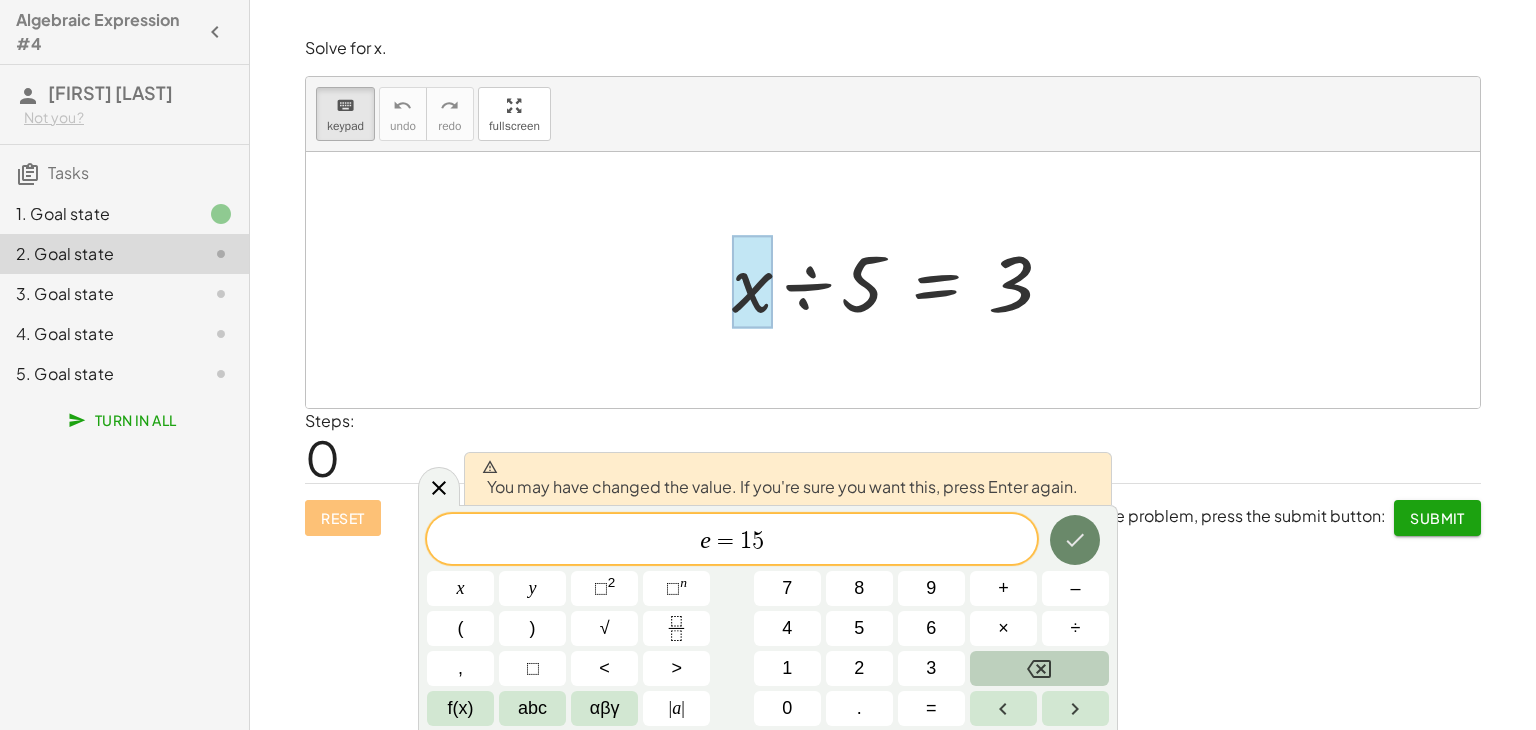 click at bounding box center (1075, 540) 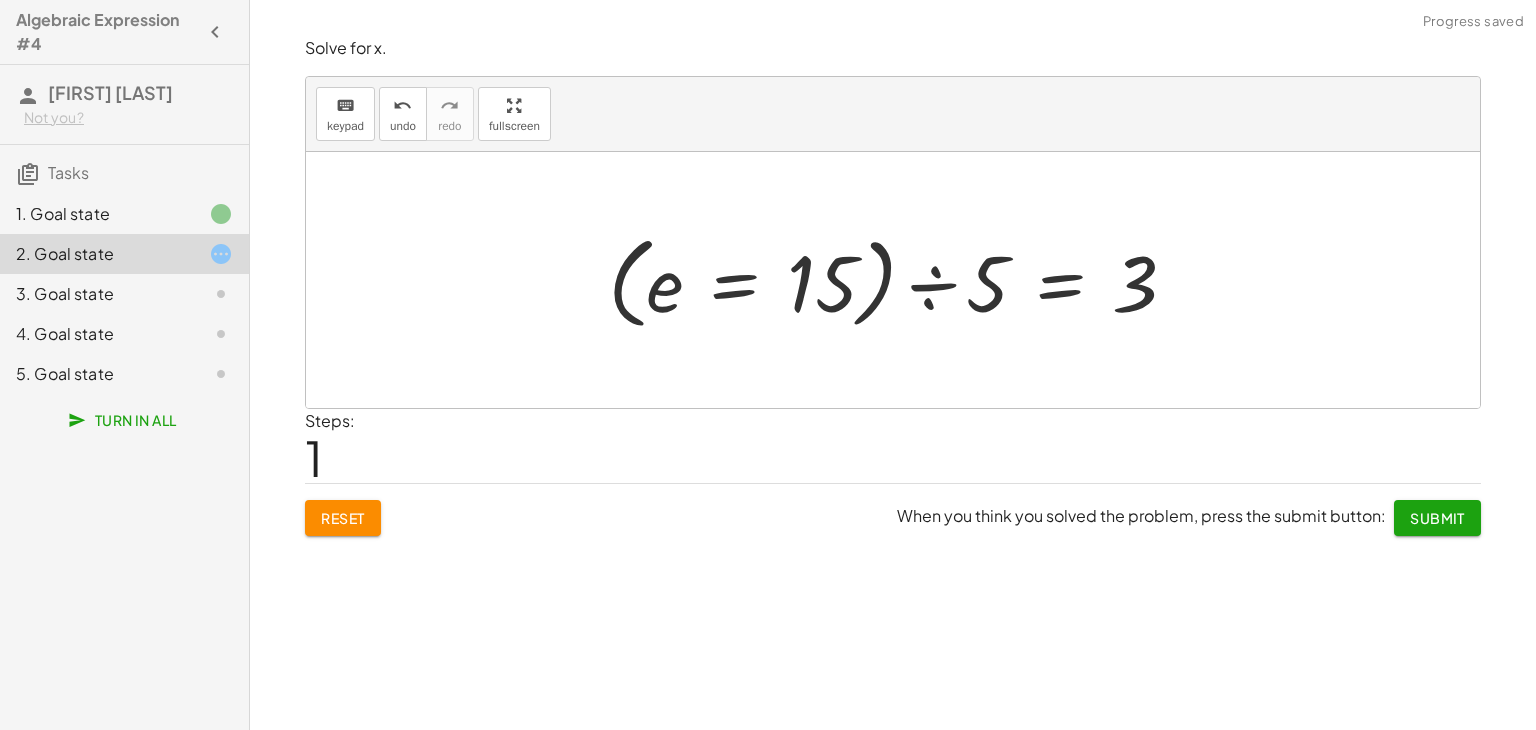 click at bounding box center [900, 280] 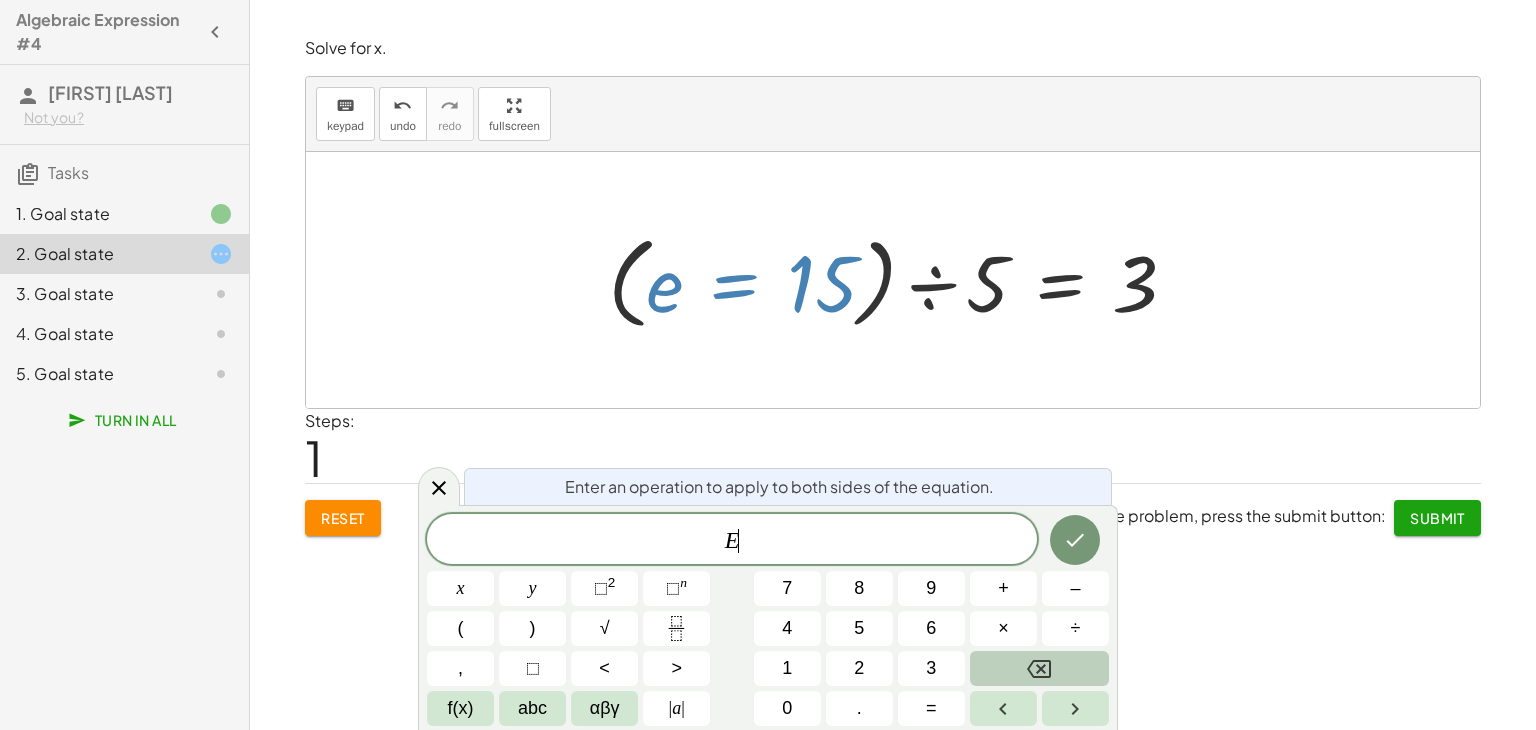 click at bounding box center [900, 280] 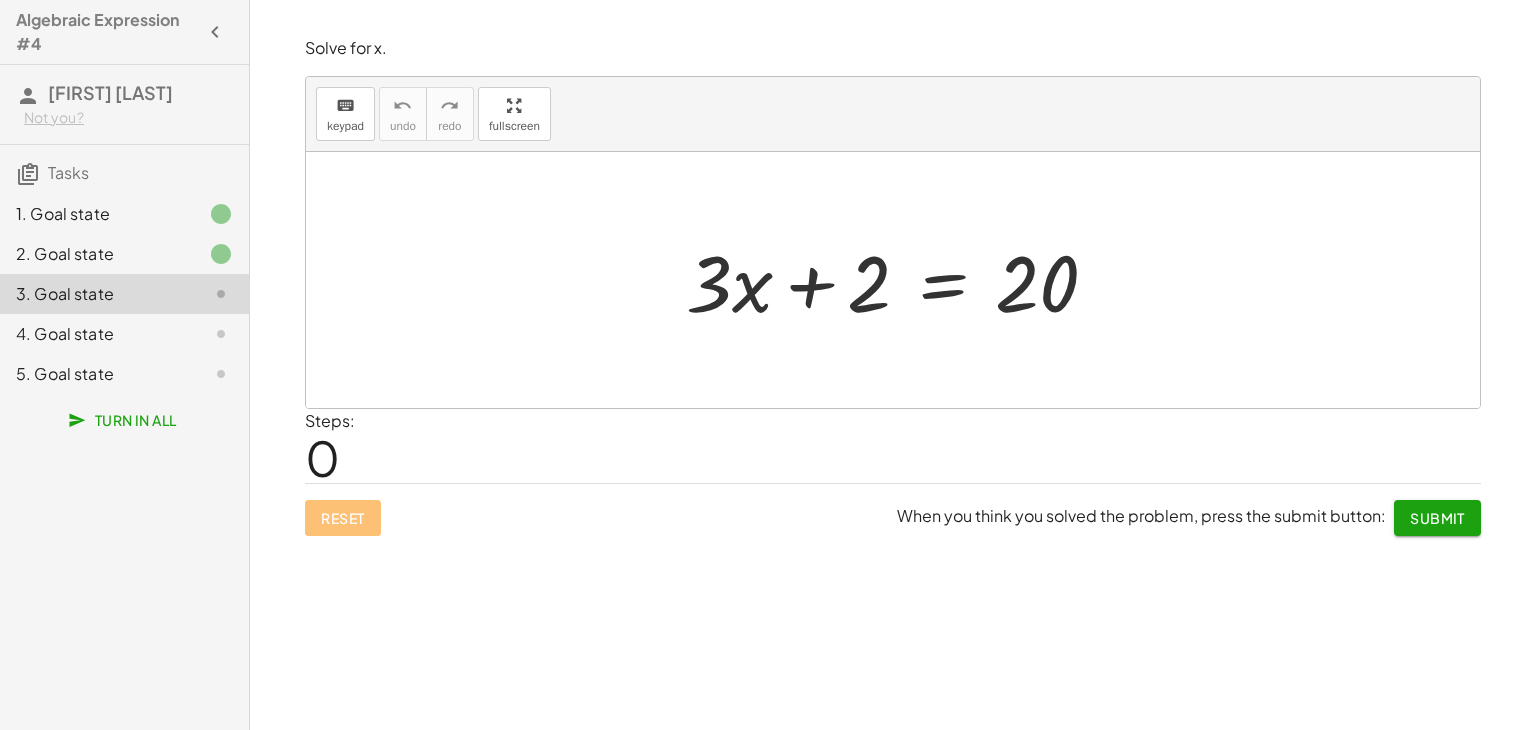 click on "2. Goal state" 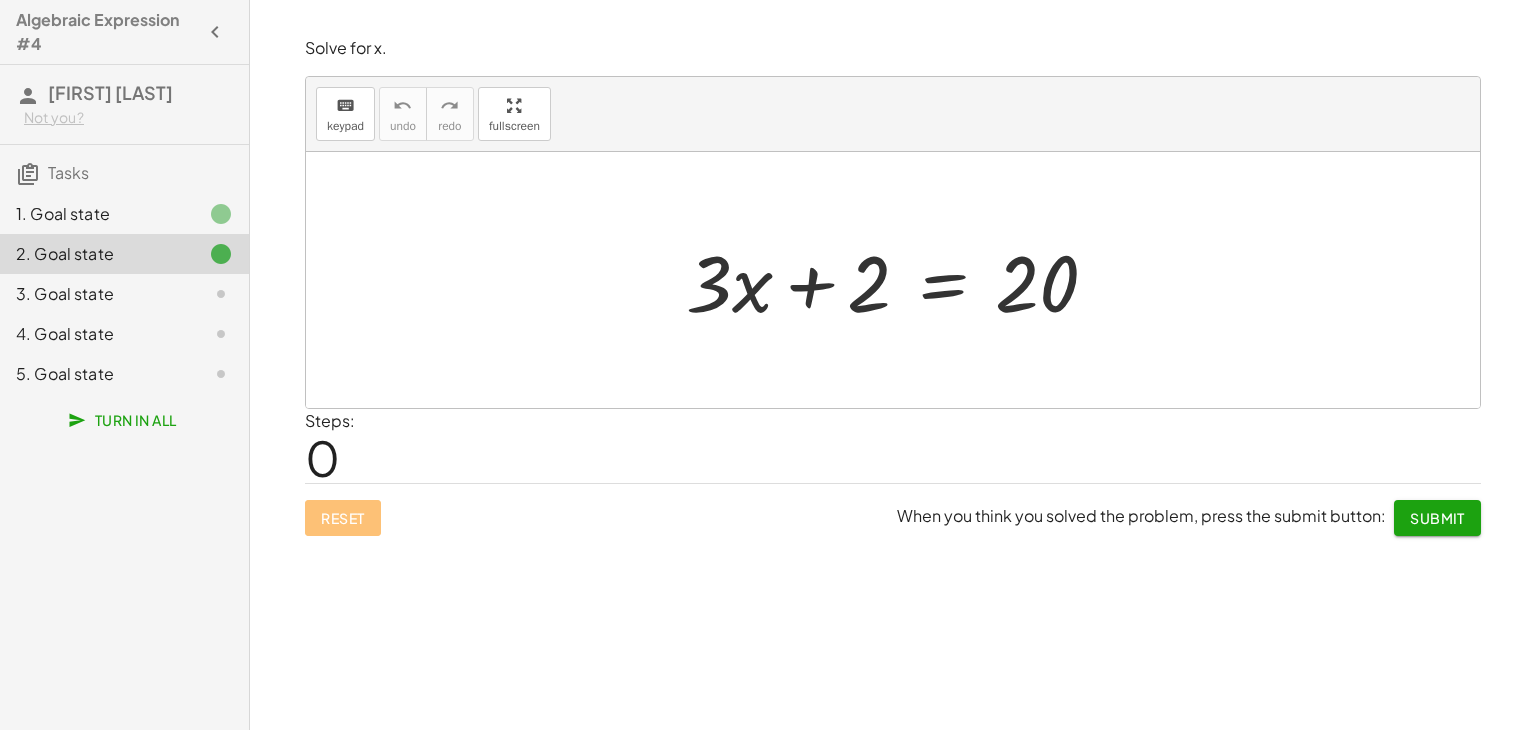 click on "3. Goal state" 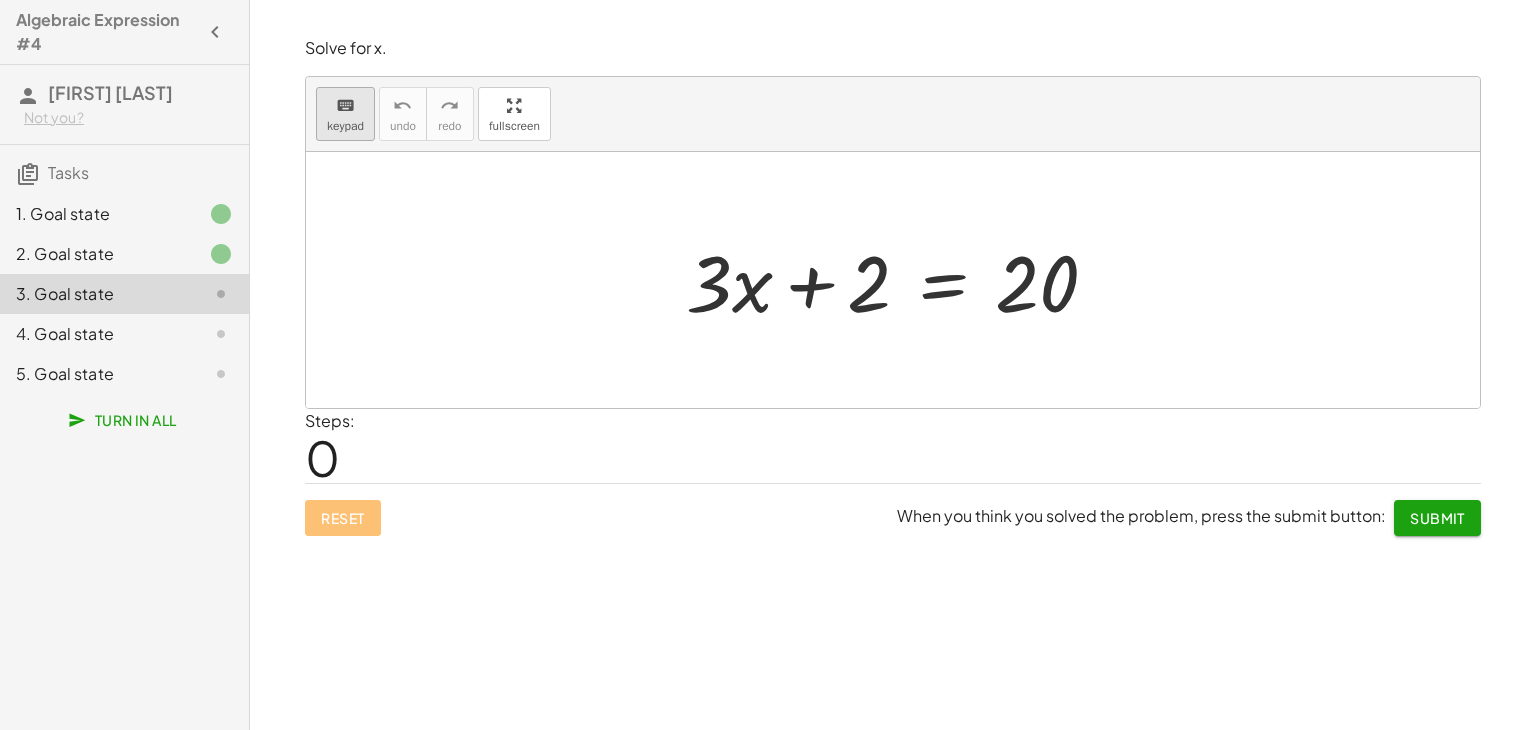 click on "keypad" at bounding box center [345, 126] 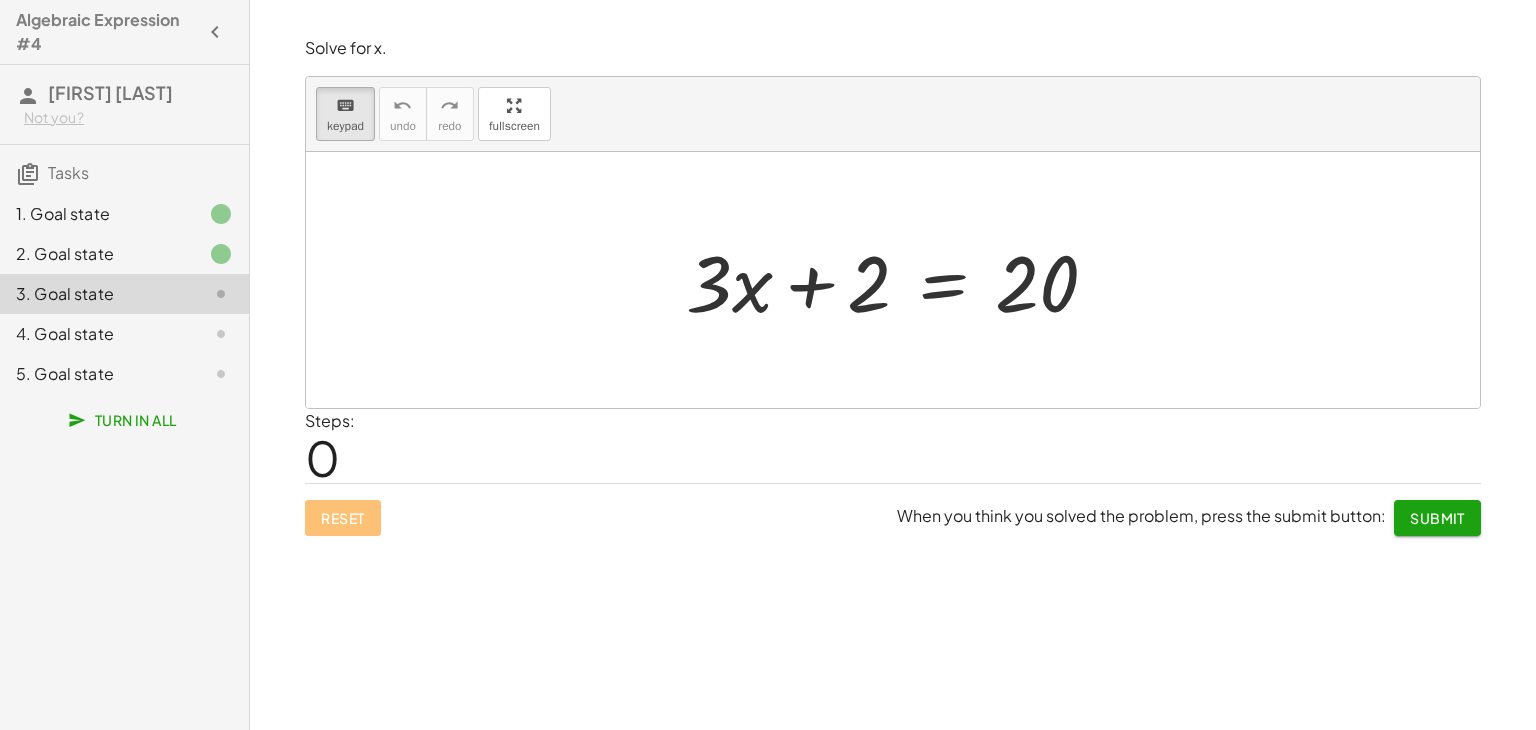 click at bounding box center (893, 280) 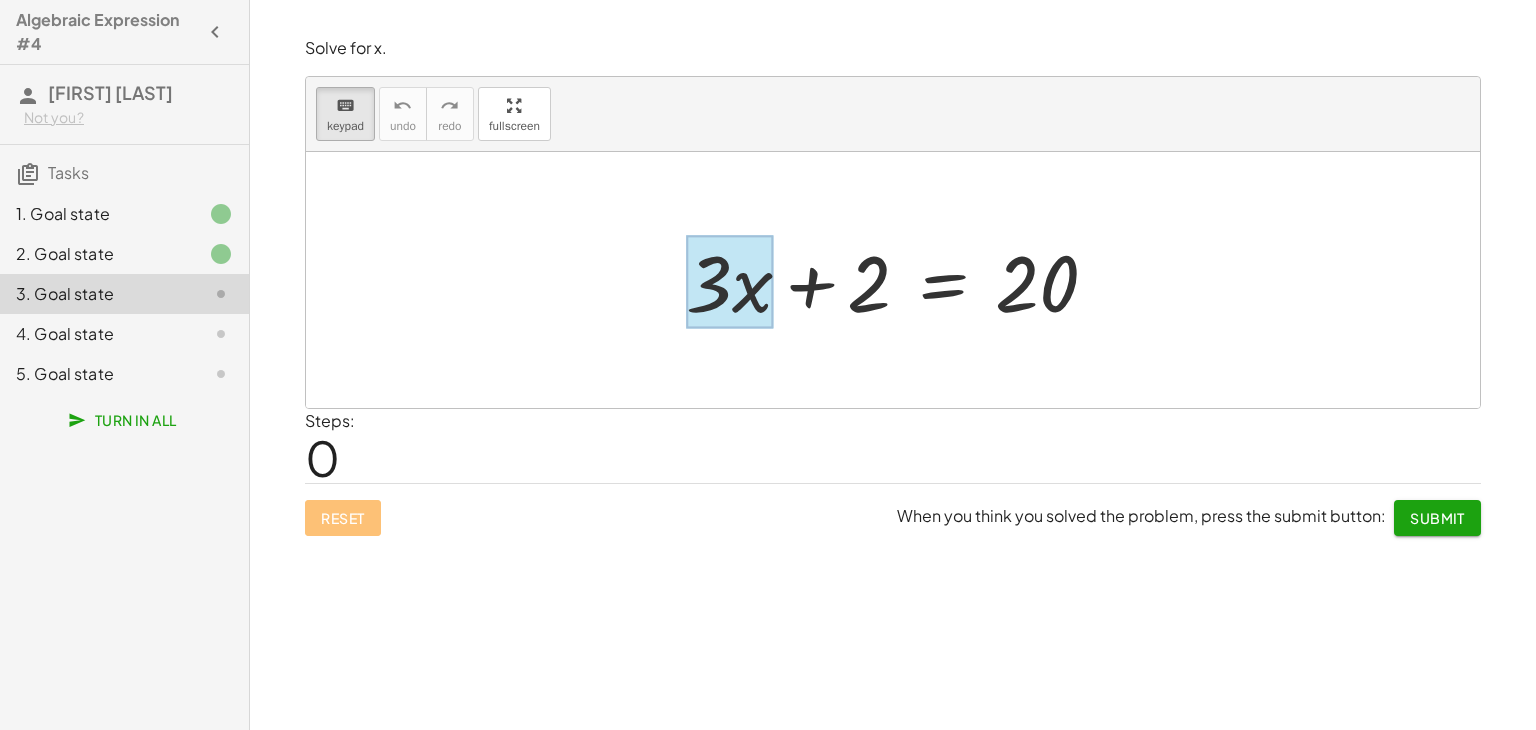 click at bounding box center (729, 282) 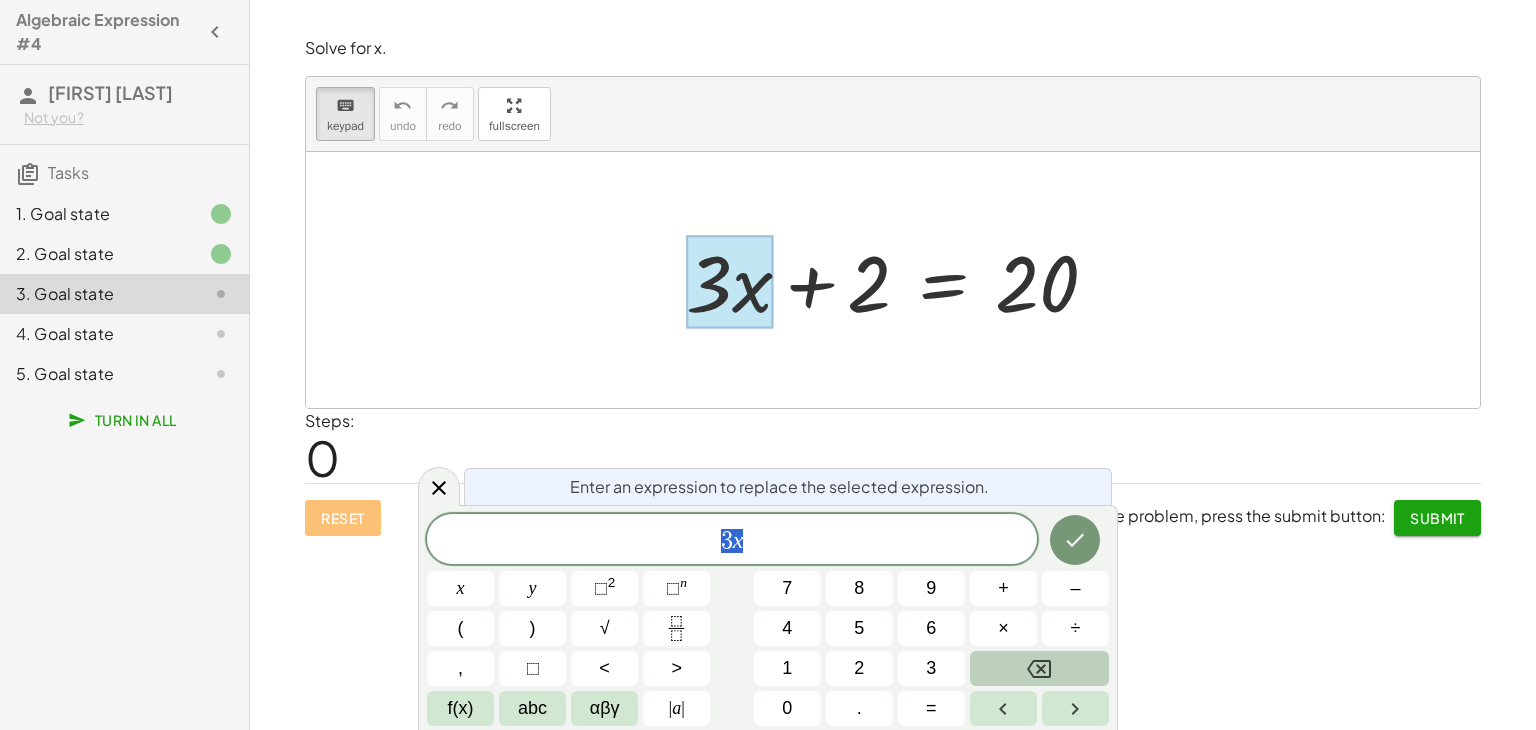 click at bounding box center (729, 282) 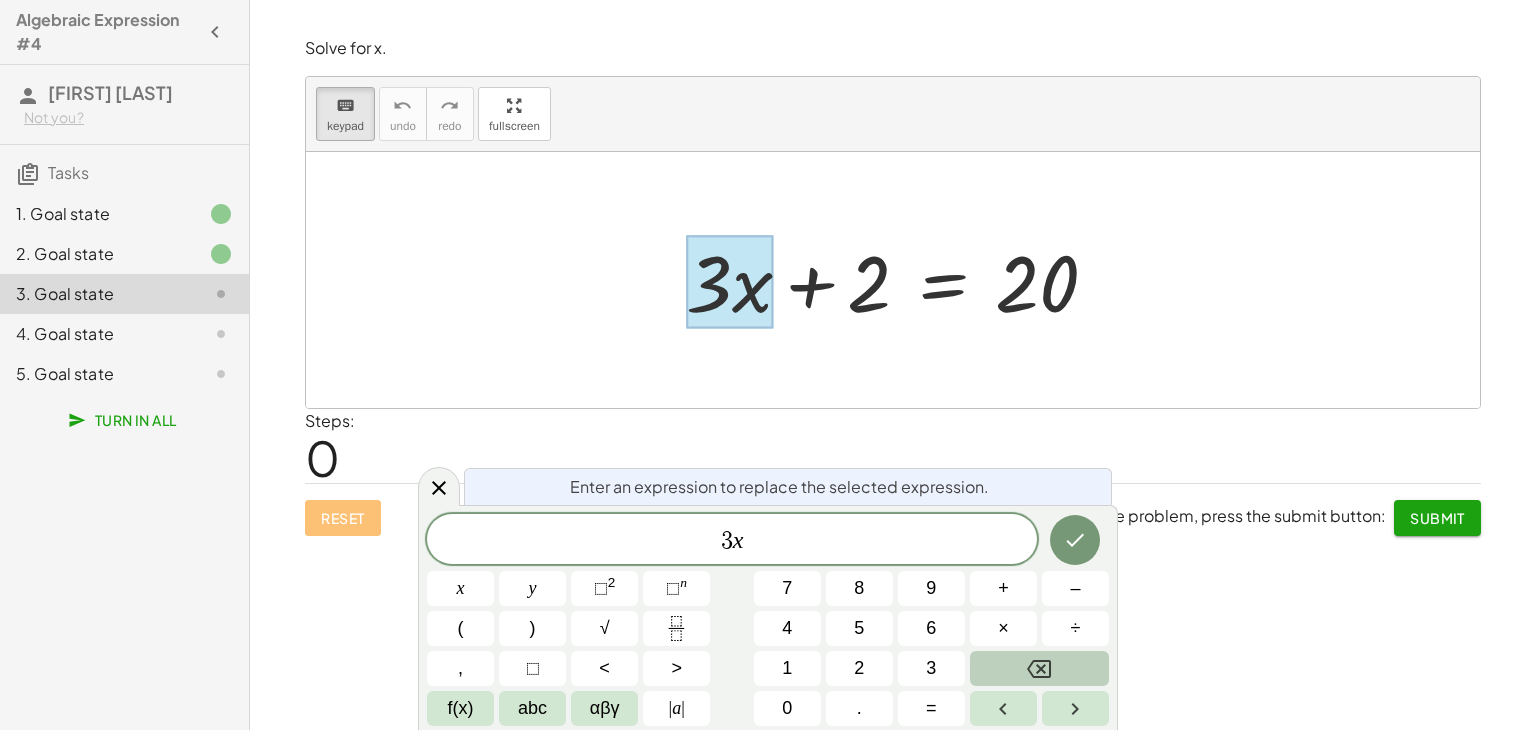 click at bounding box center (893, 280) 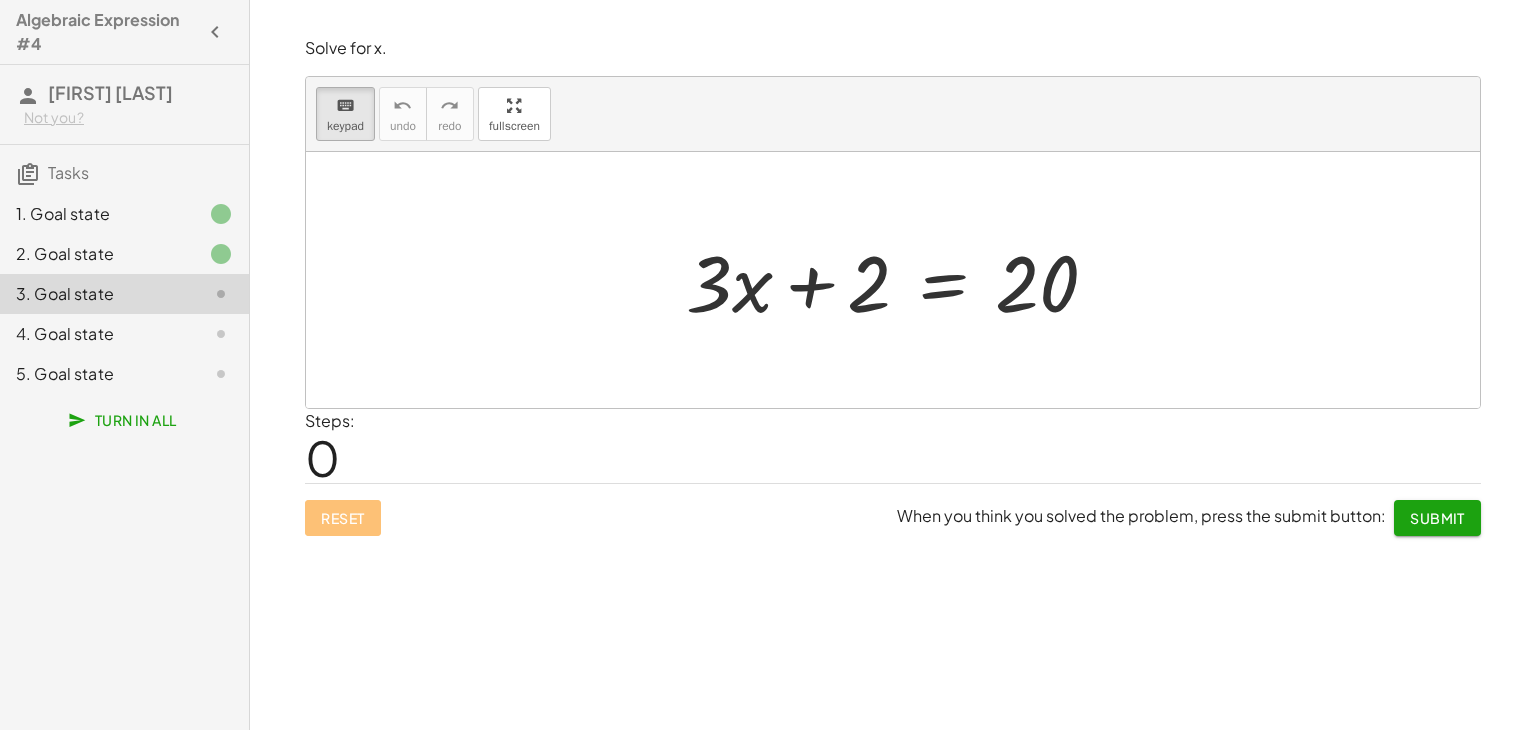 click at bounding box center (893, 280) 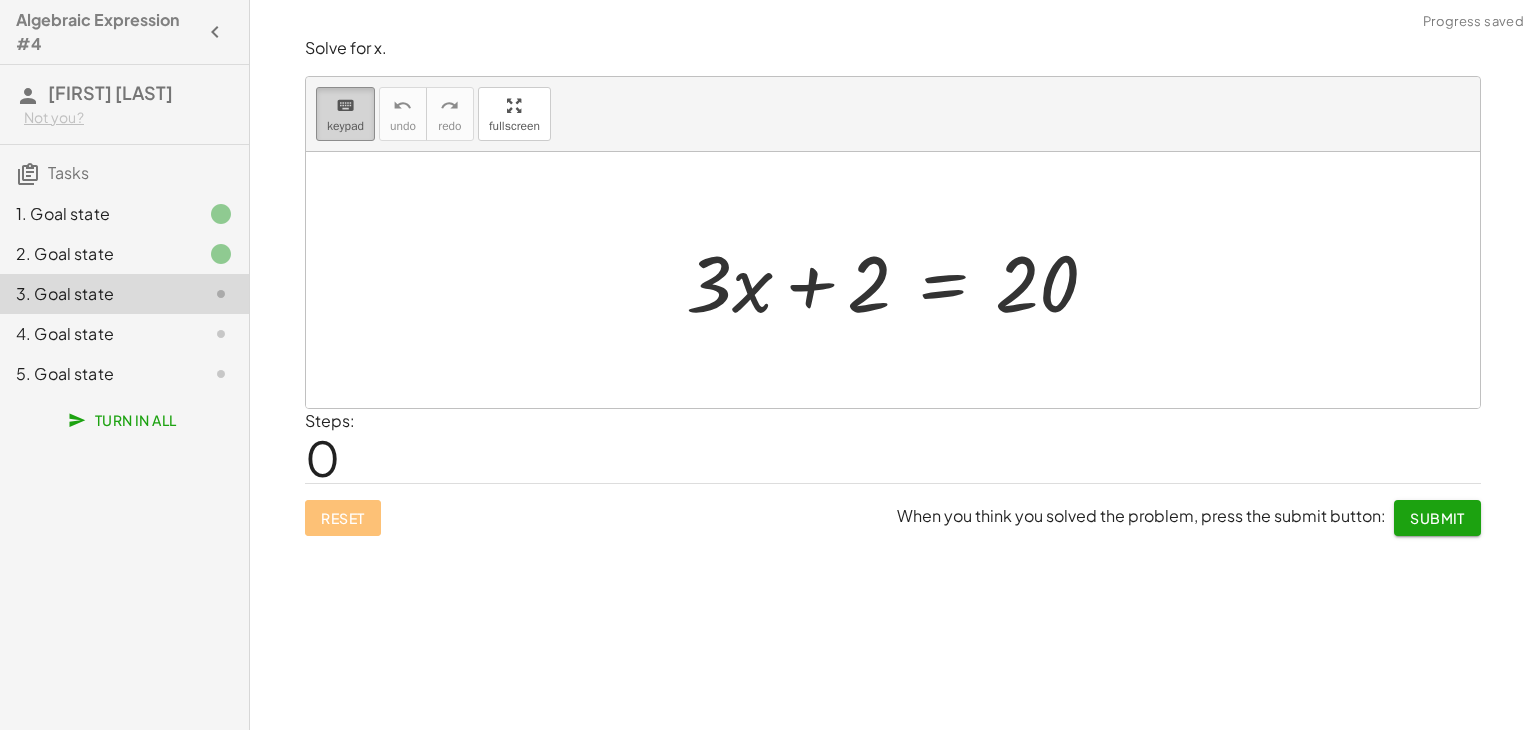 click on "keyboard" at bounding box center [345, 106] 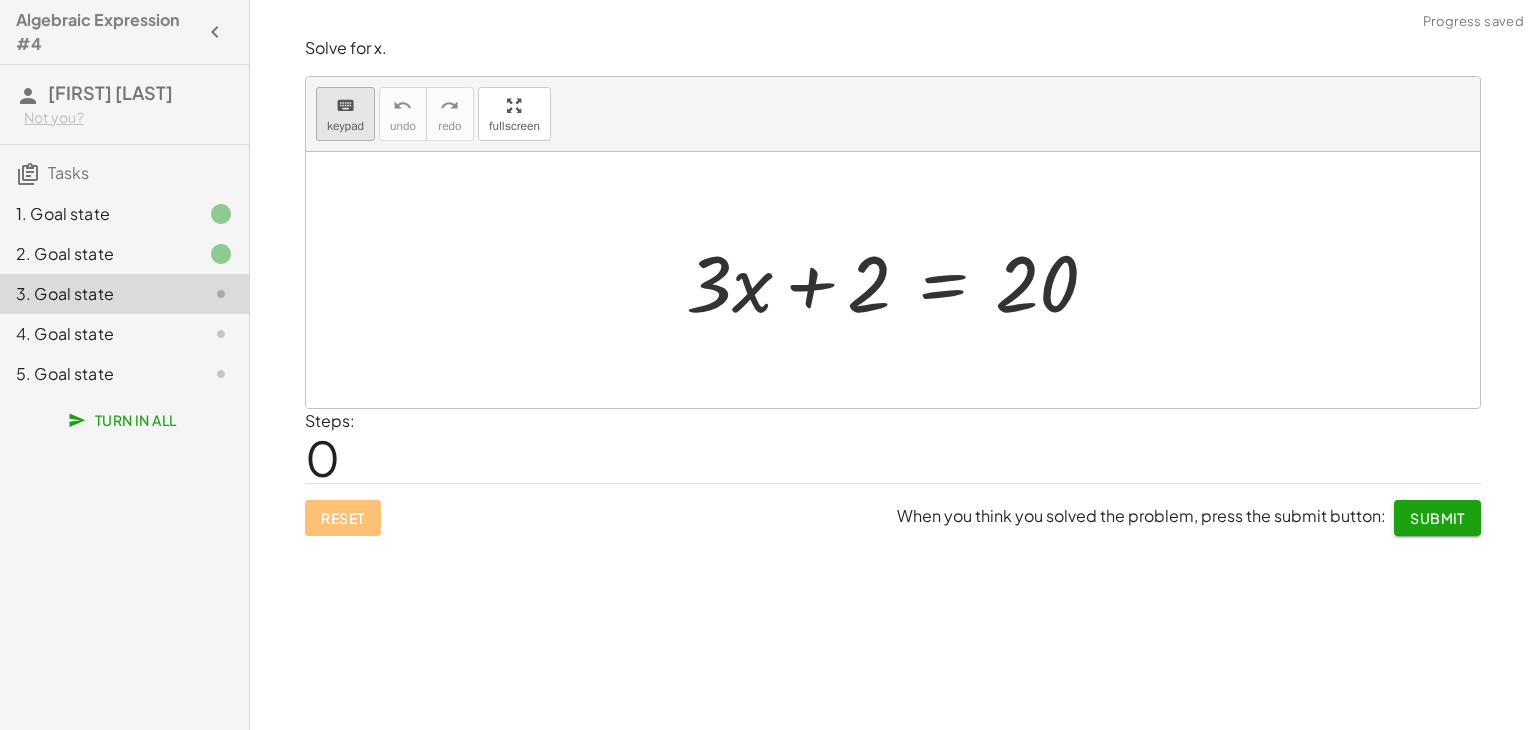 click on "keyboard" at bounding box center [345, 106] 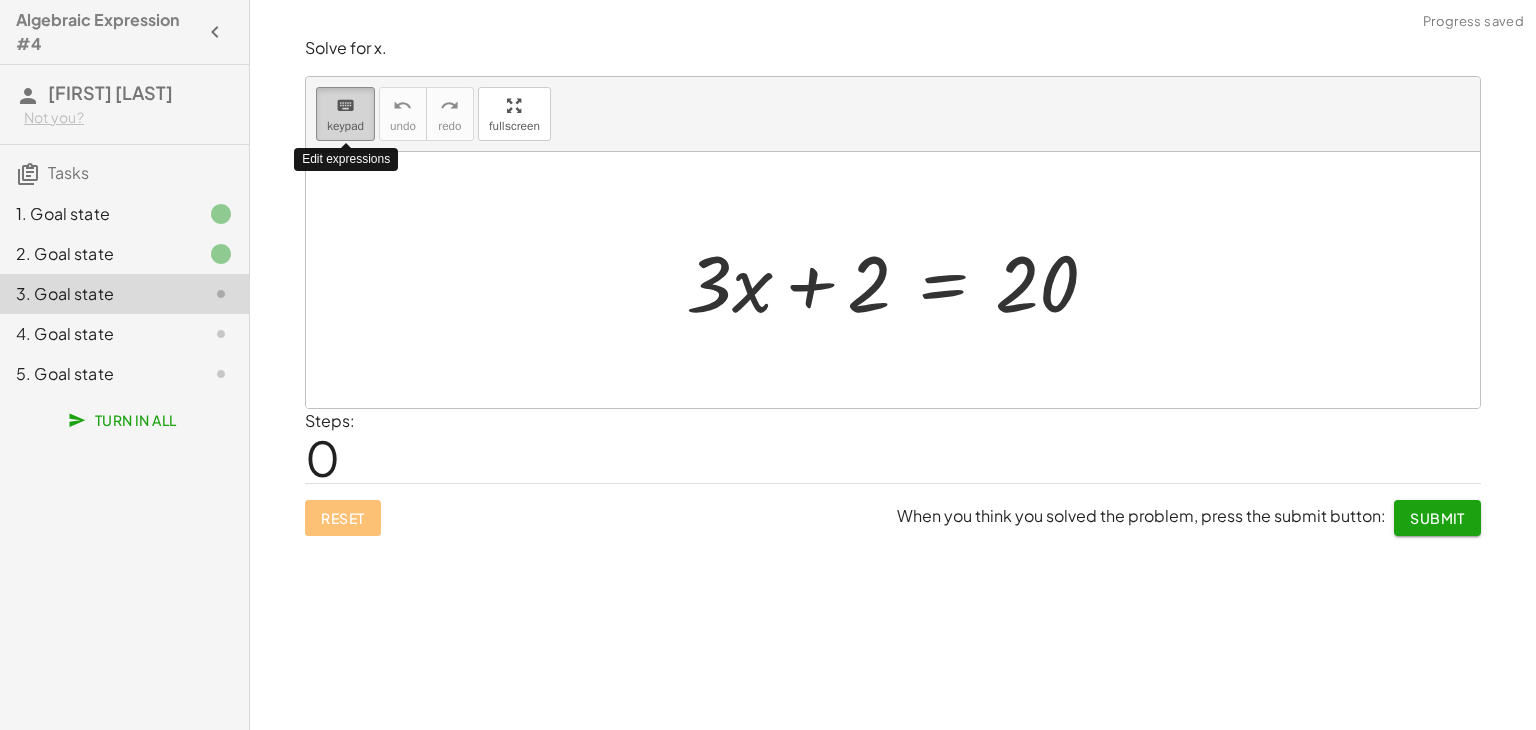 click on "keyboard" at bounding box center (345, 106) 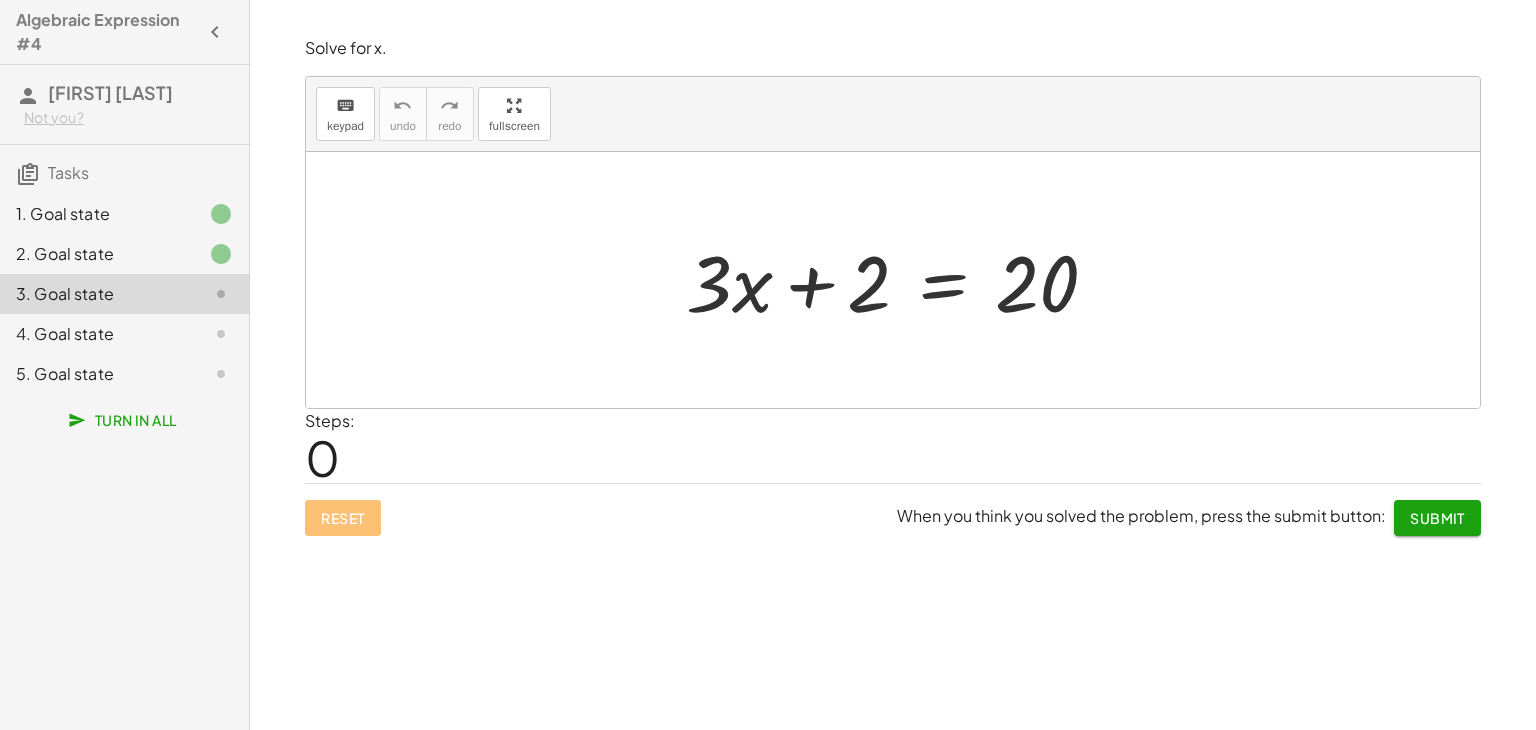 click on "0" at bounding box center (322, 457) 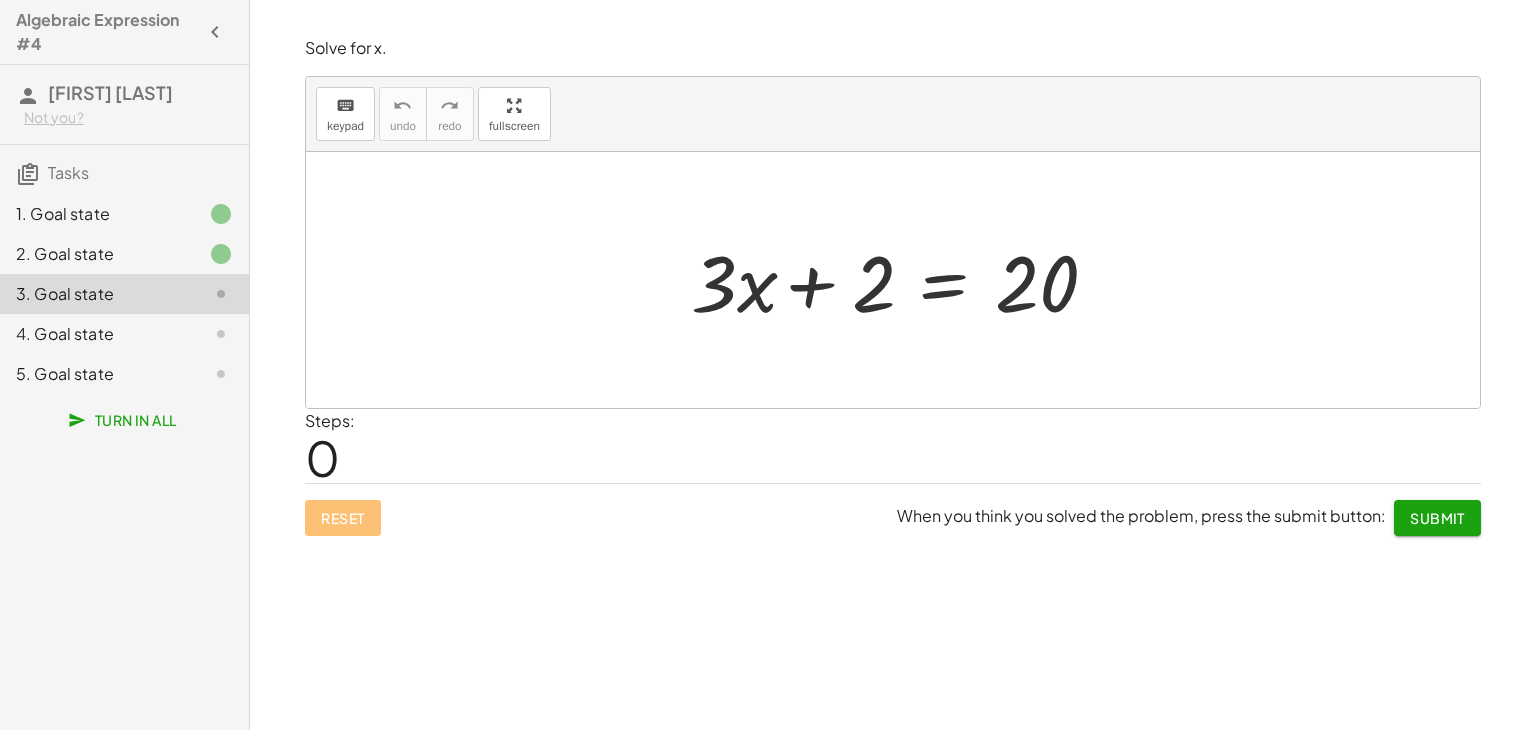 click at bounding box center (900, 280) 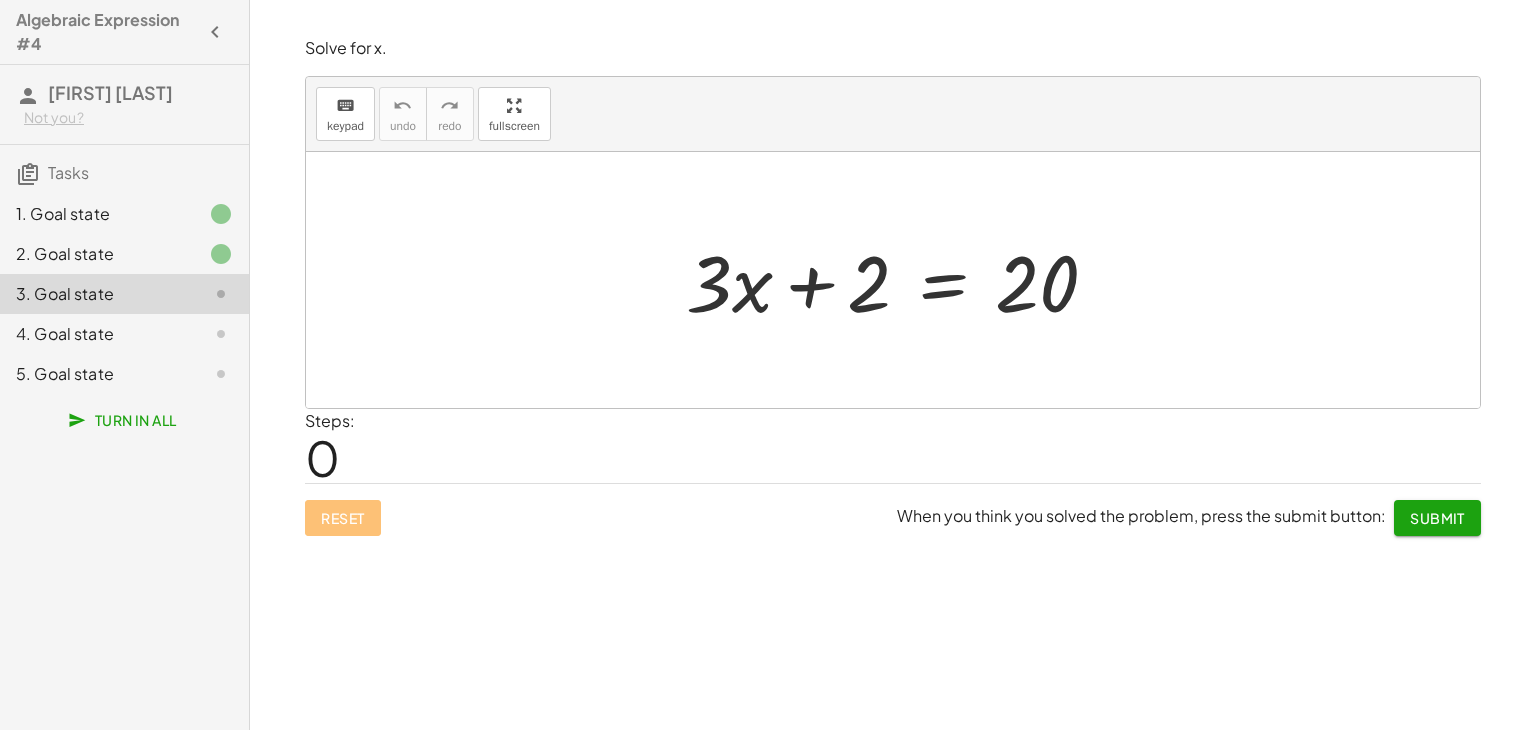 click at bounding box center (900, 280) 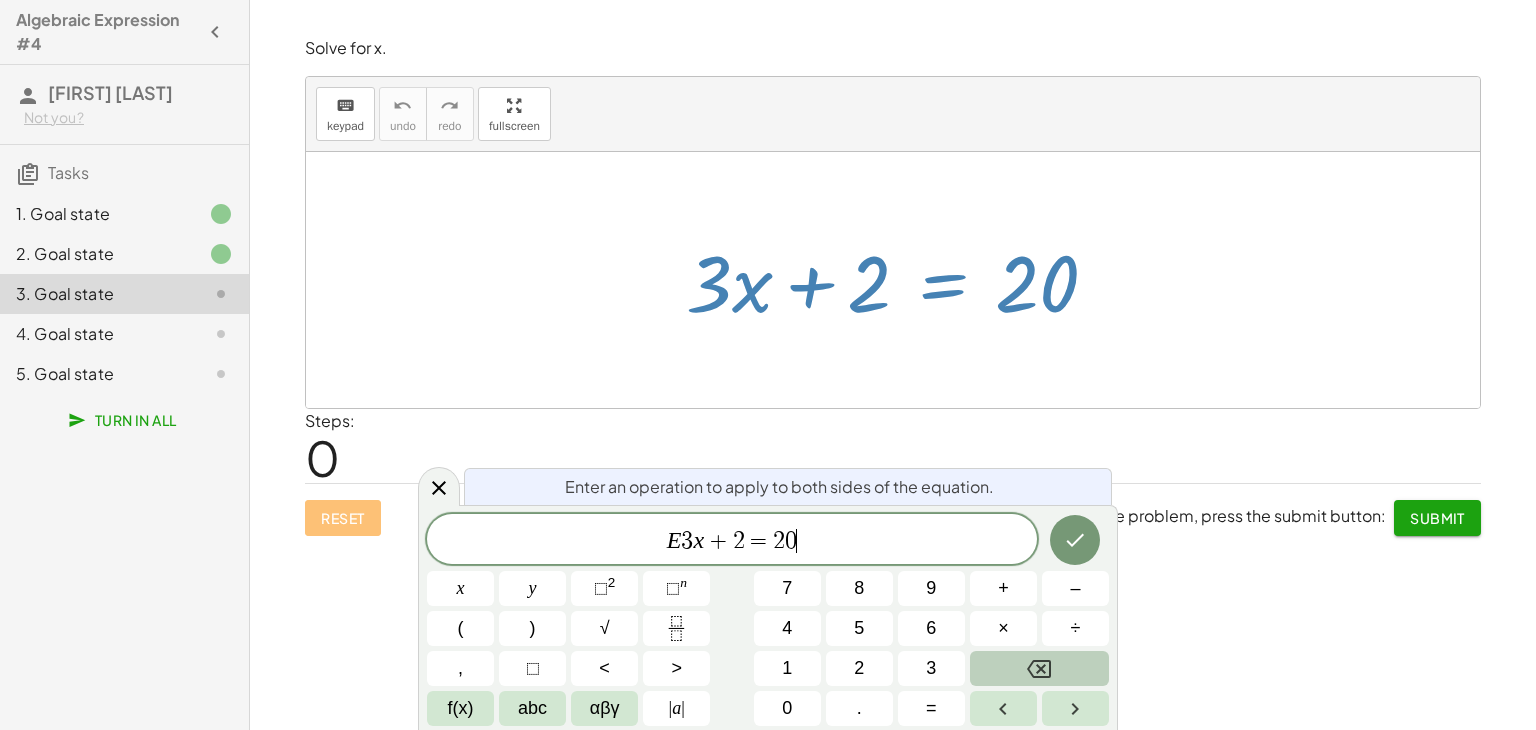 click at bounding box center [1039, 668] 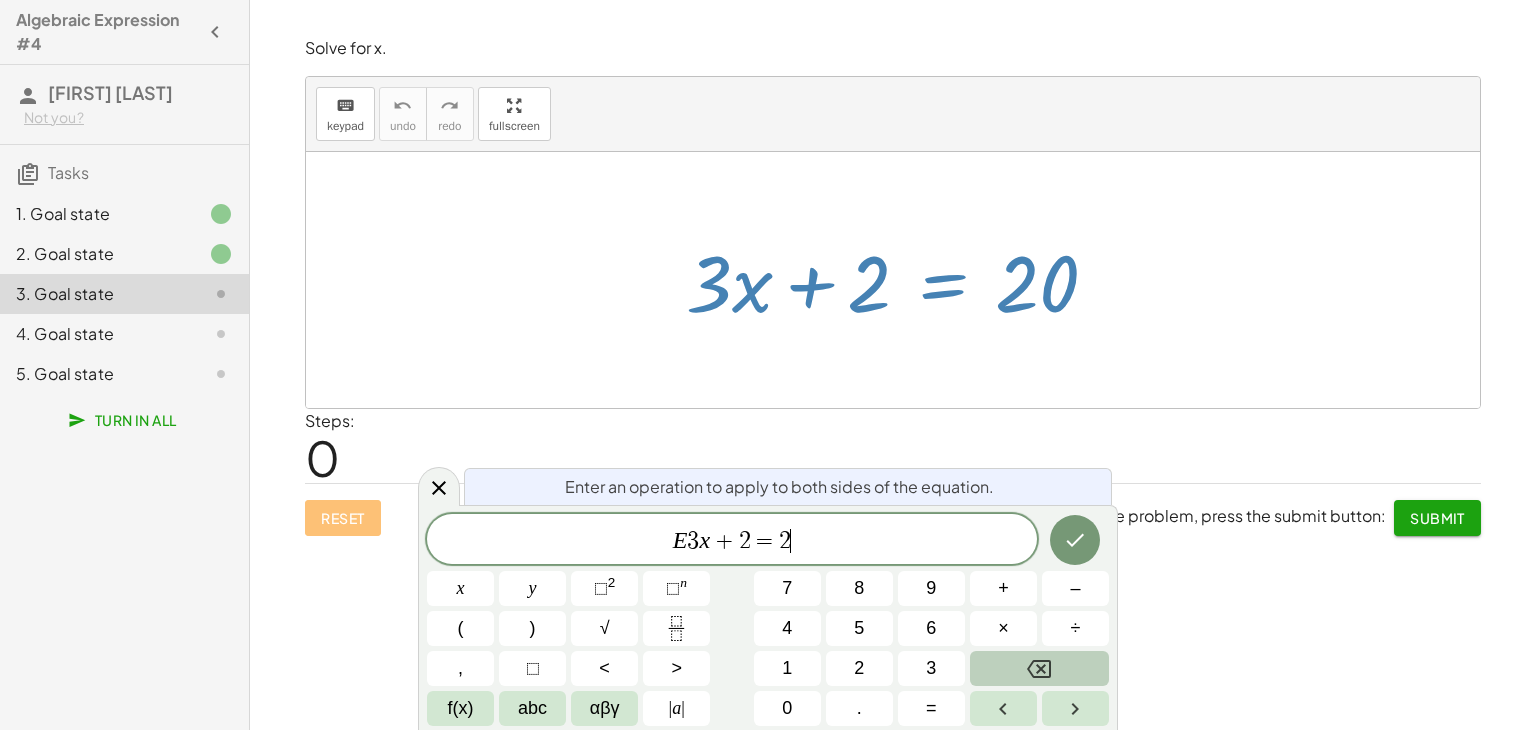 click at bounding box center (1039, 668) 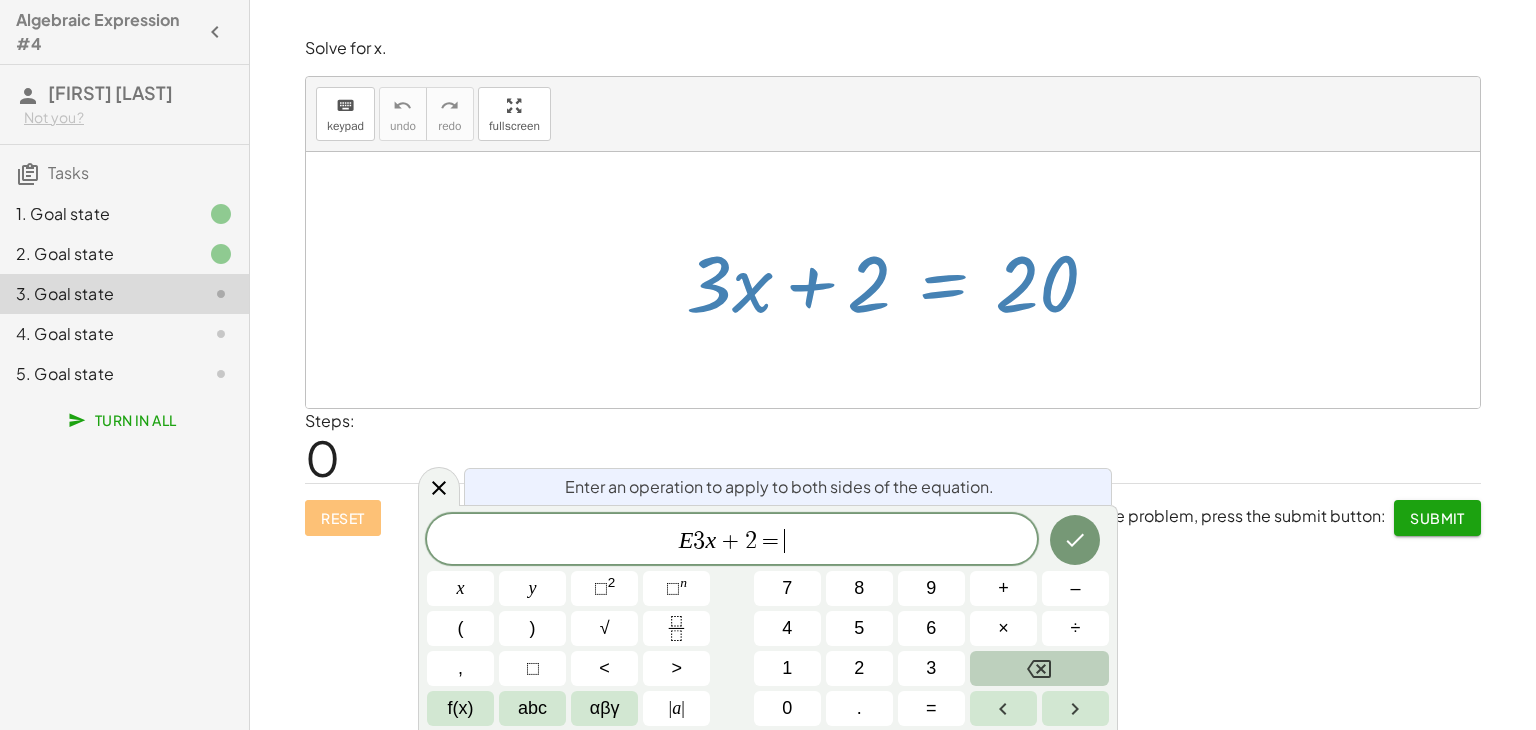click at bounding box center (1039, 668) 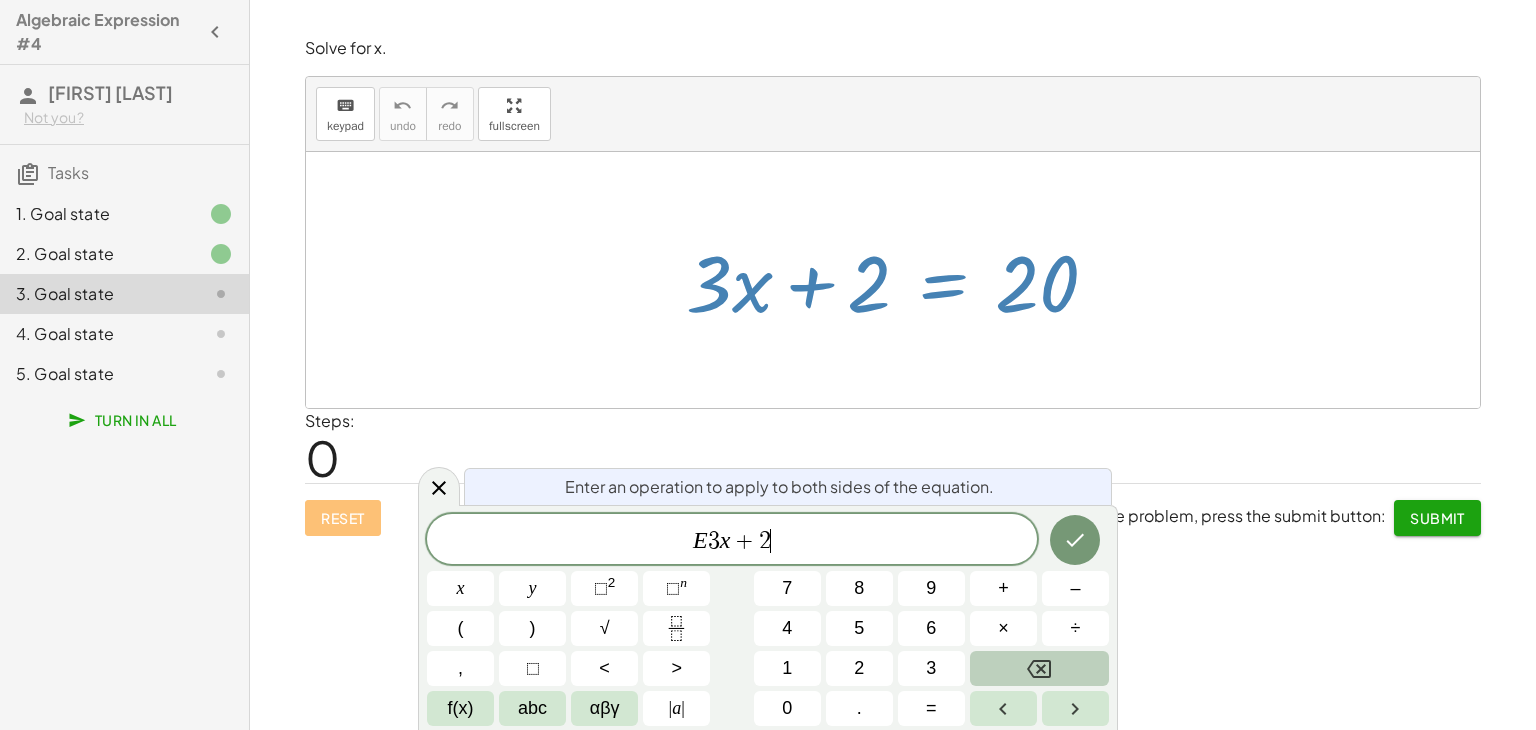 click at bounding box center [1039, 668] 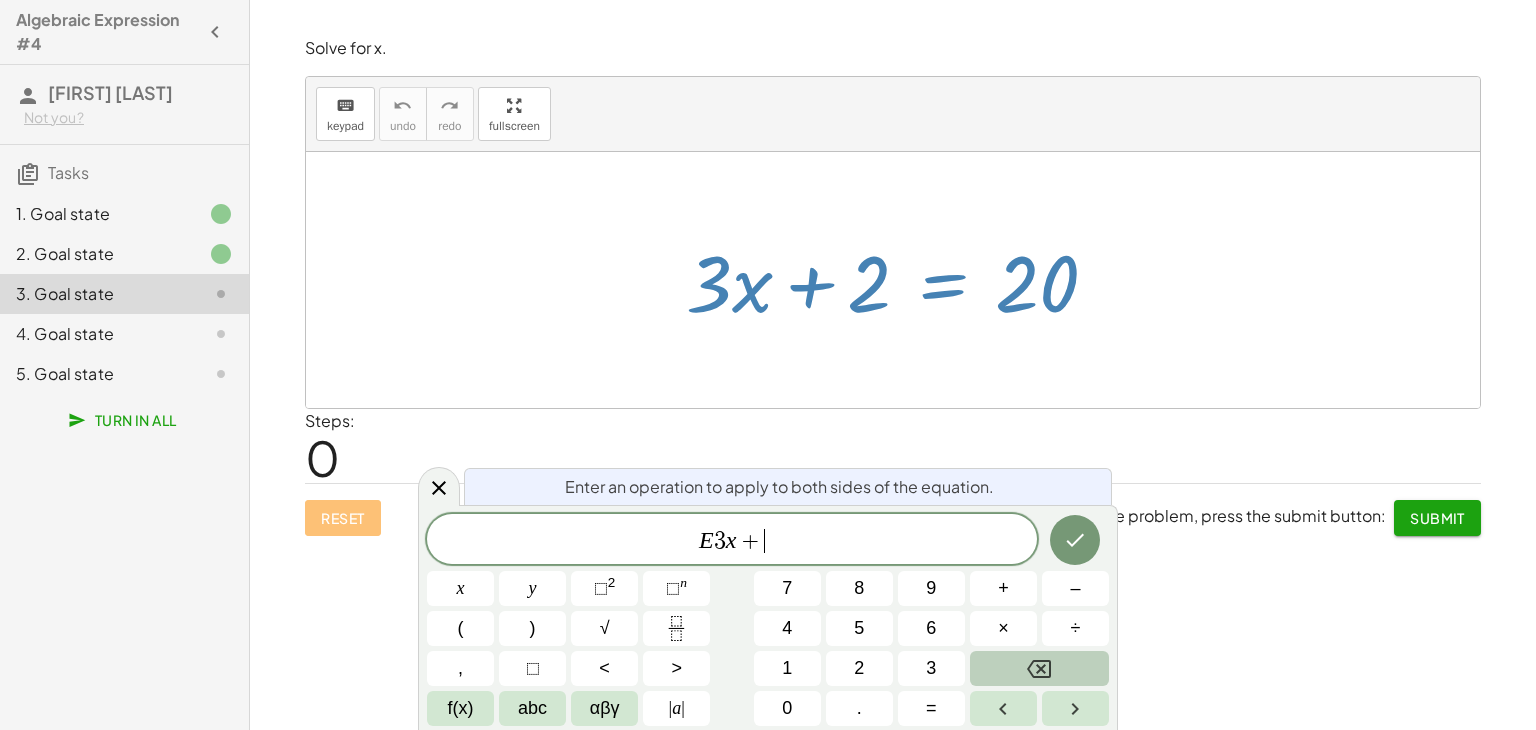 click at bounding box center (1039, 668) 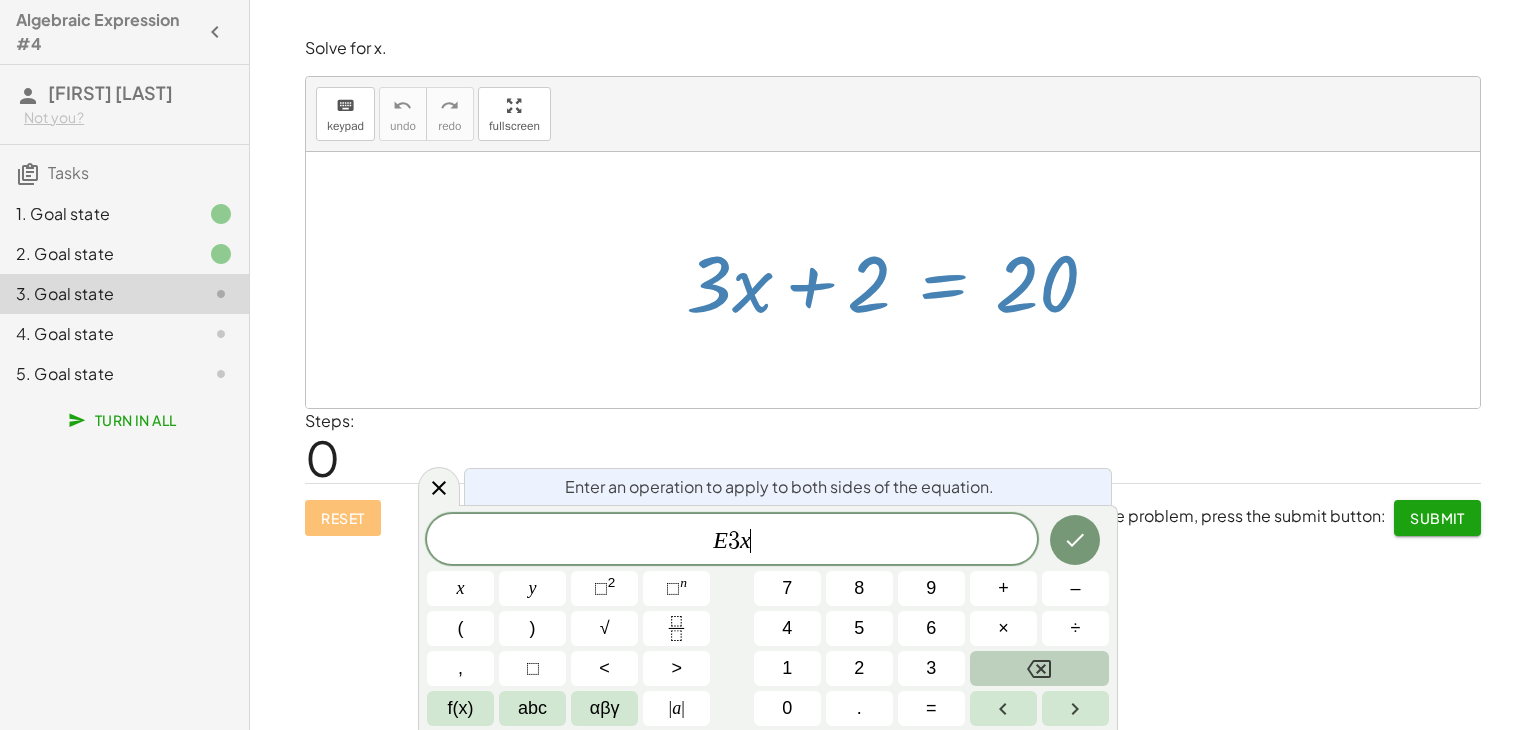 click at bounding box center [1039, 668] 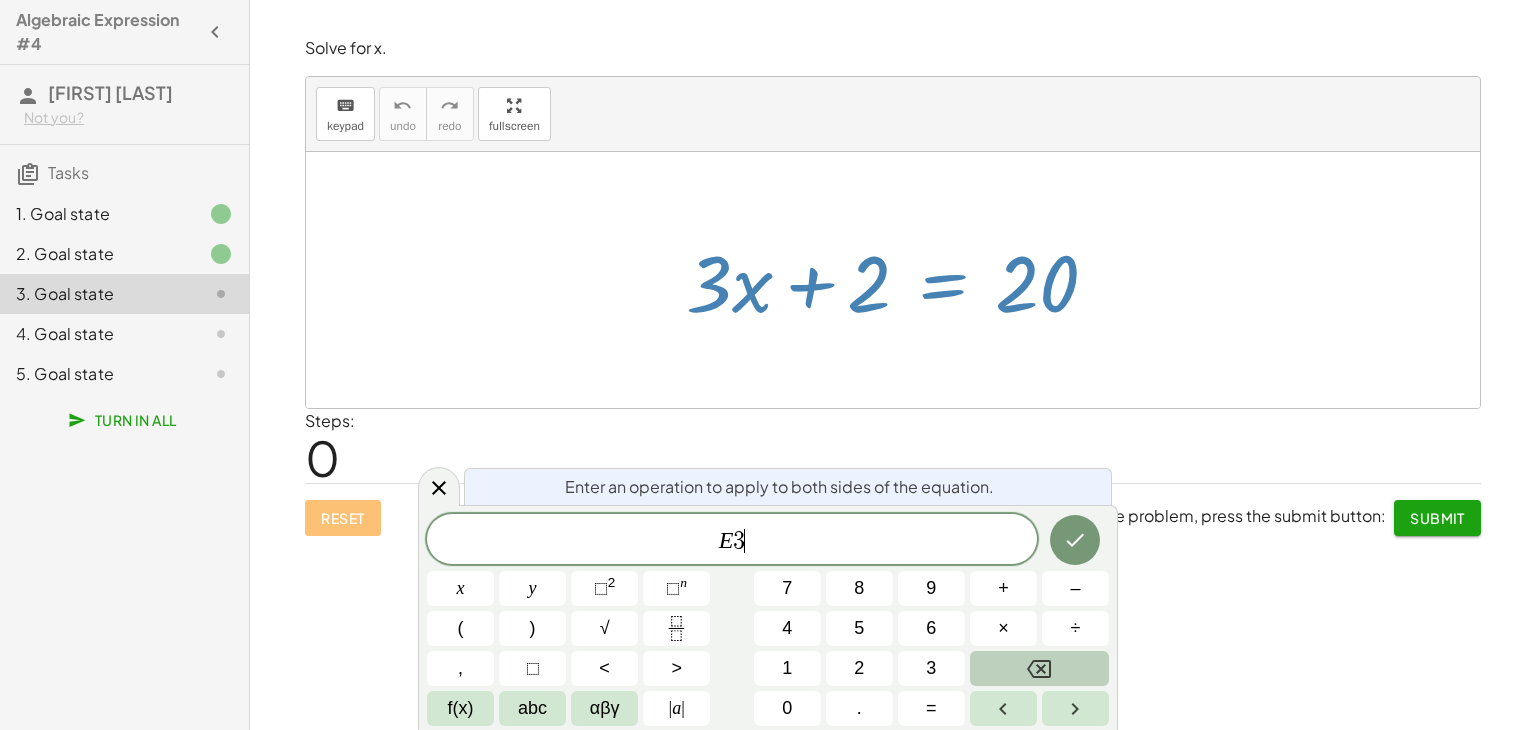 click at bounding box center (1039, 668) 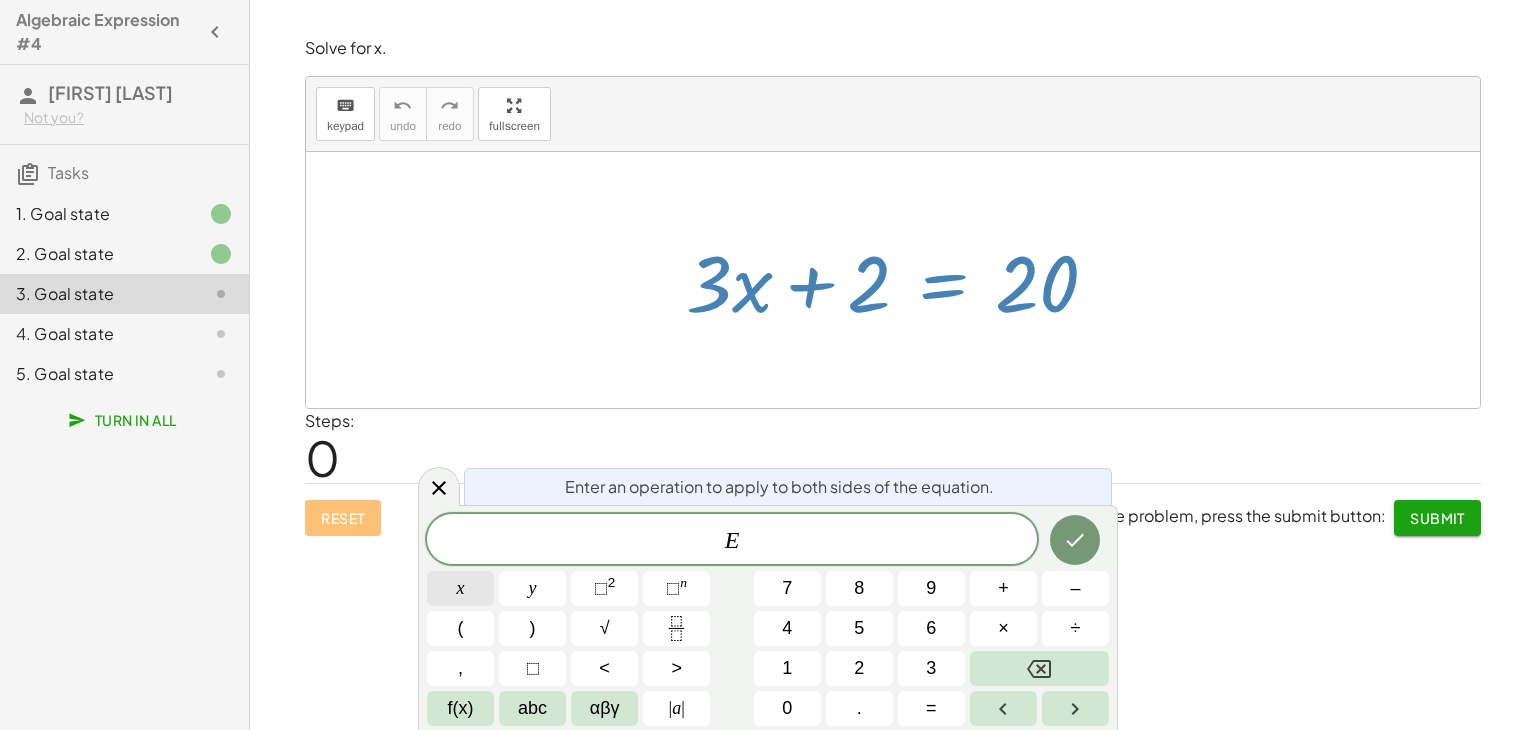 click on "x" at bounding box center (460, 588) 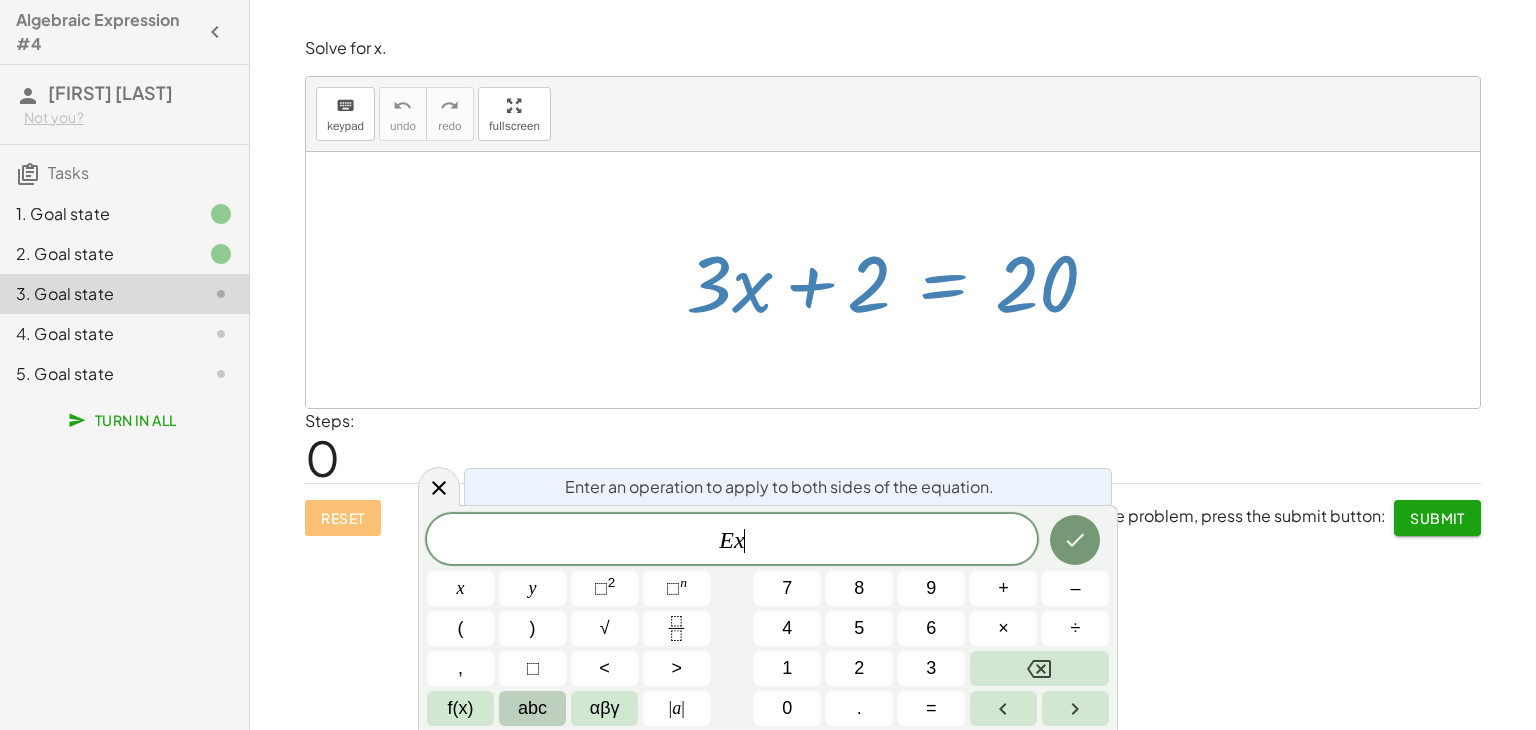 click on "abc" at bounding box center (532, 708) 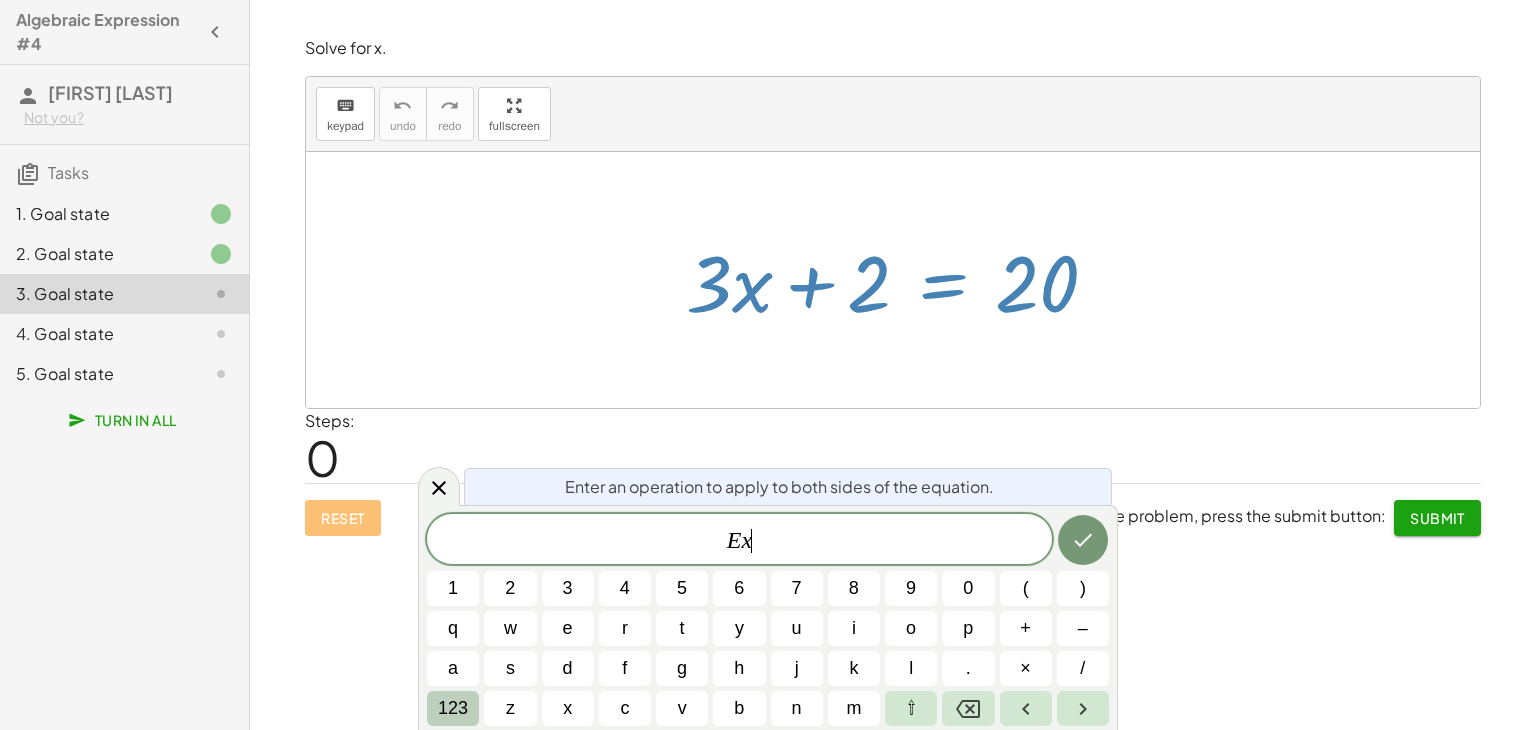 click on "123" at bounding box center [453, 708] 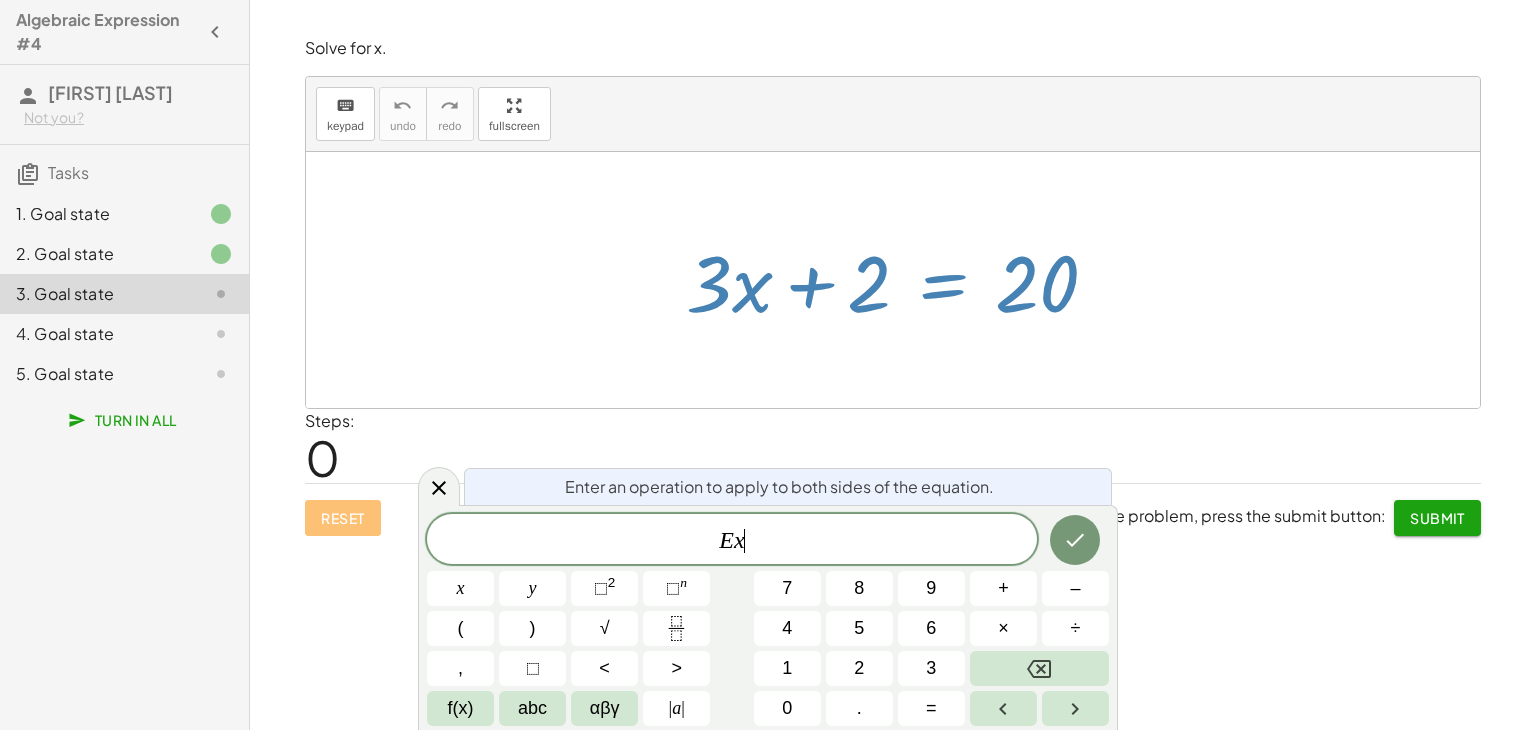 click on "f(x)" at bounding box center [460, 708] 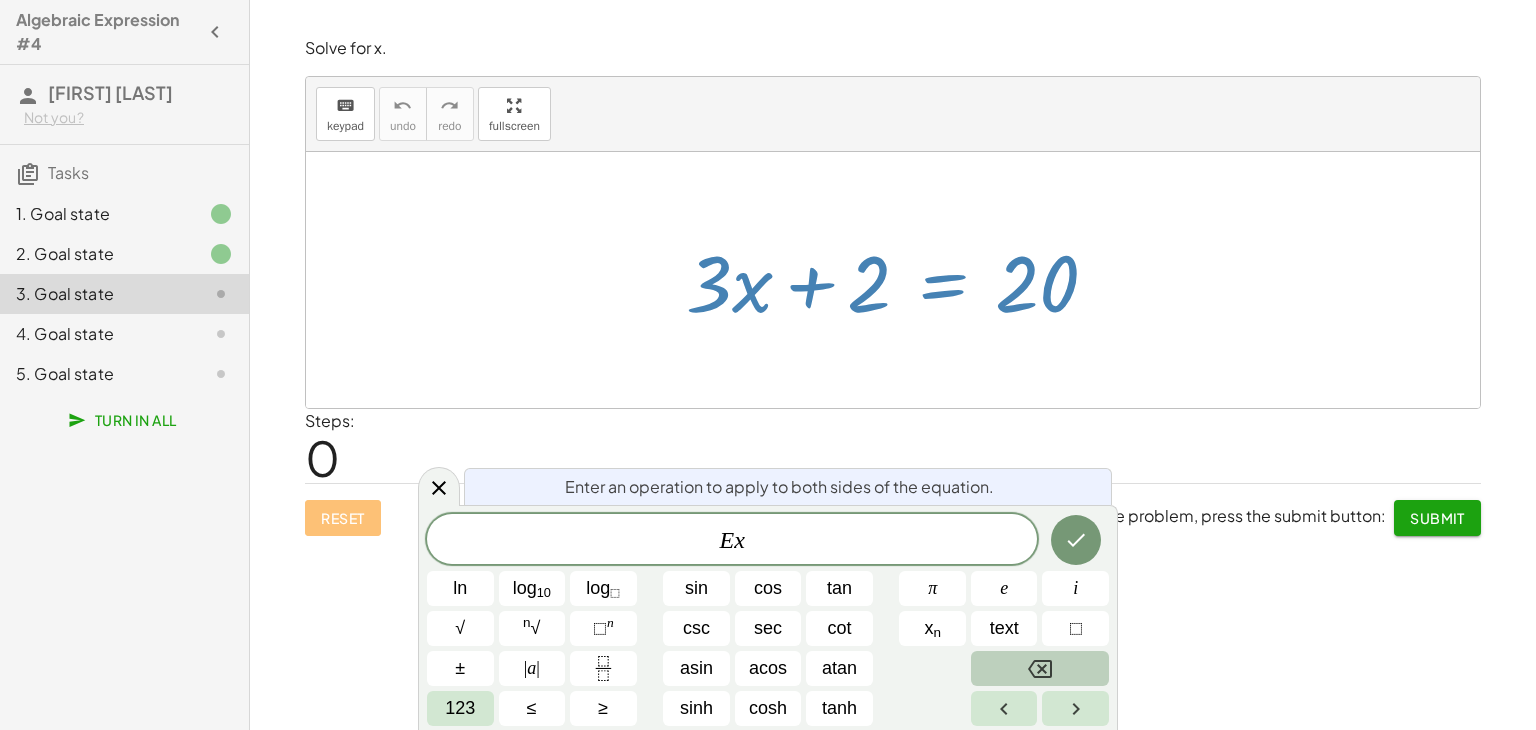 click at bounding box center (1040, 668) 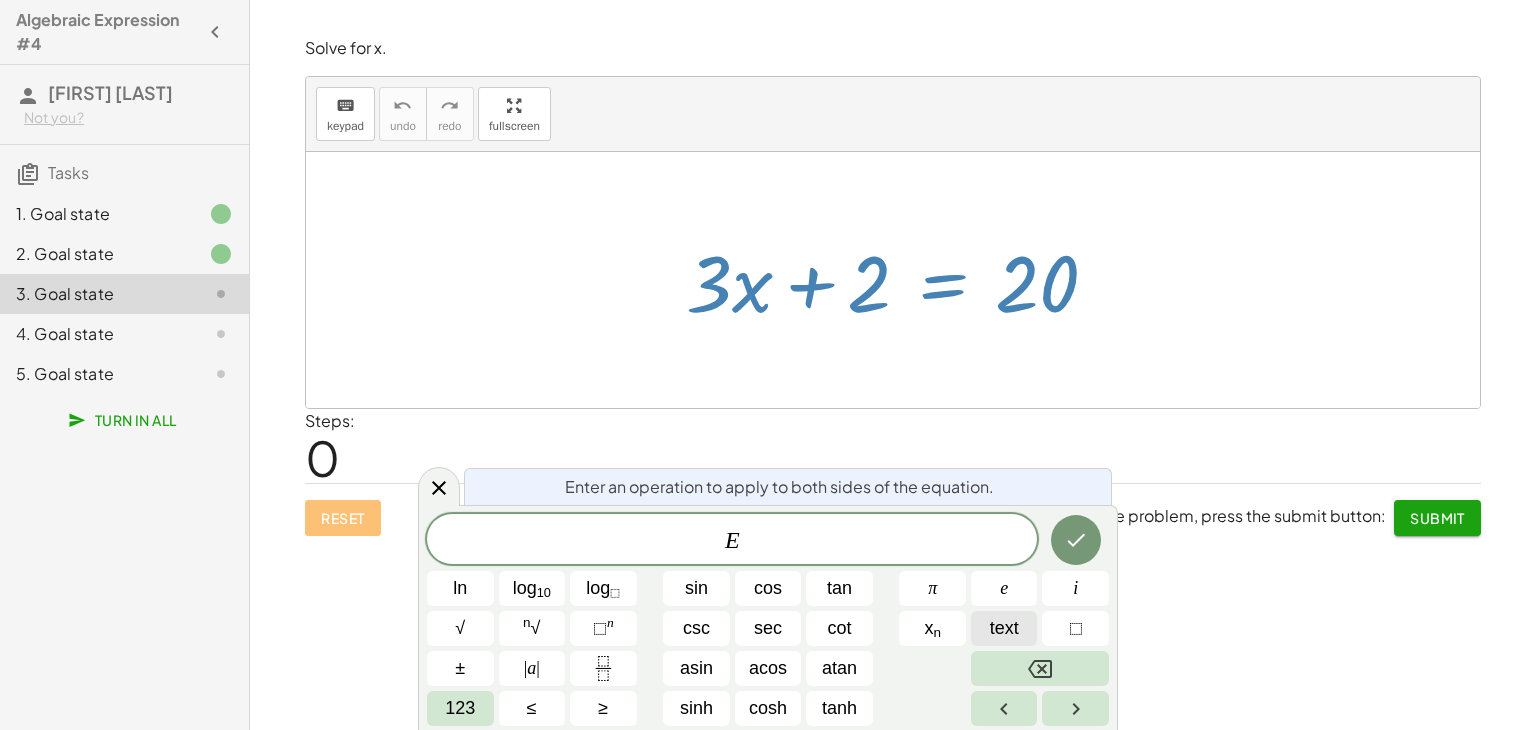 click on "text" at bounding box center [1004, 628] 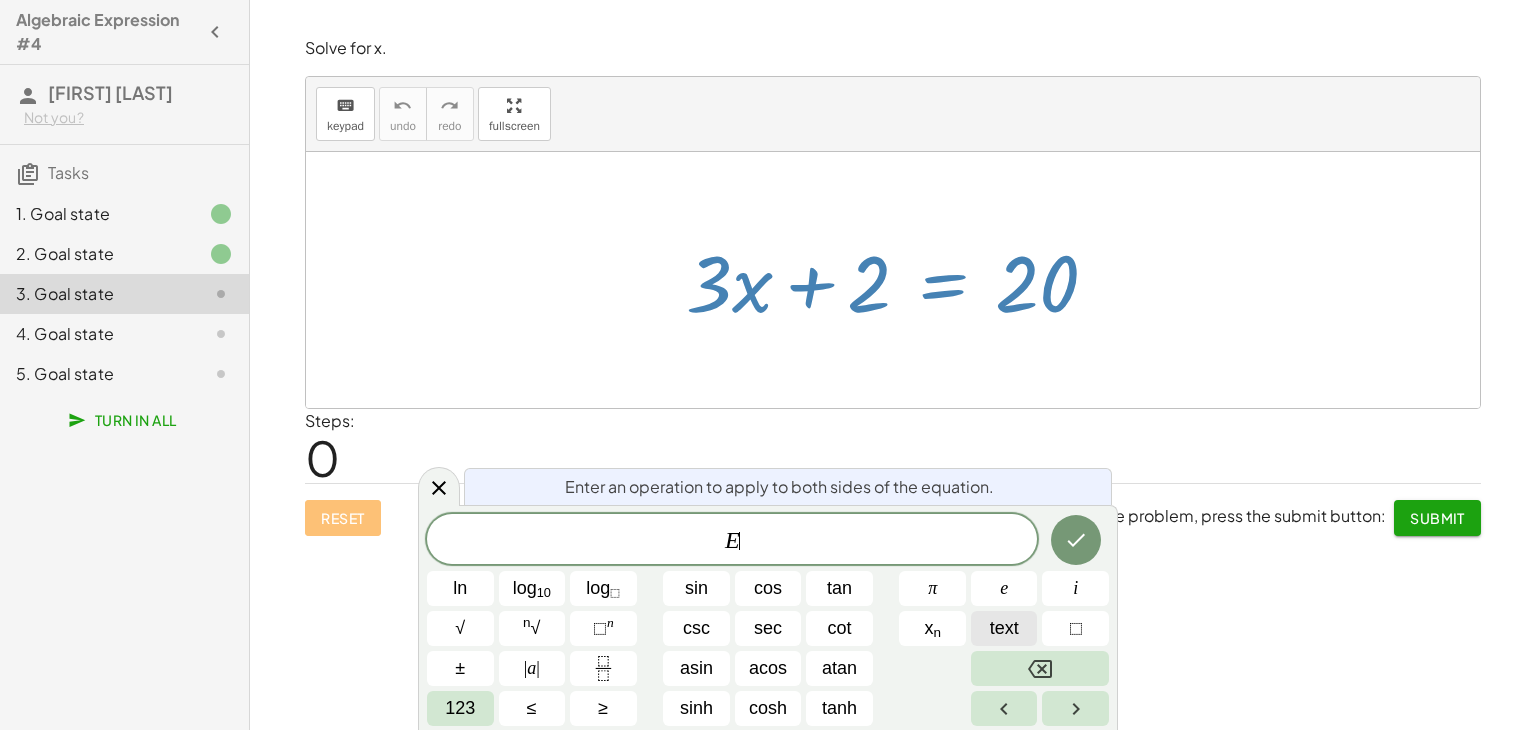 click on "text" at bounding box center (1004, 628) 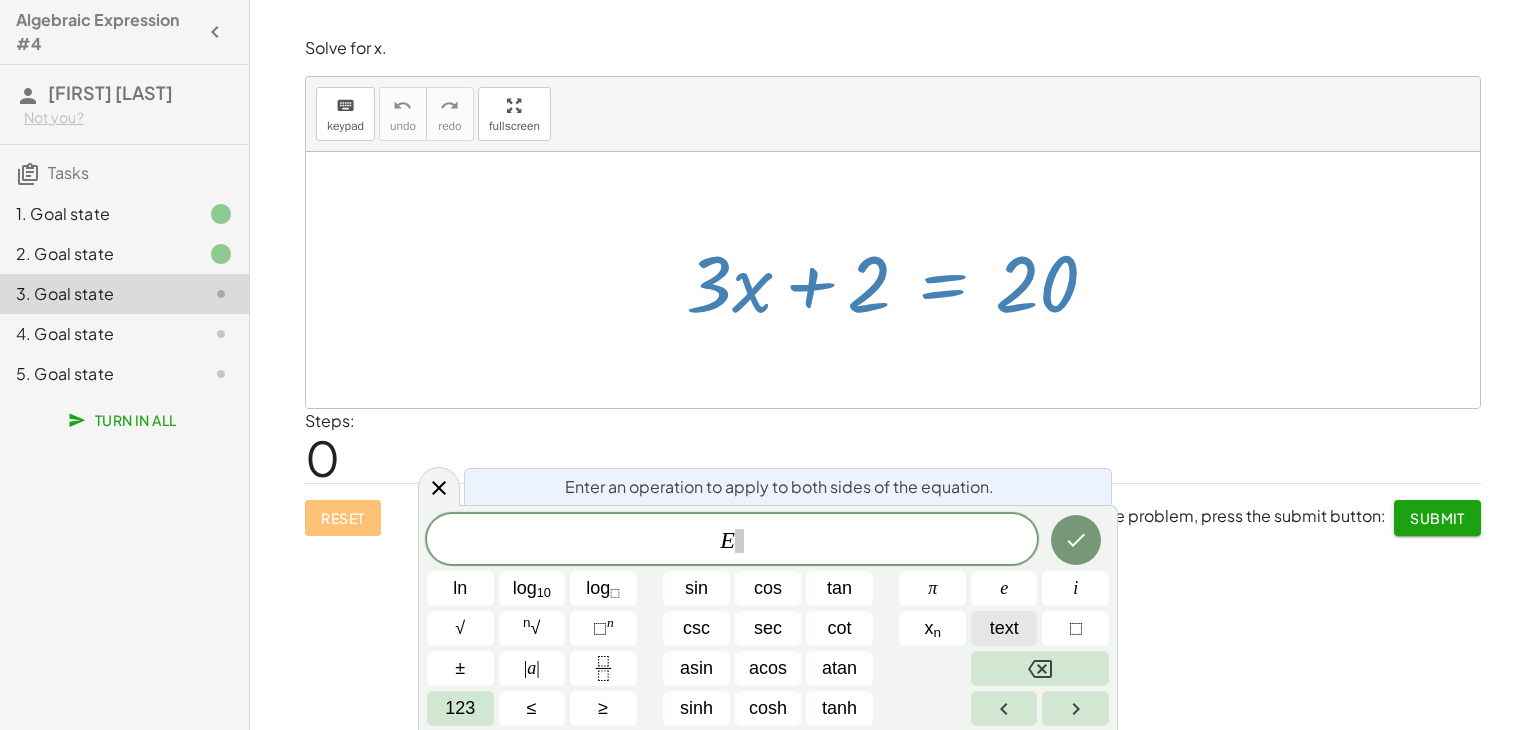 click on "text" at bounding box center (1004, 628) 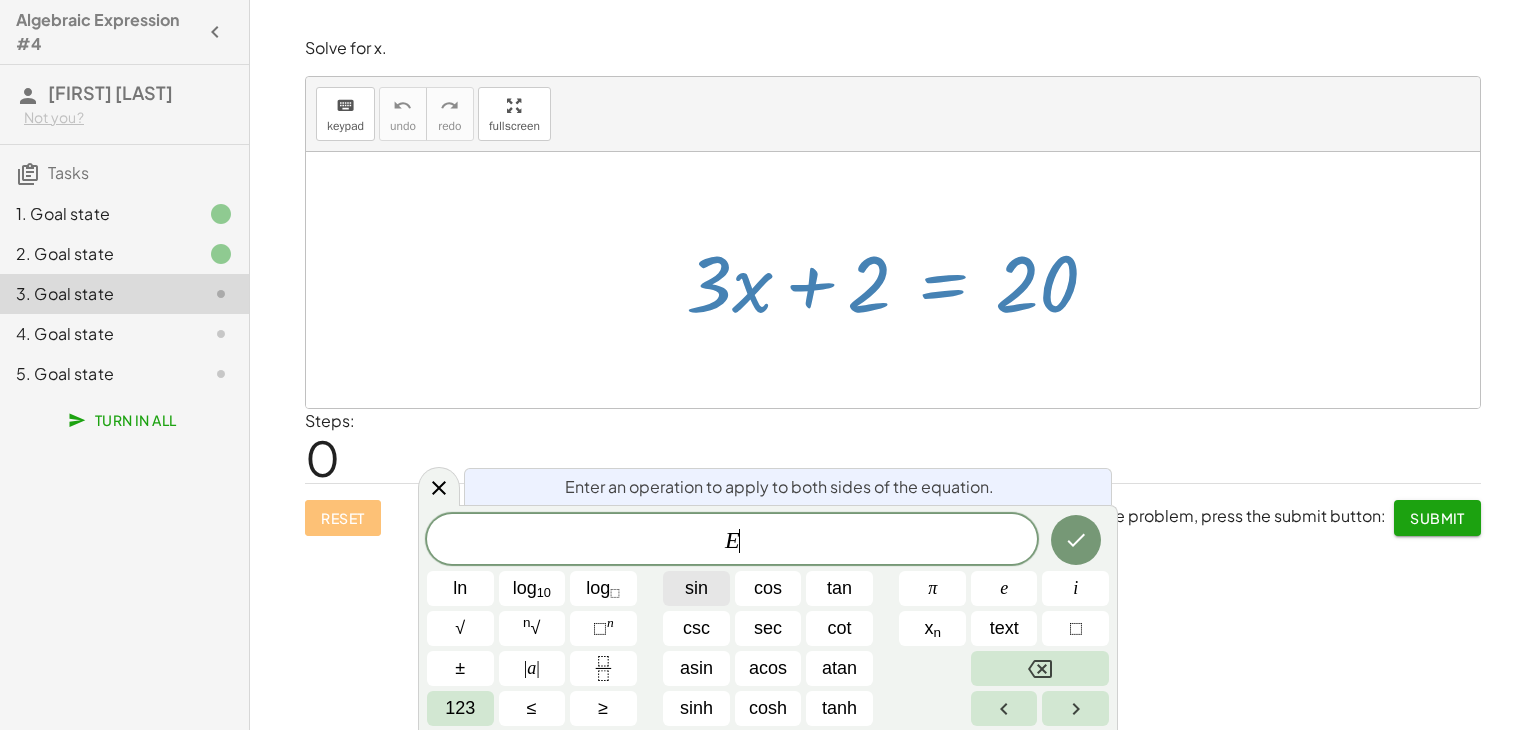 click on "sin" at bounding box center (696, 588) 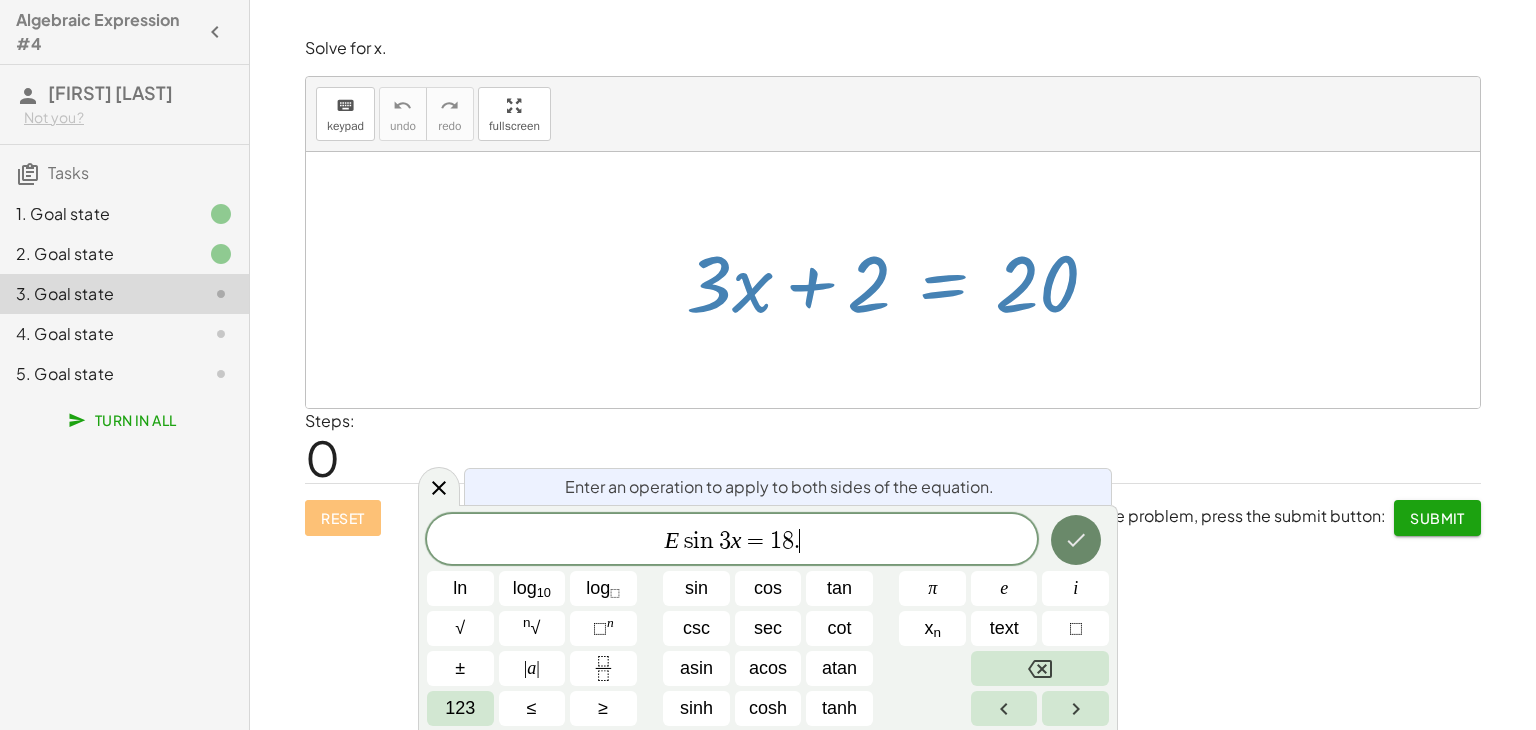 click 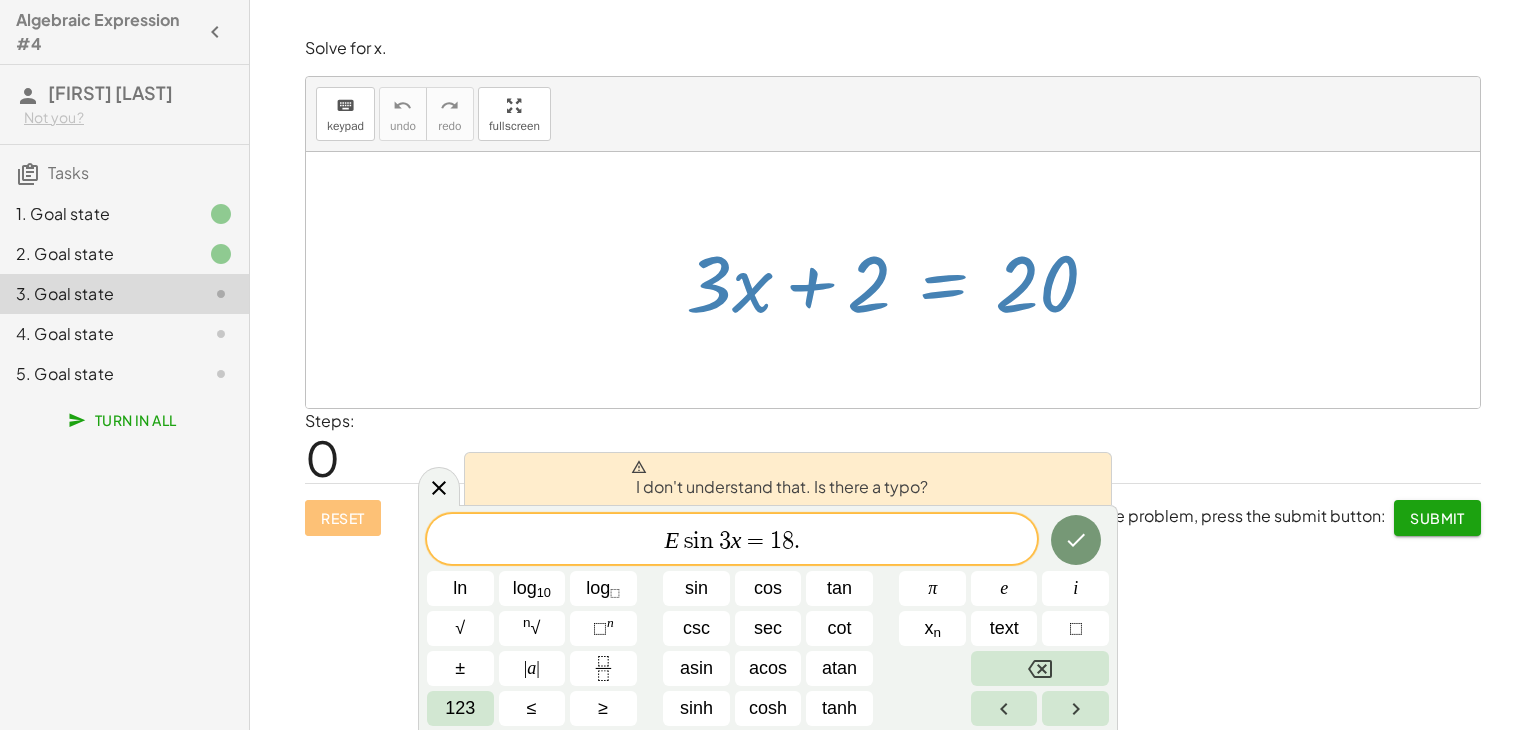 click on "E s i n 3 x = 1 8 . ​" 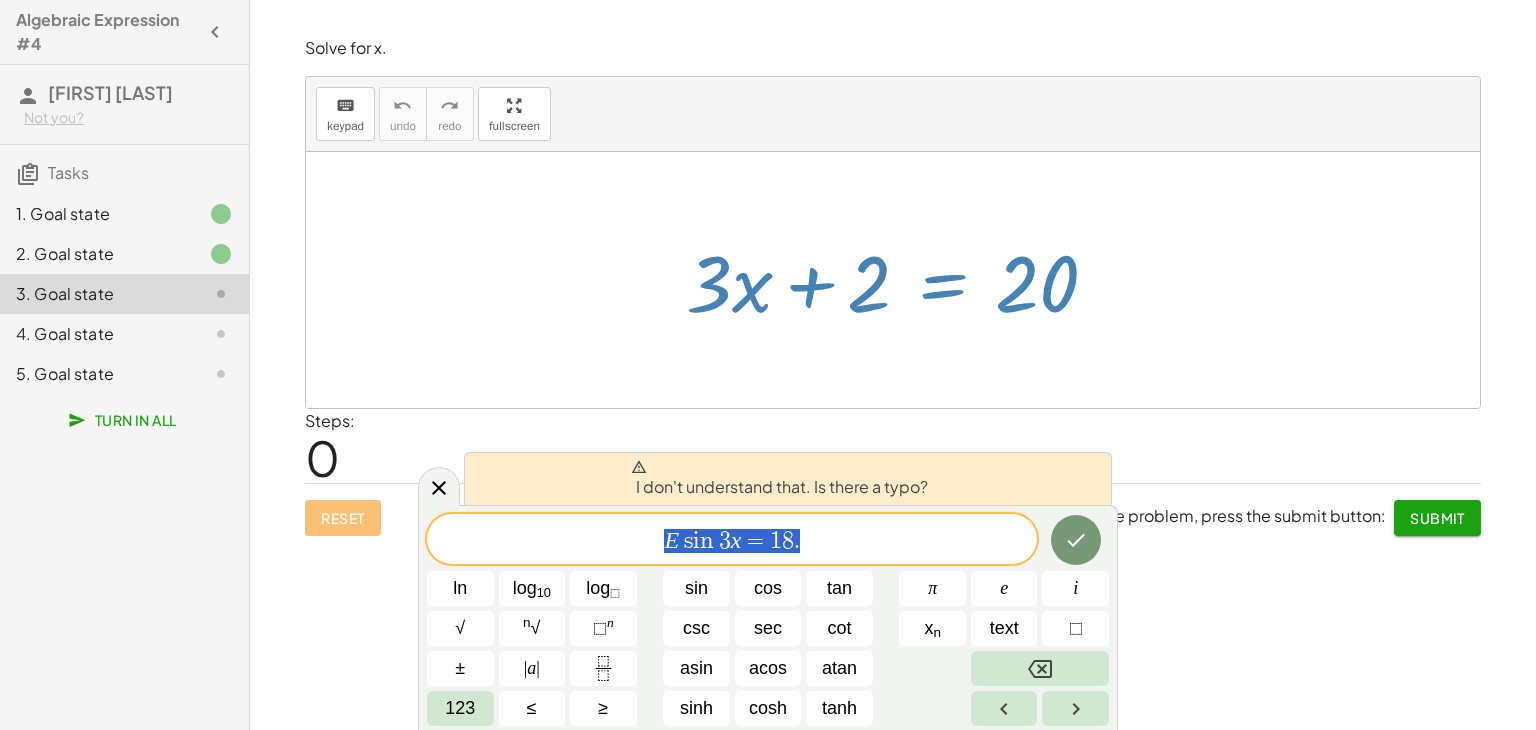 drag, startPoint x: 666, startPoint y: 539, endPoint x: 824, endPoint y: 513, distance: 160.12495 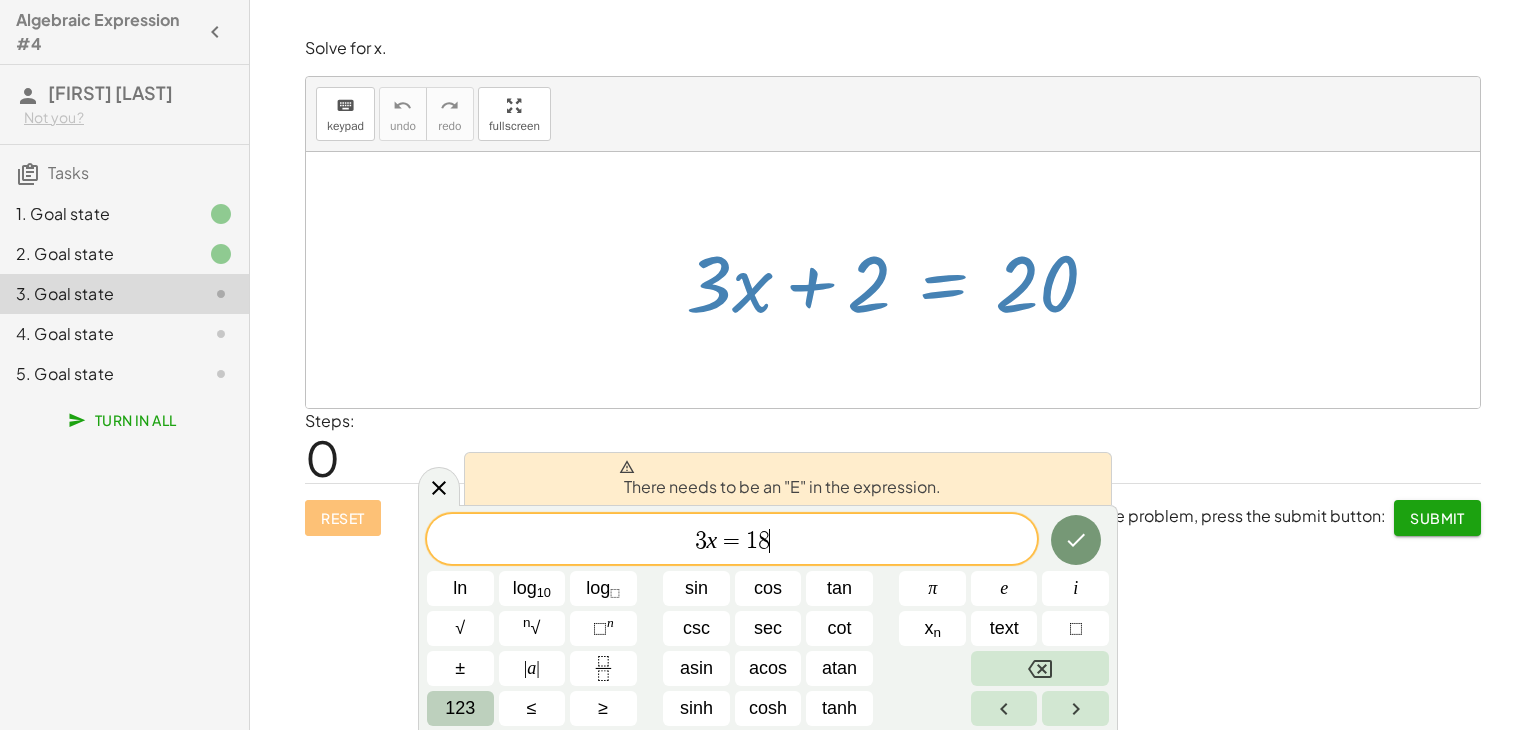 click on "123" at bounding box center [460, 708] 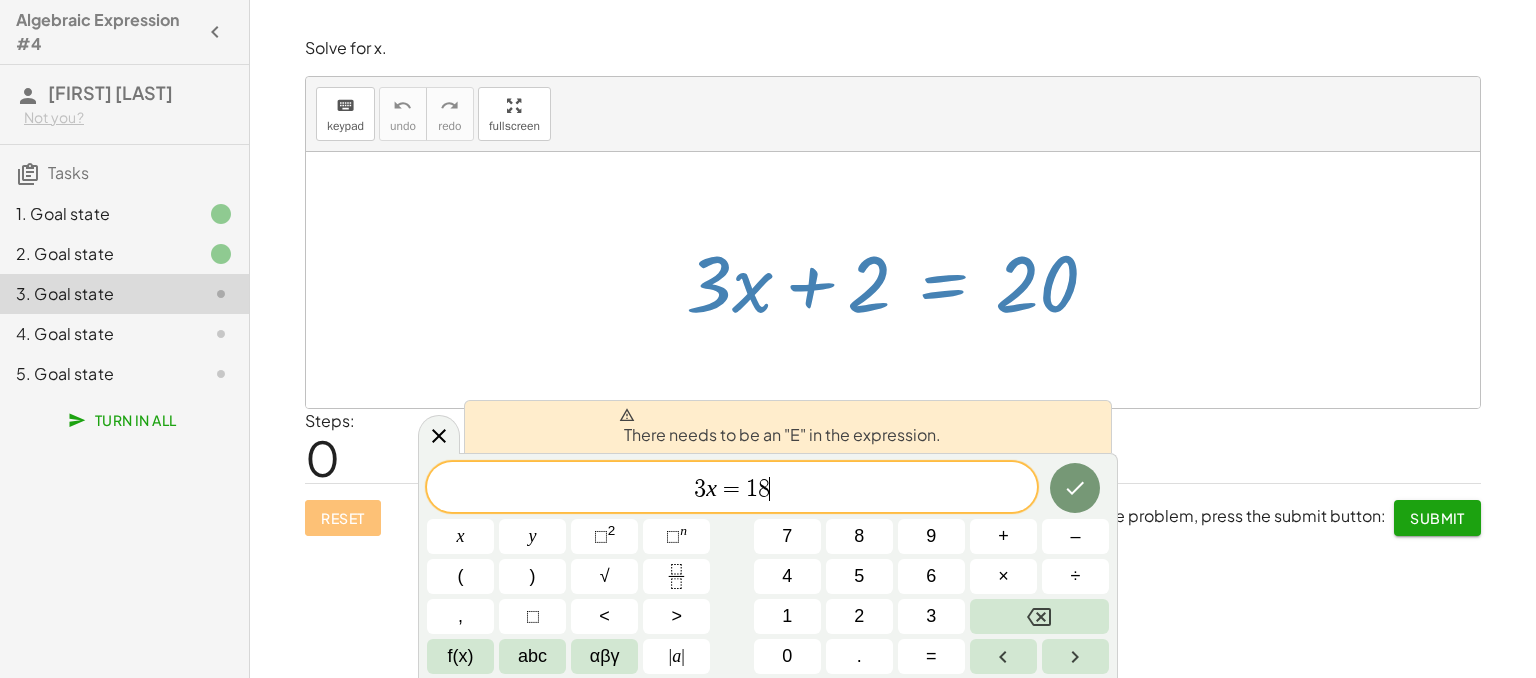 click on "3 x = 1 8 ​" at bounding box center (732, 489) 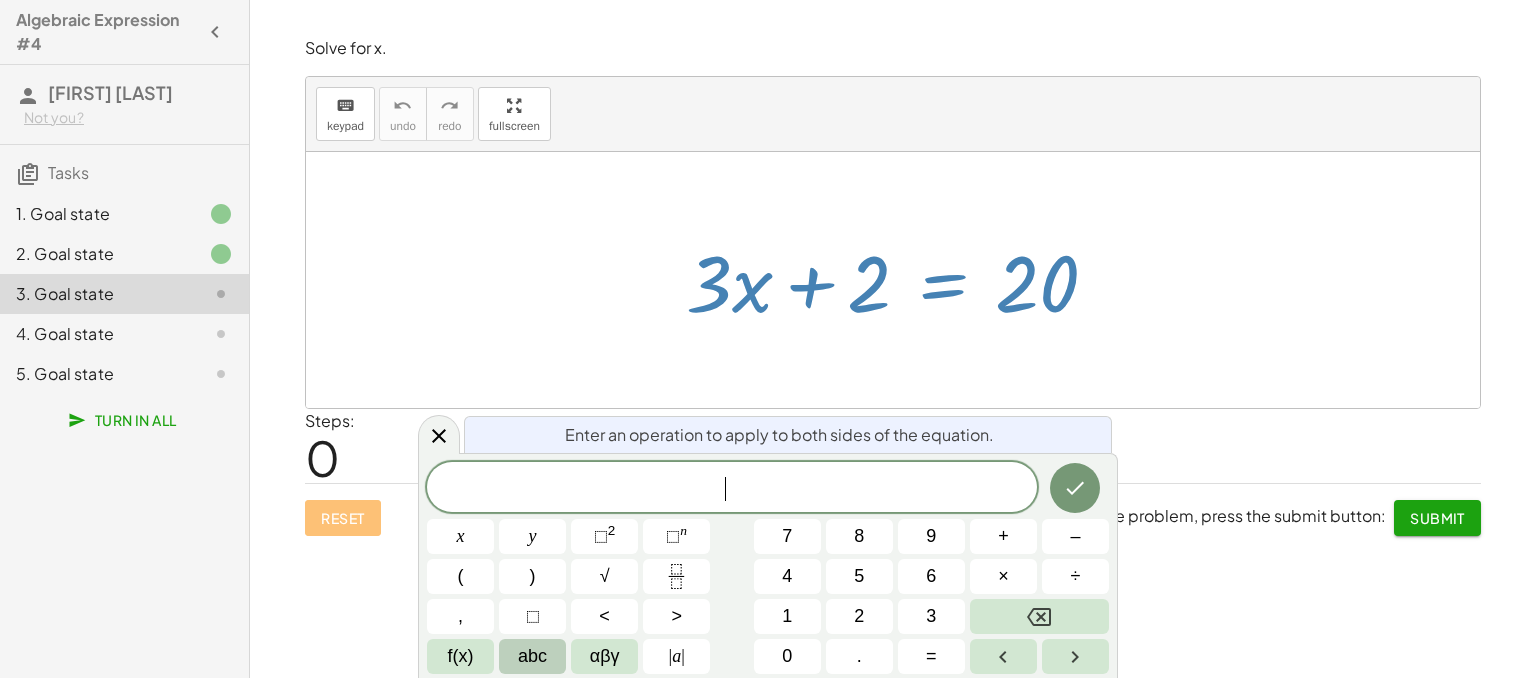 click on "abc" at bounding box center (532, 656) 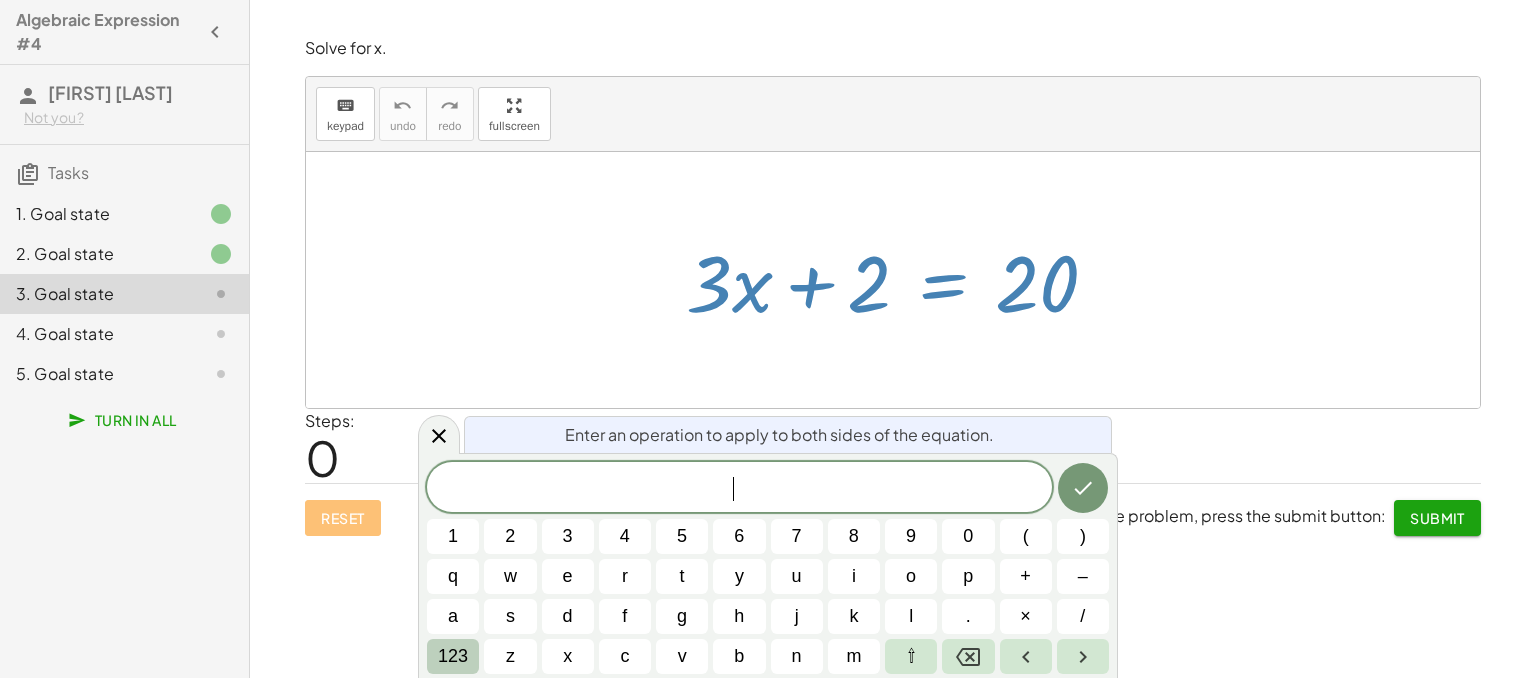 click on "123" at bounding box center [453, 656] 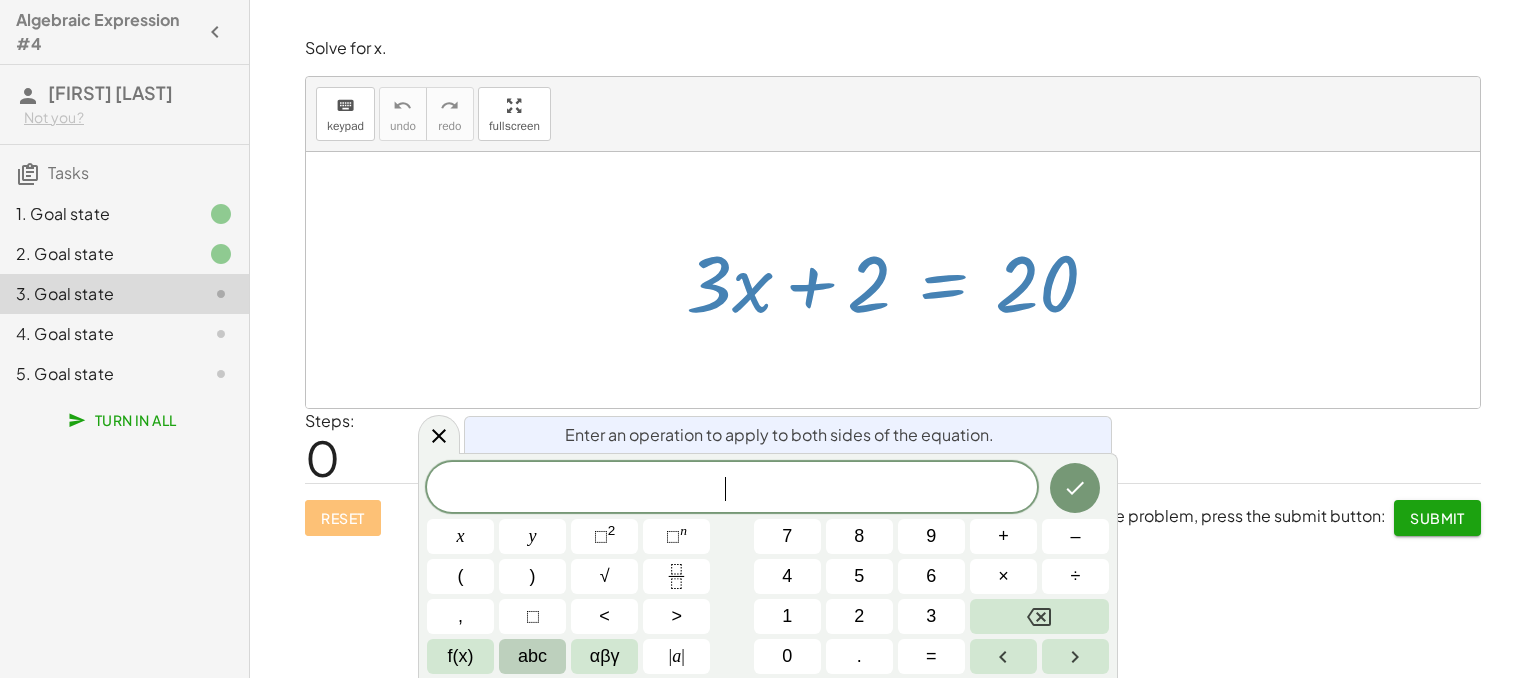 click on "abc" at bounding box center (532, 656) 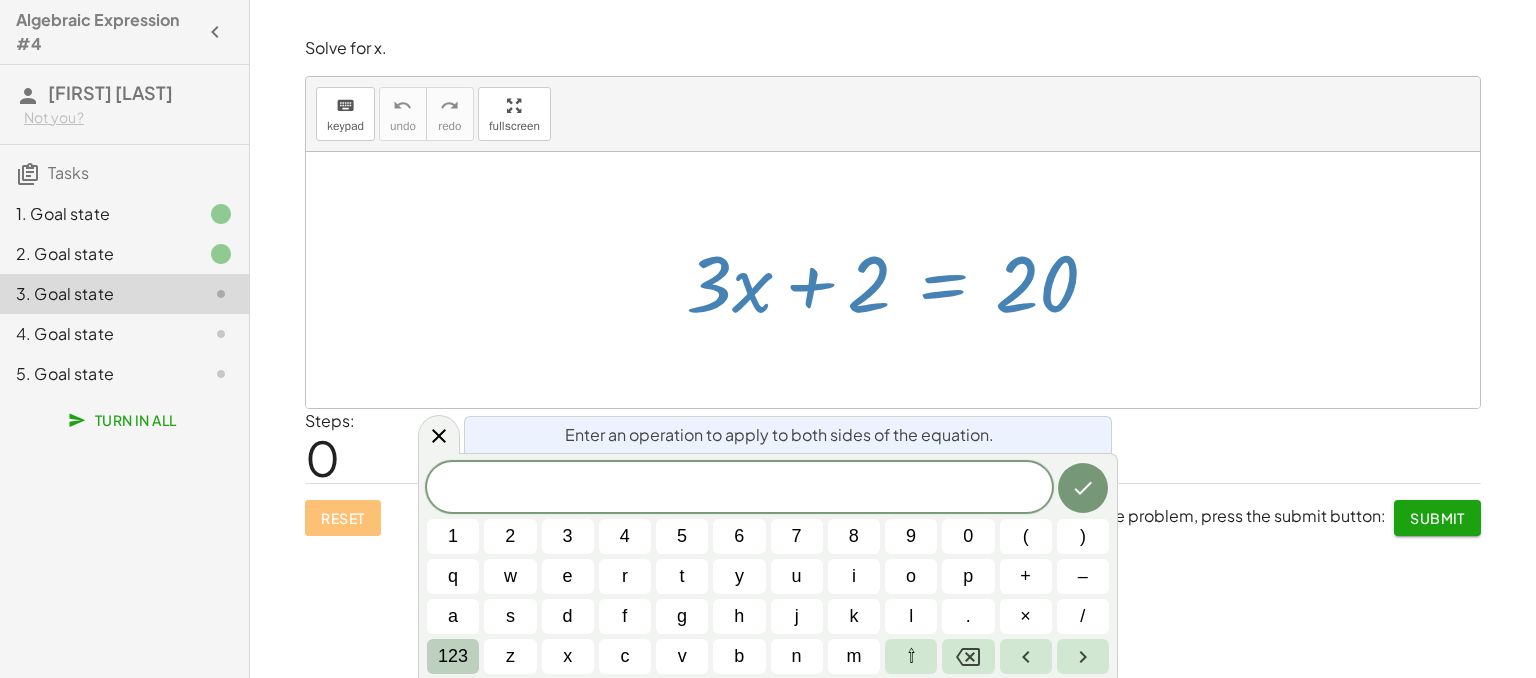 click on "123" at bounding box center [453, 656] 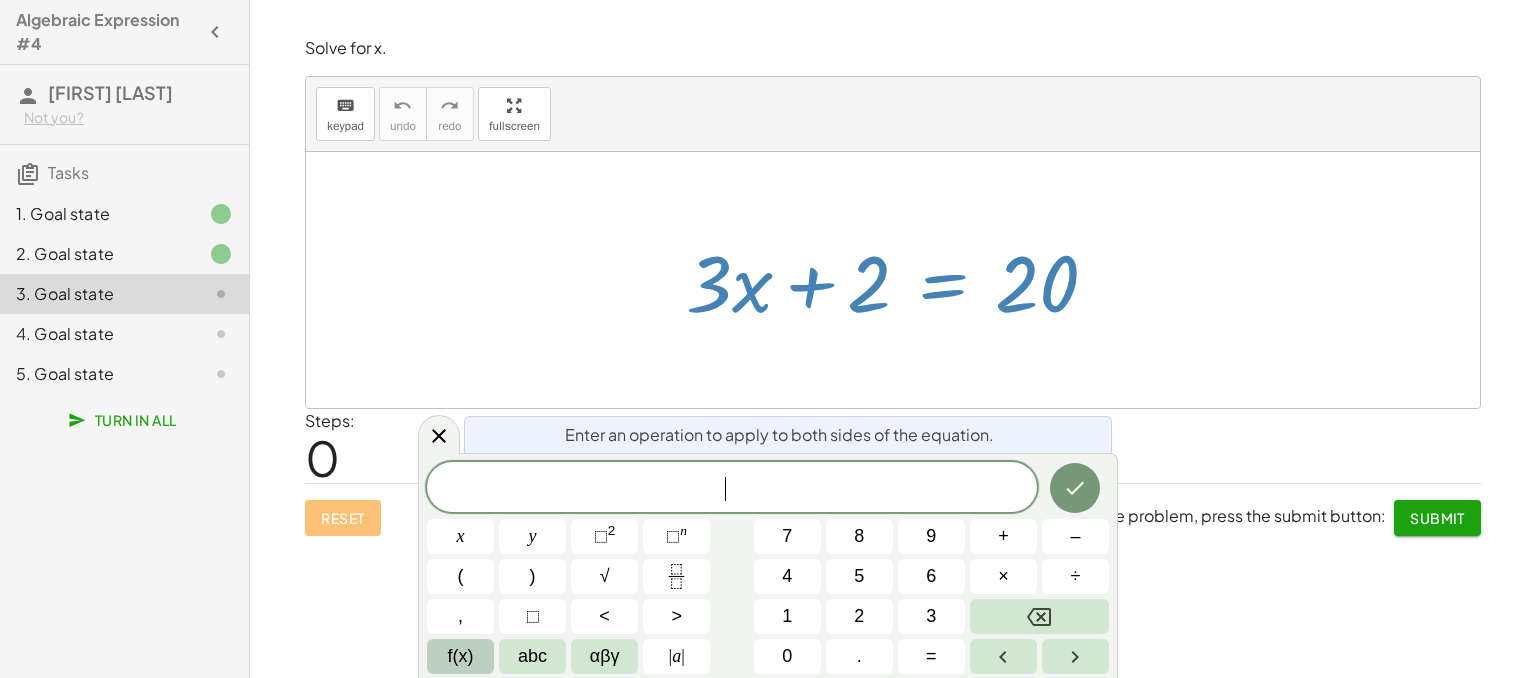 click on "f(x)" at bounding box center [460, 656] 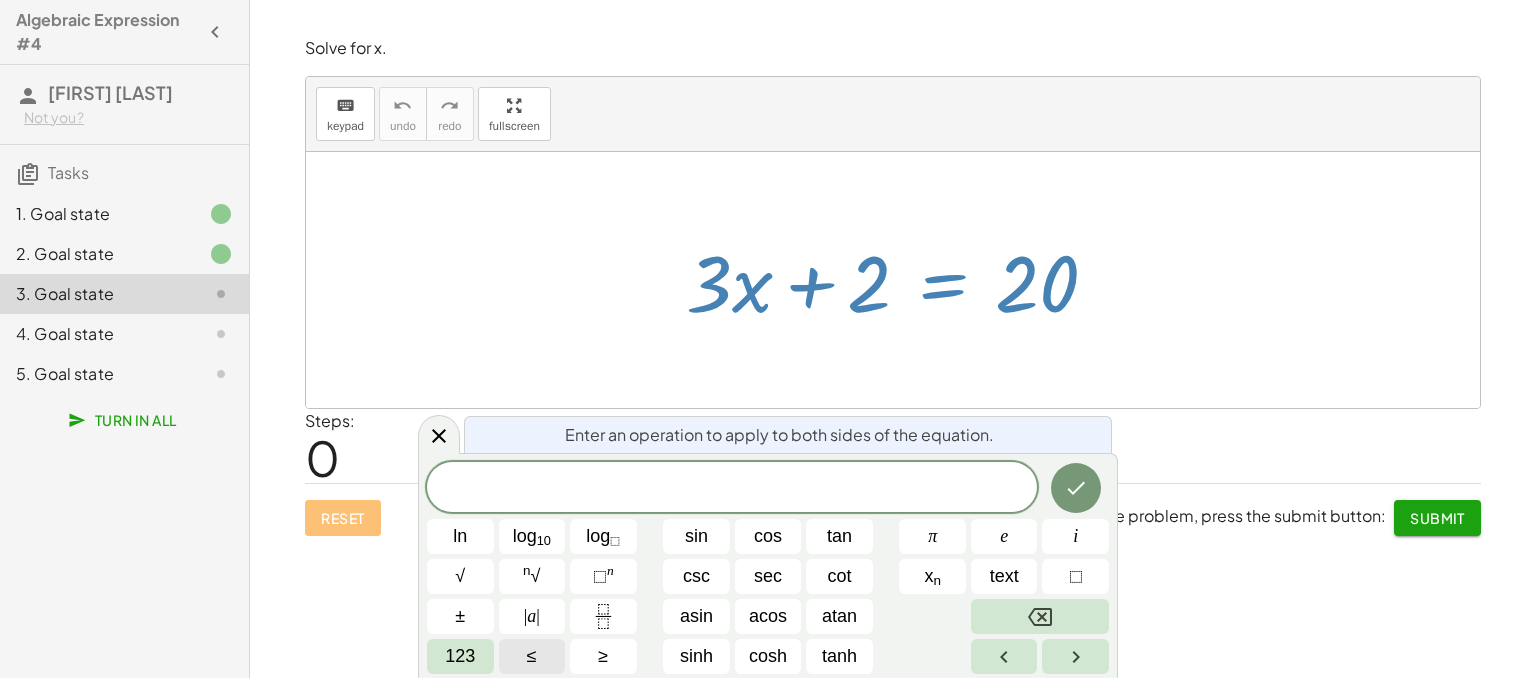click on "123" at bounding box center (460, 656) 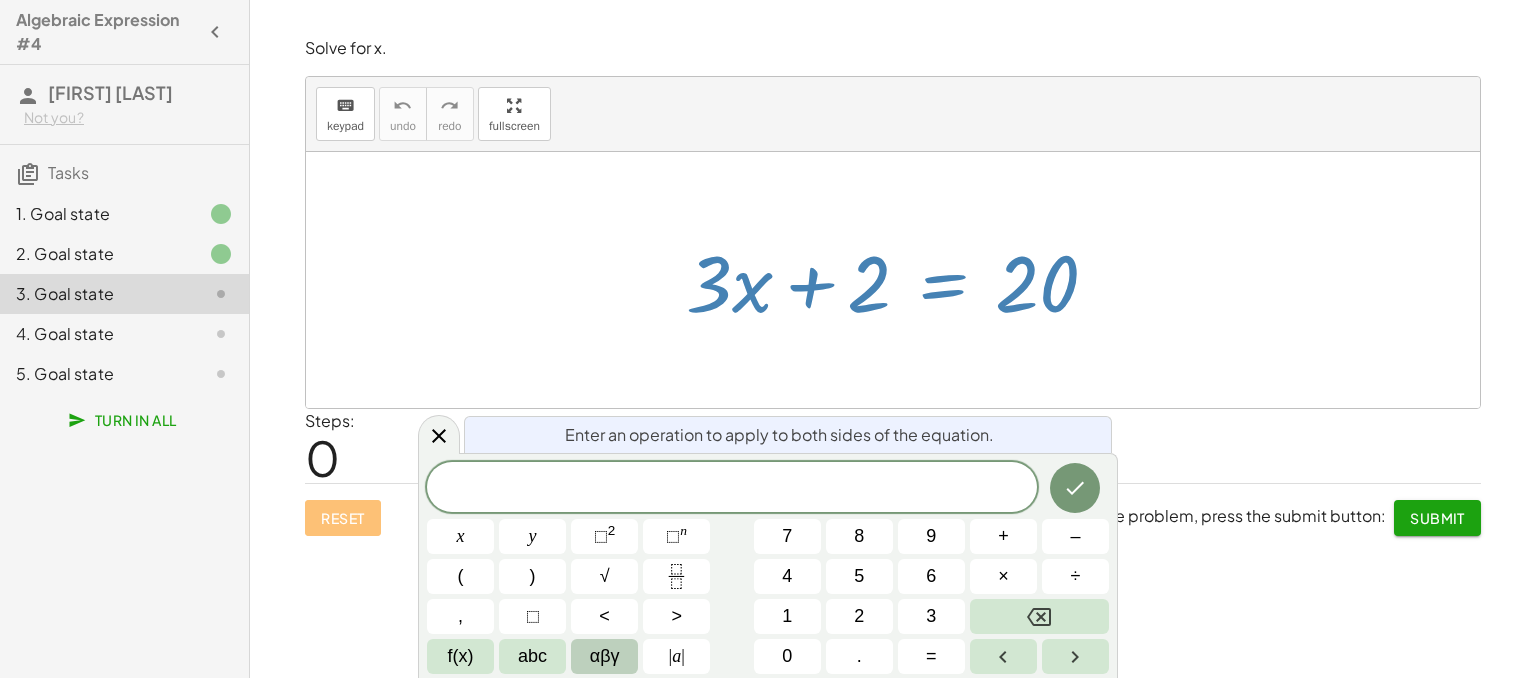 click on "αβγ" at bounding box center [605, 656] 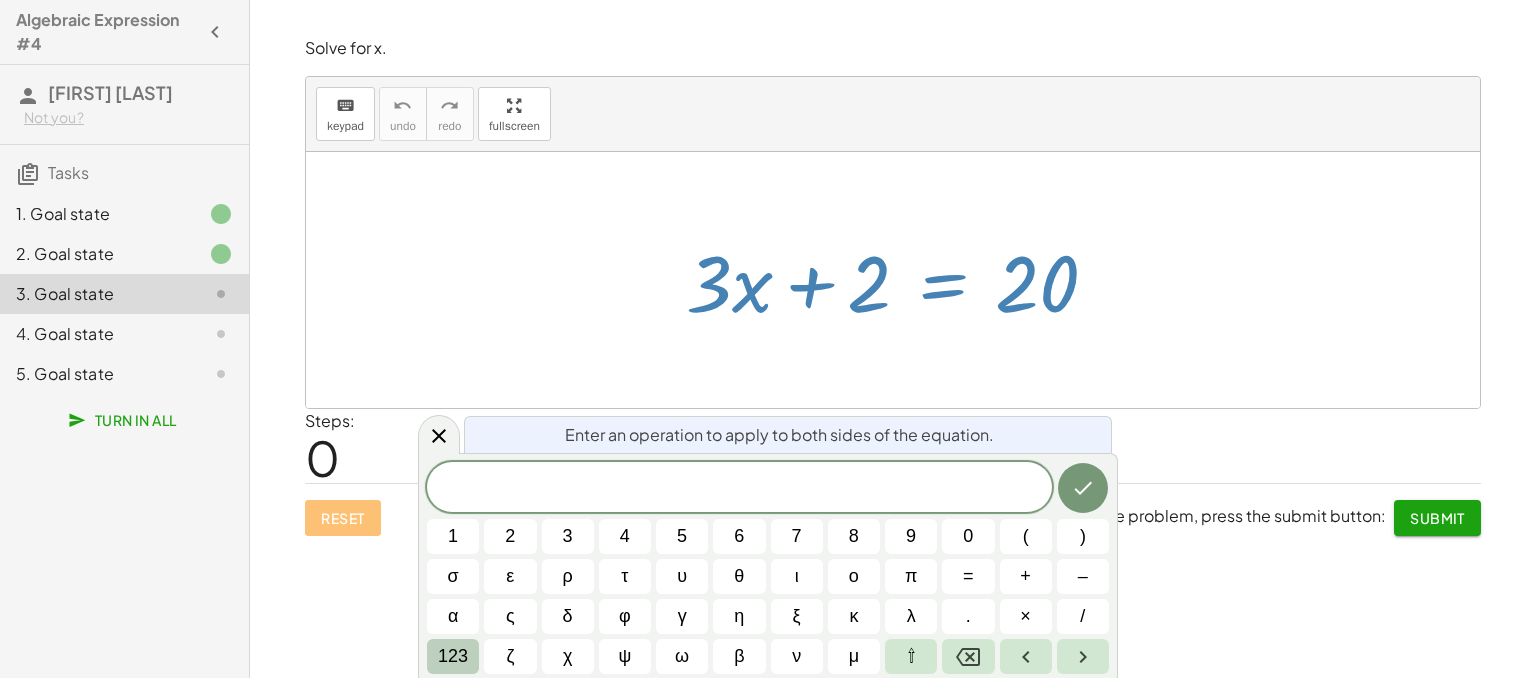 click on "123" at bounding box center [453, 656] 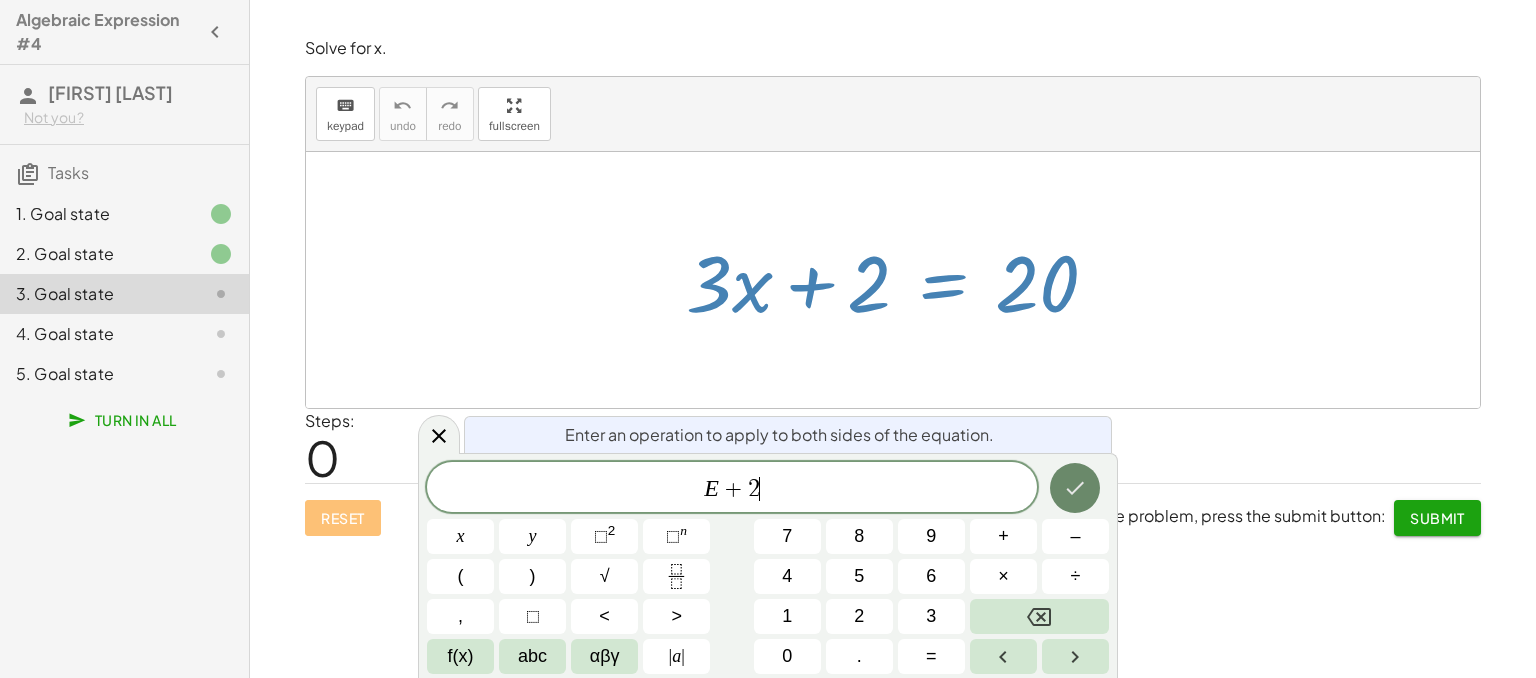 click at bounding box center [1075, 488] 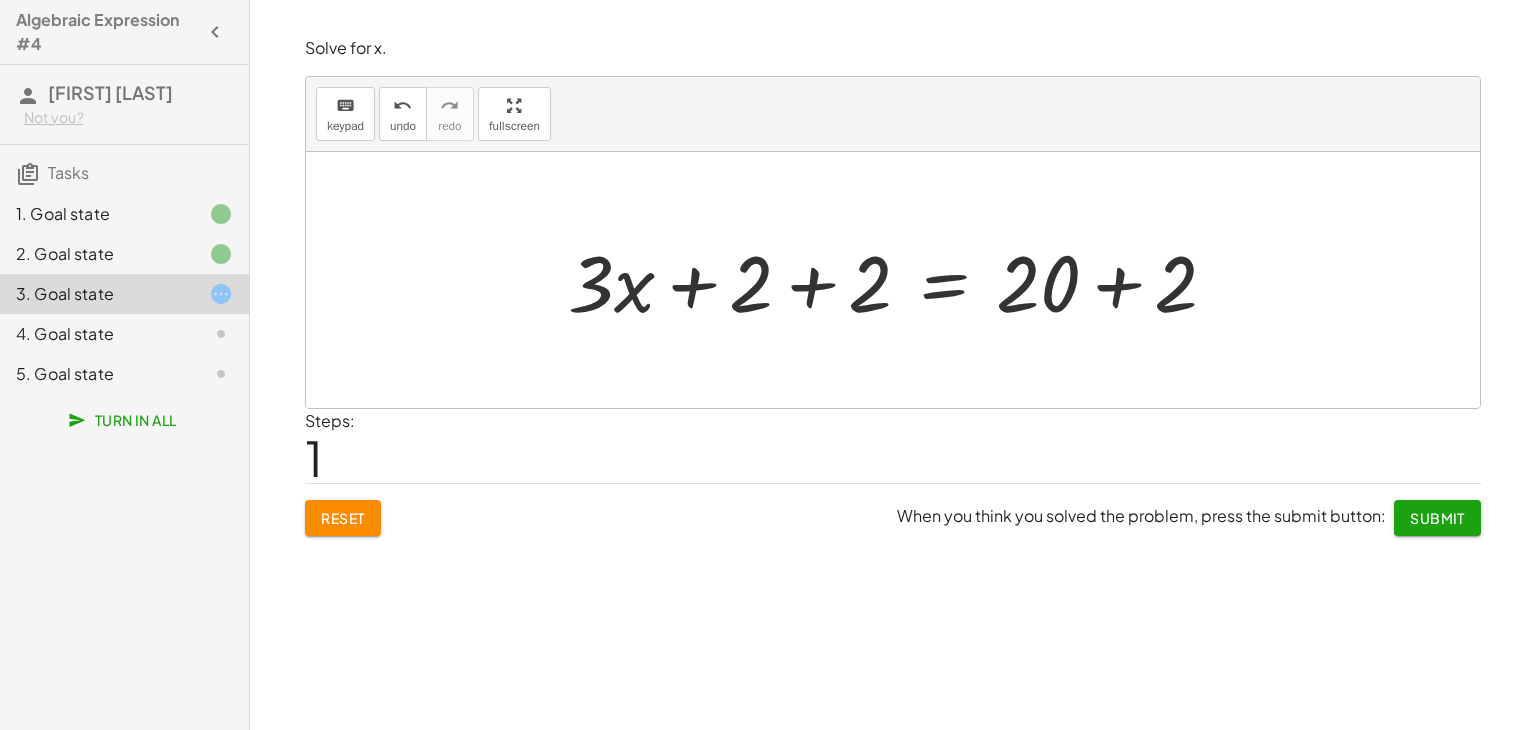 click at bounding box center [900, 280] 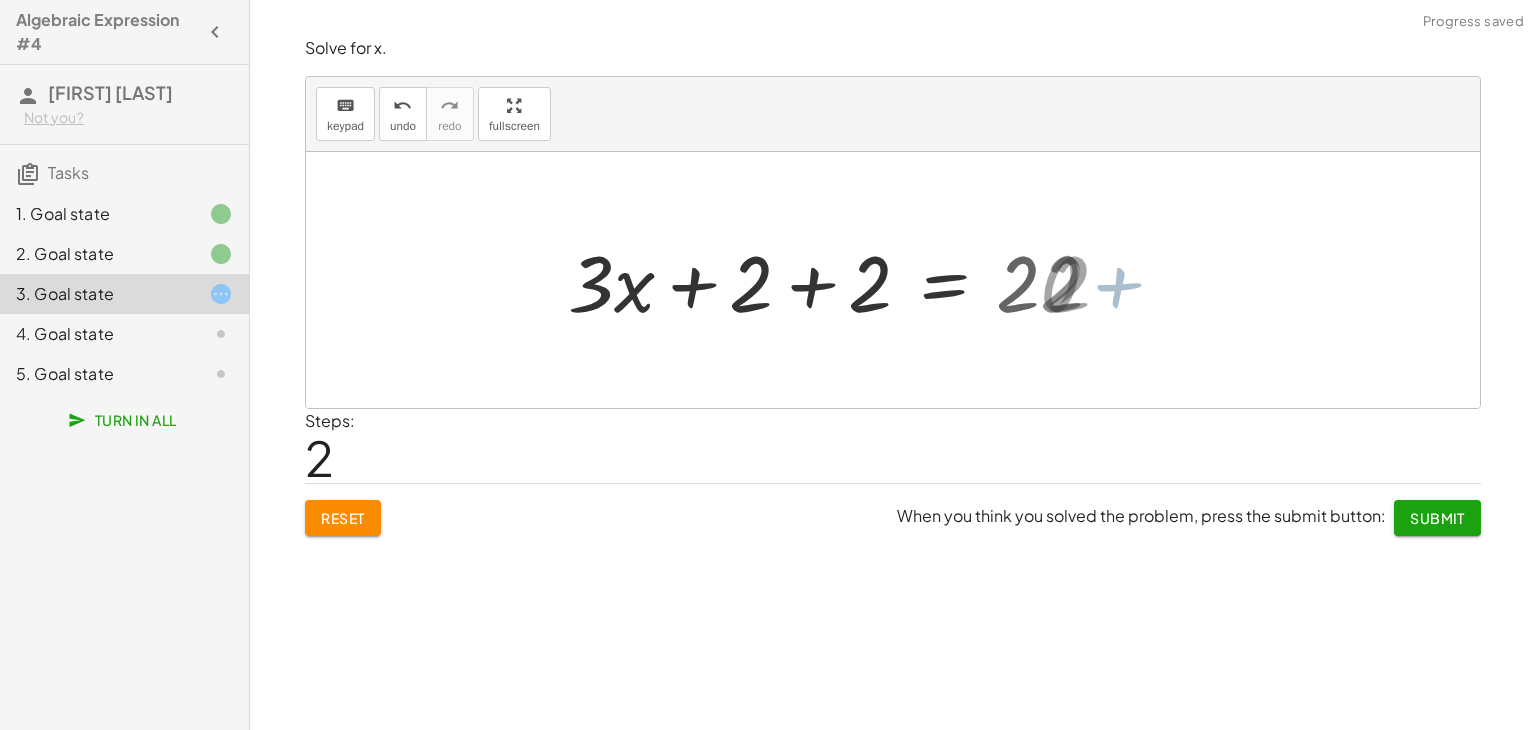 click at bounding box center (893, 280) 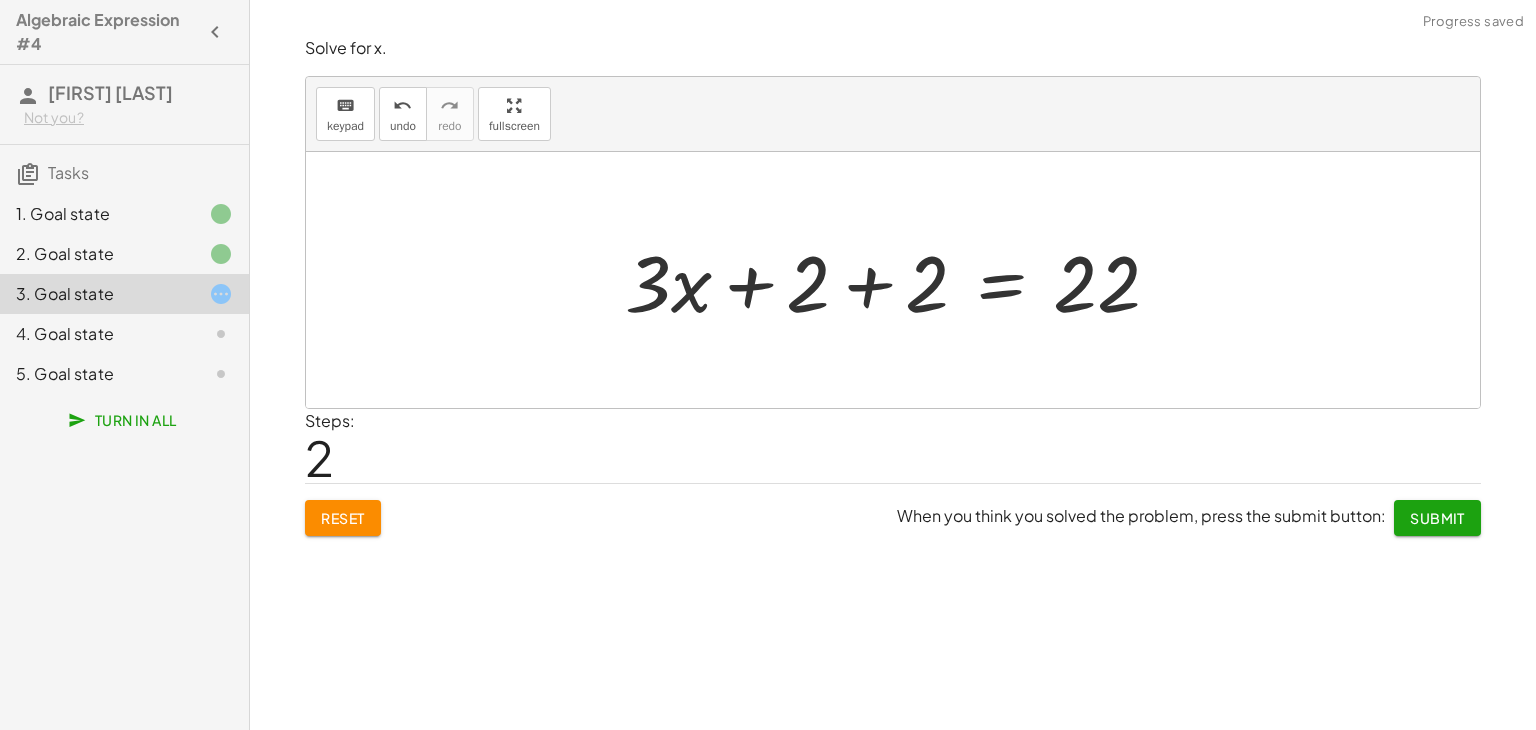 click at bounding box center [900, 280] 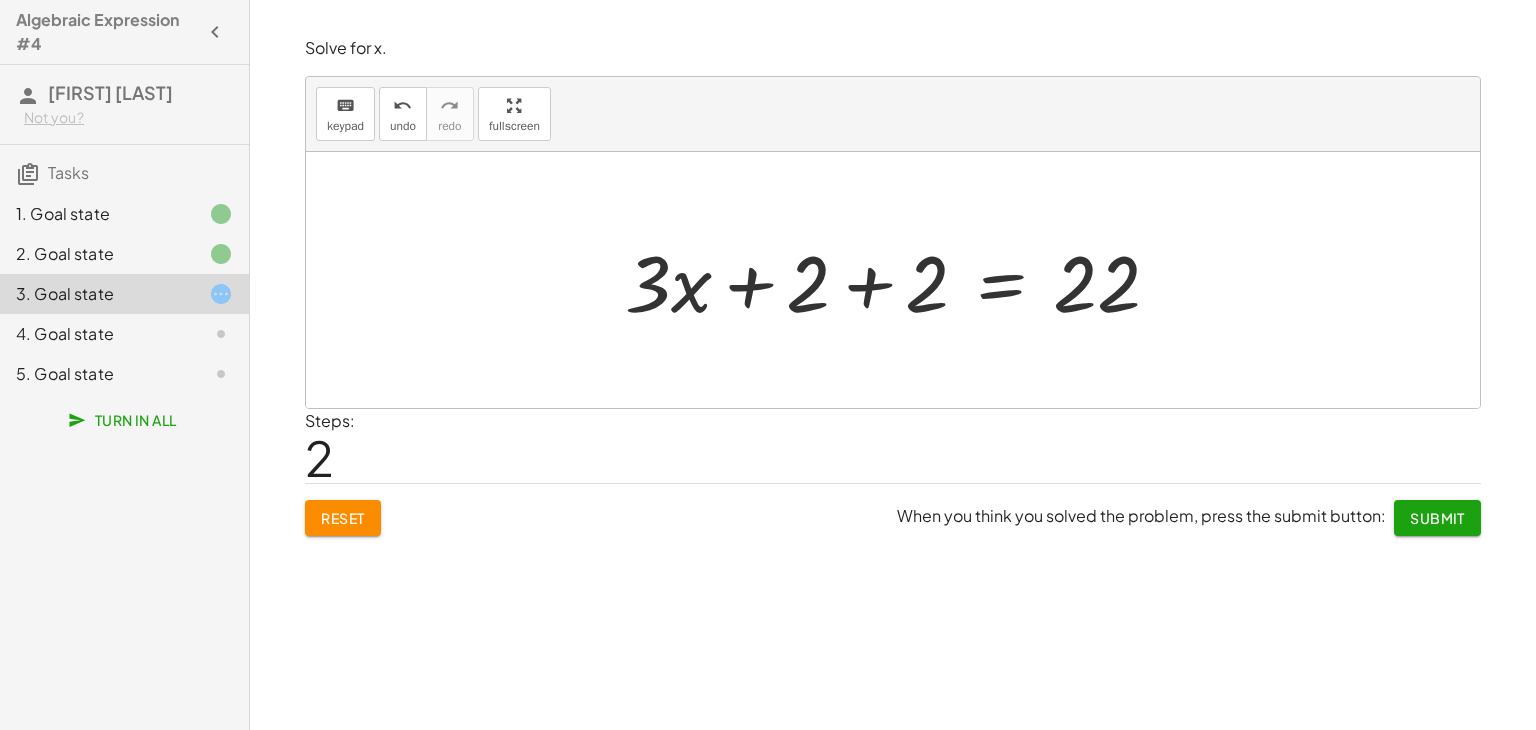 click at bounding box center [900, 280] 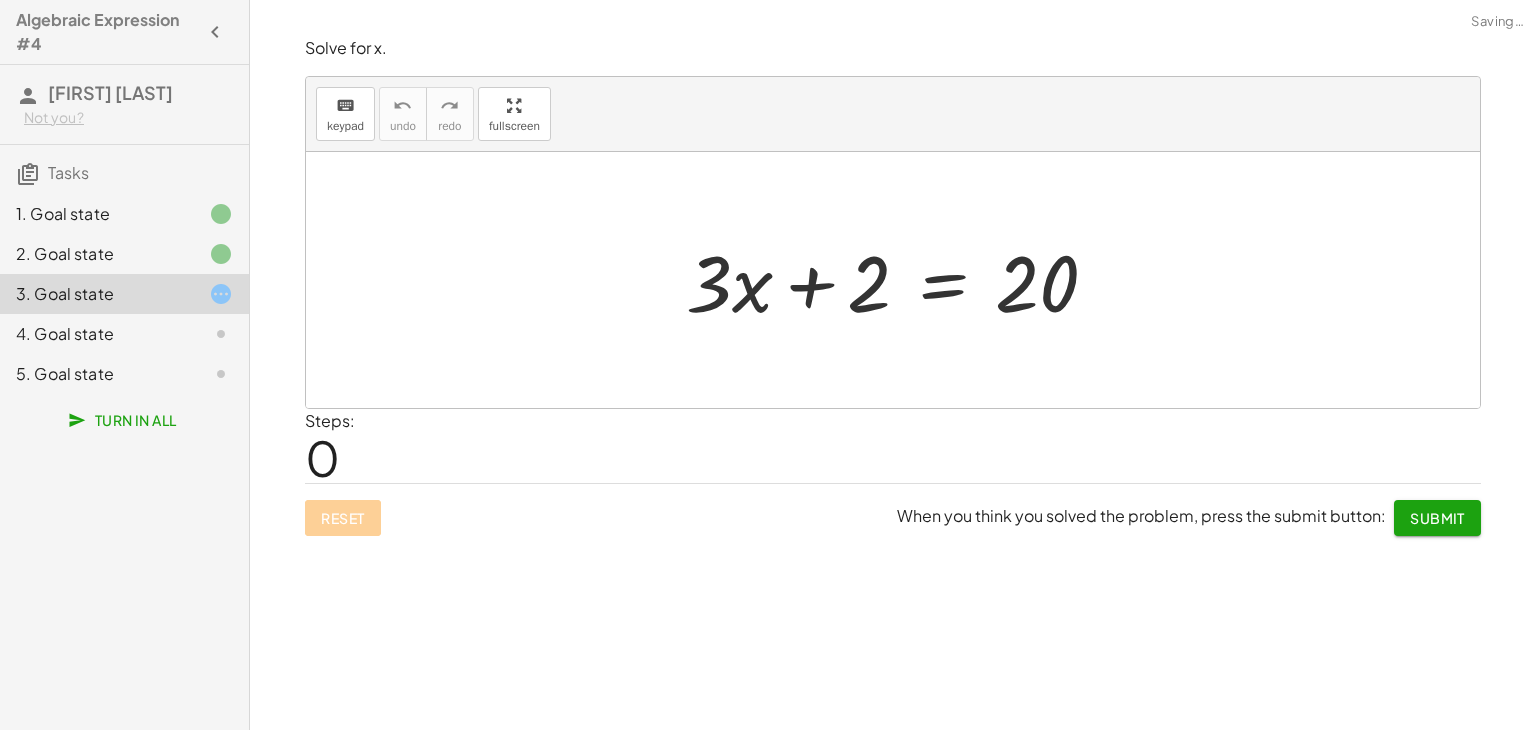click on "Reset  When you think you solved the problem, press the submit button: Submit" at bounding box center [893, 509] 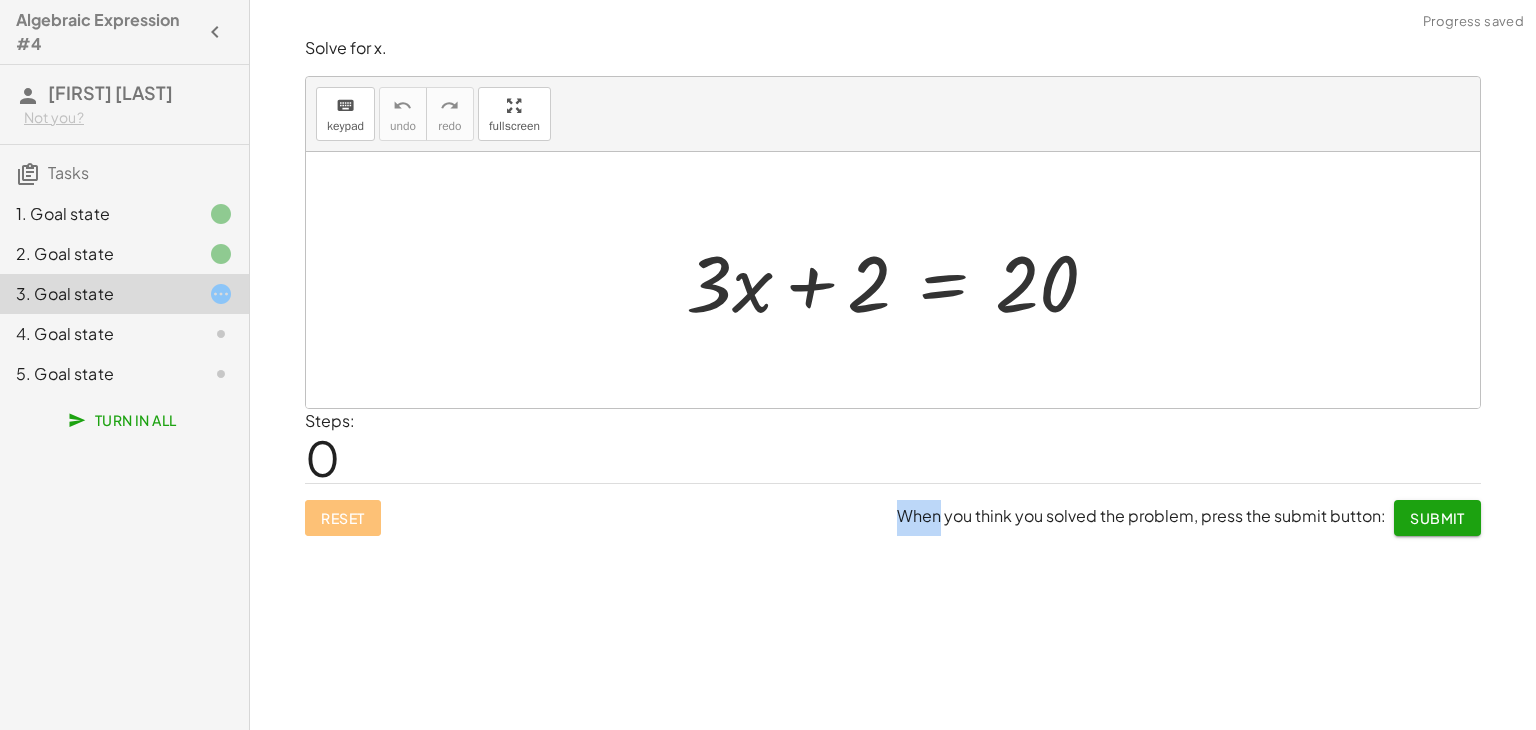 click at bounding box center [900, 280] 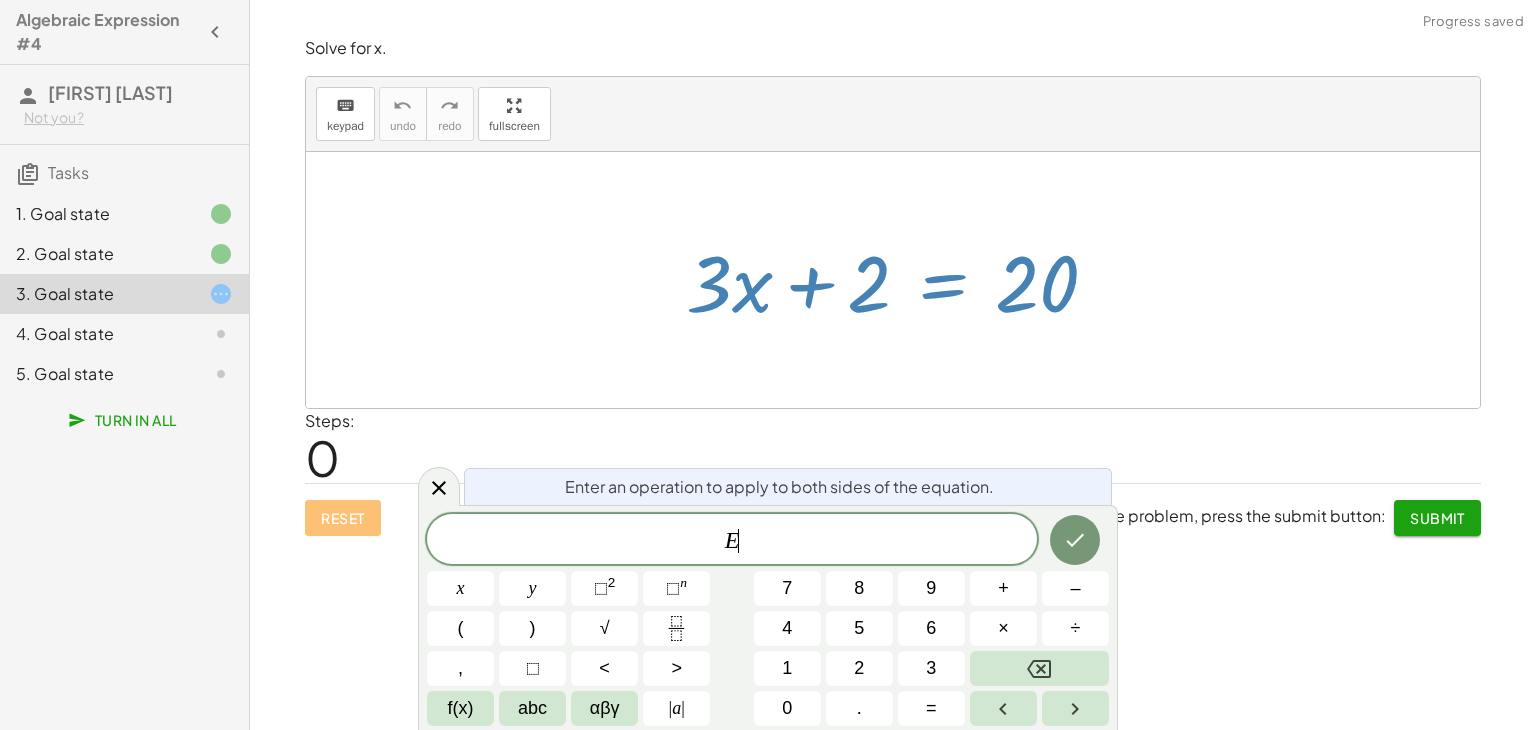 click at bounding box center (900, 280) 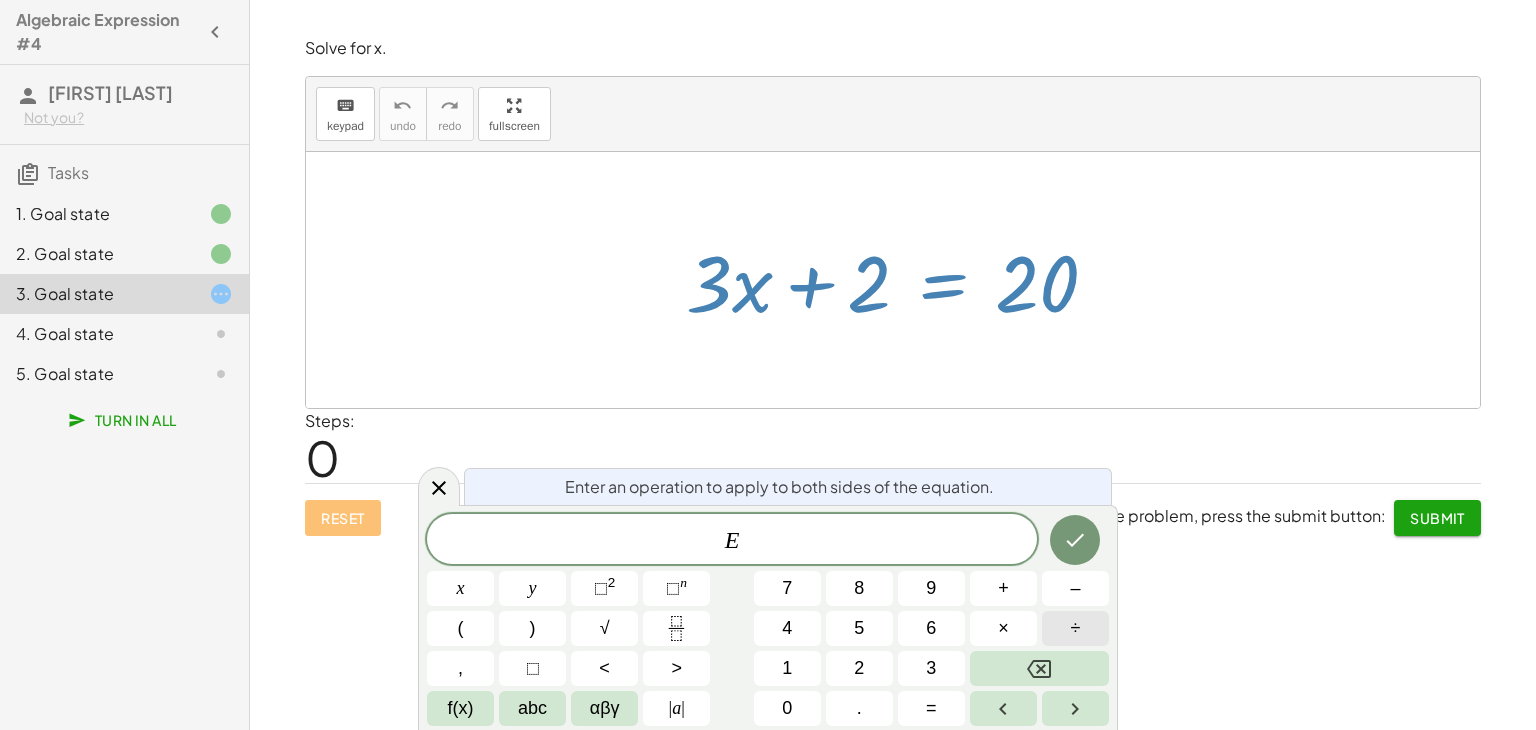 click on "÷" at bounding box center (1075, 628) 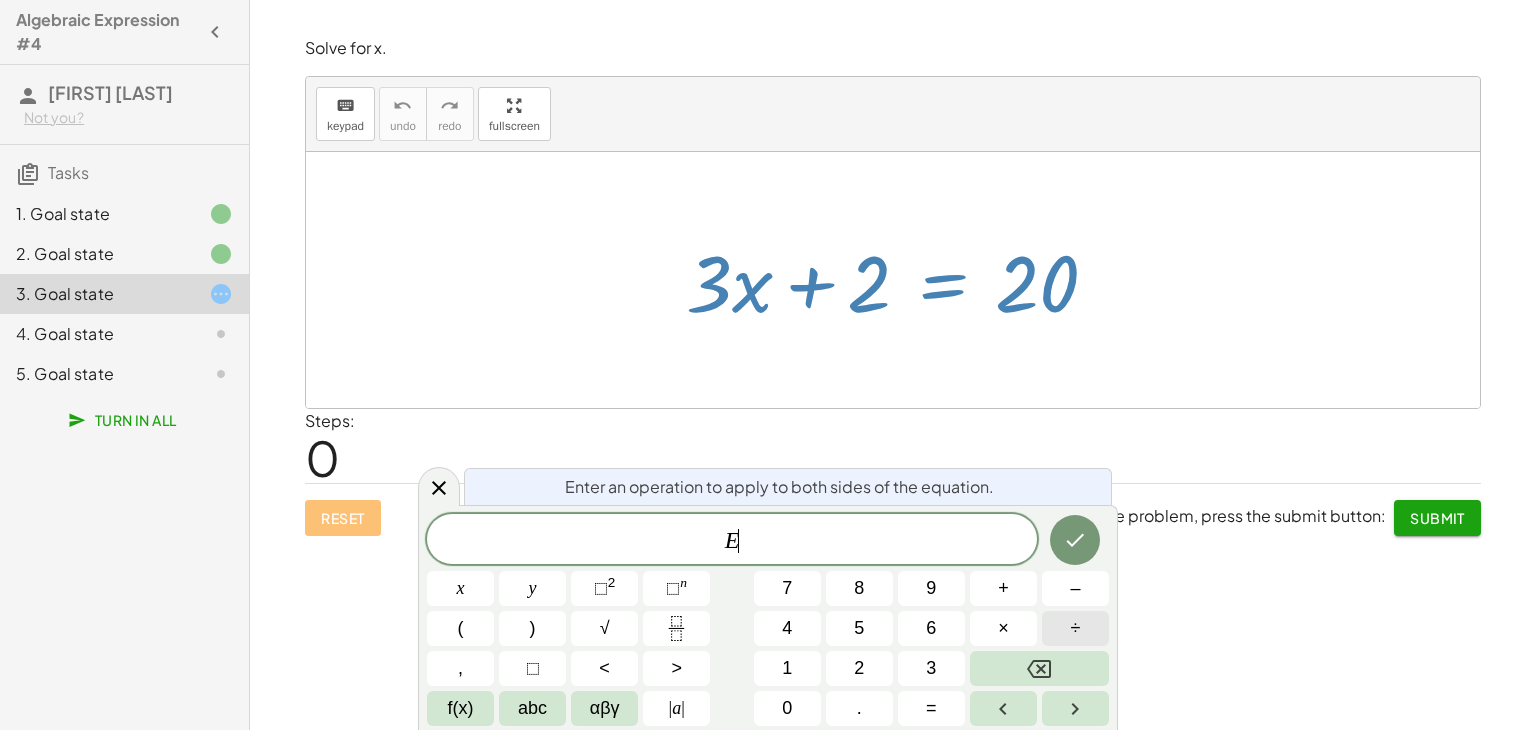 click on "÷" at bounding box center [1075, 628] 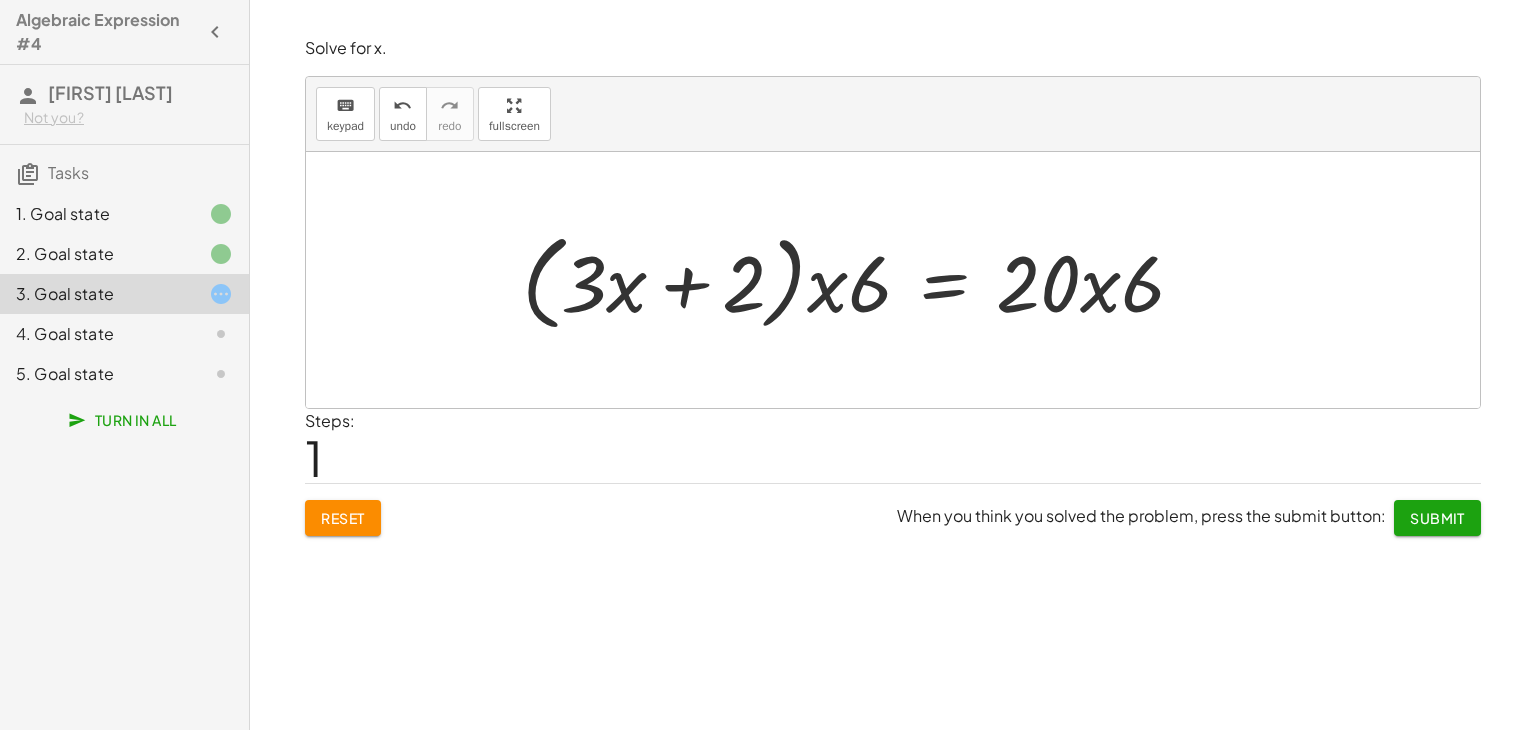 click at bounding box center (861, 280) 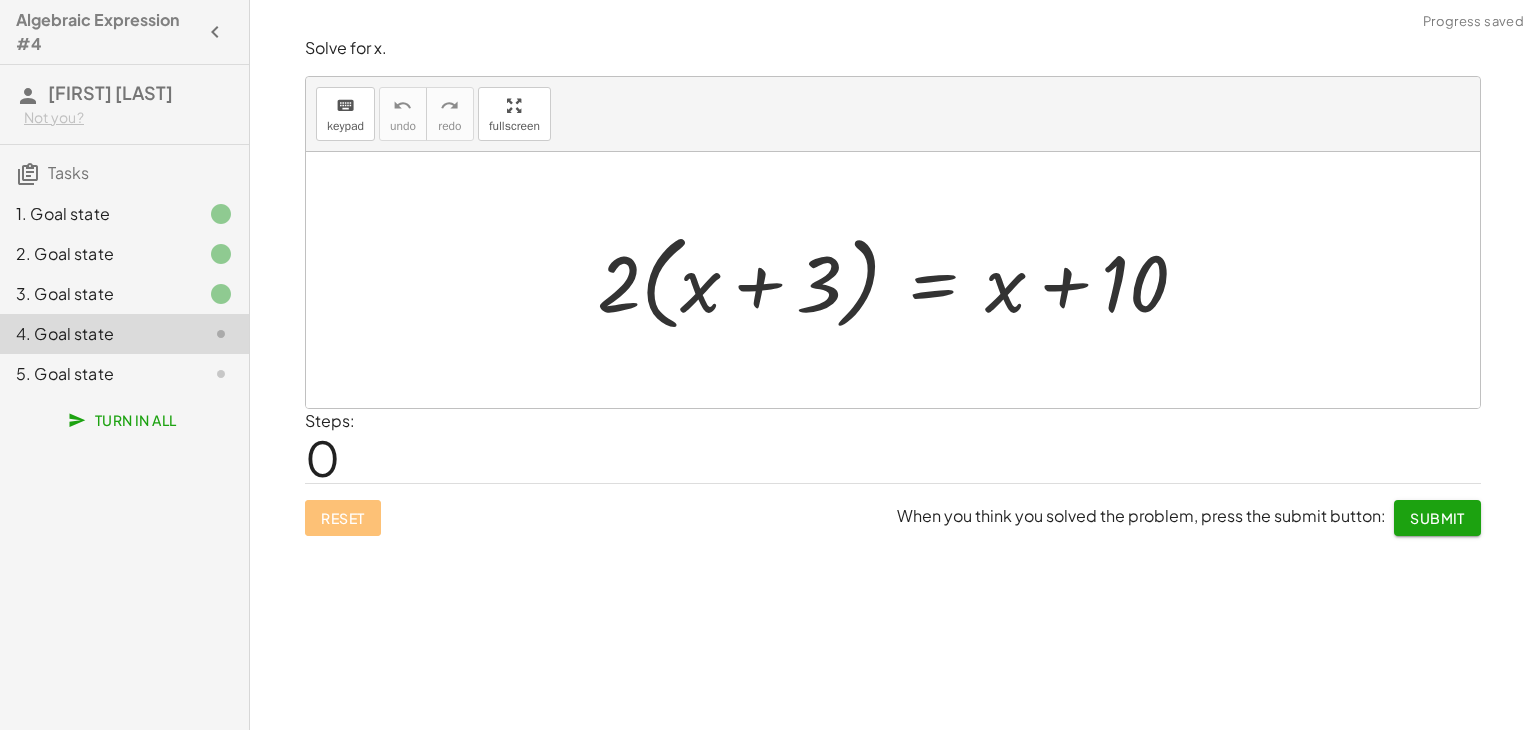 click at bounding box center [900, 280] 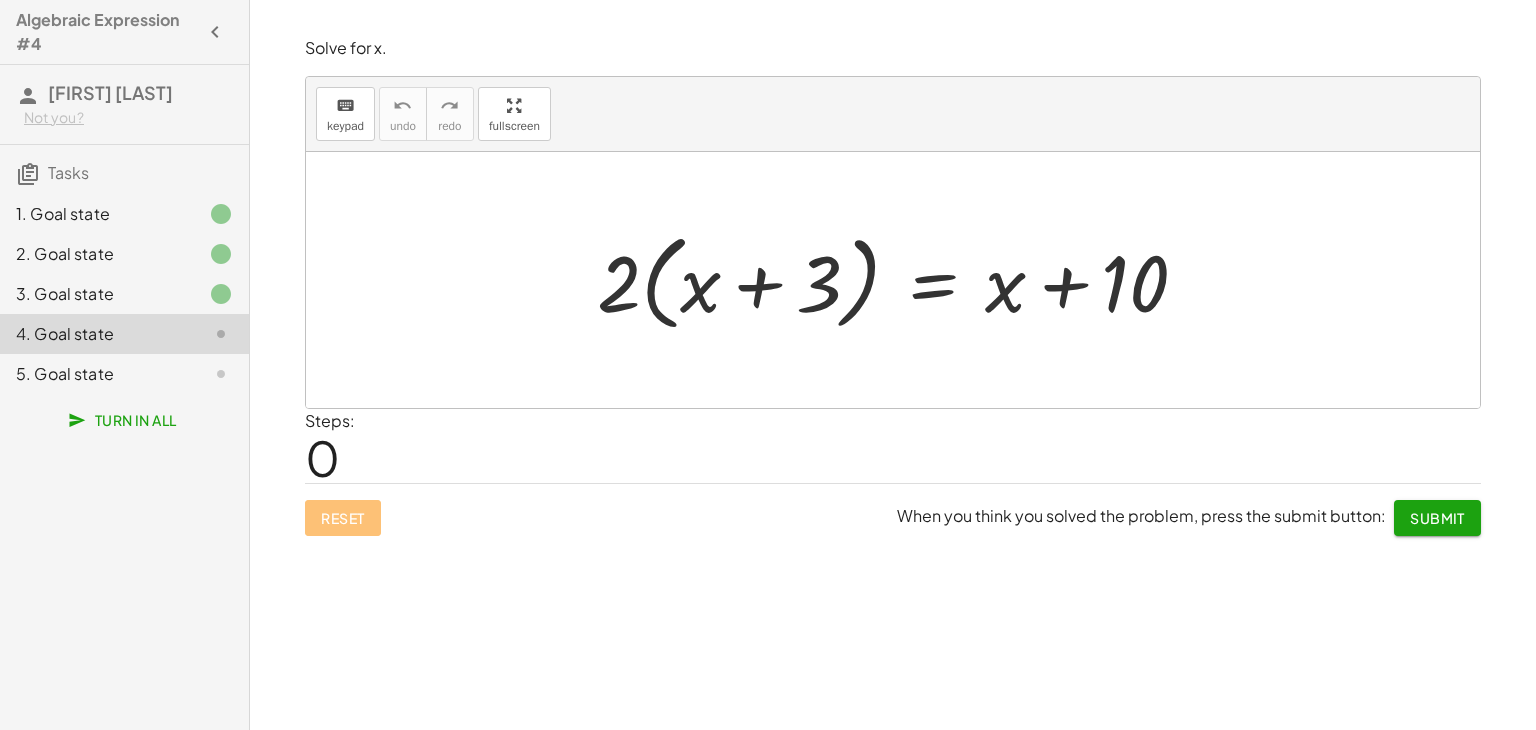 click at bounding box center (900, 280) 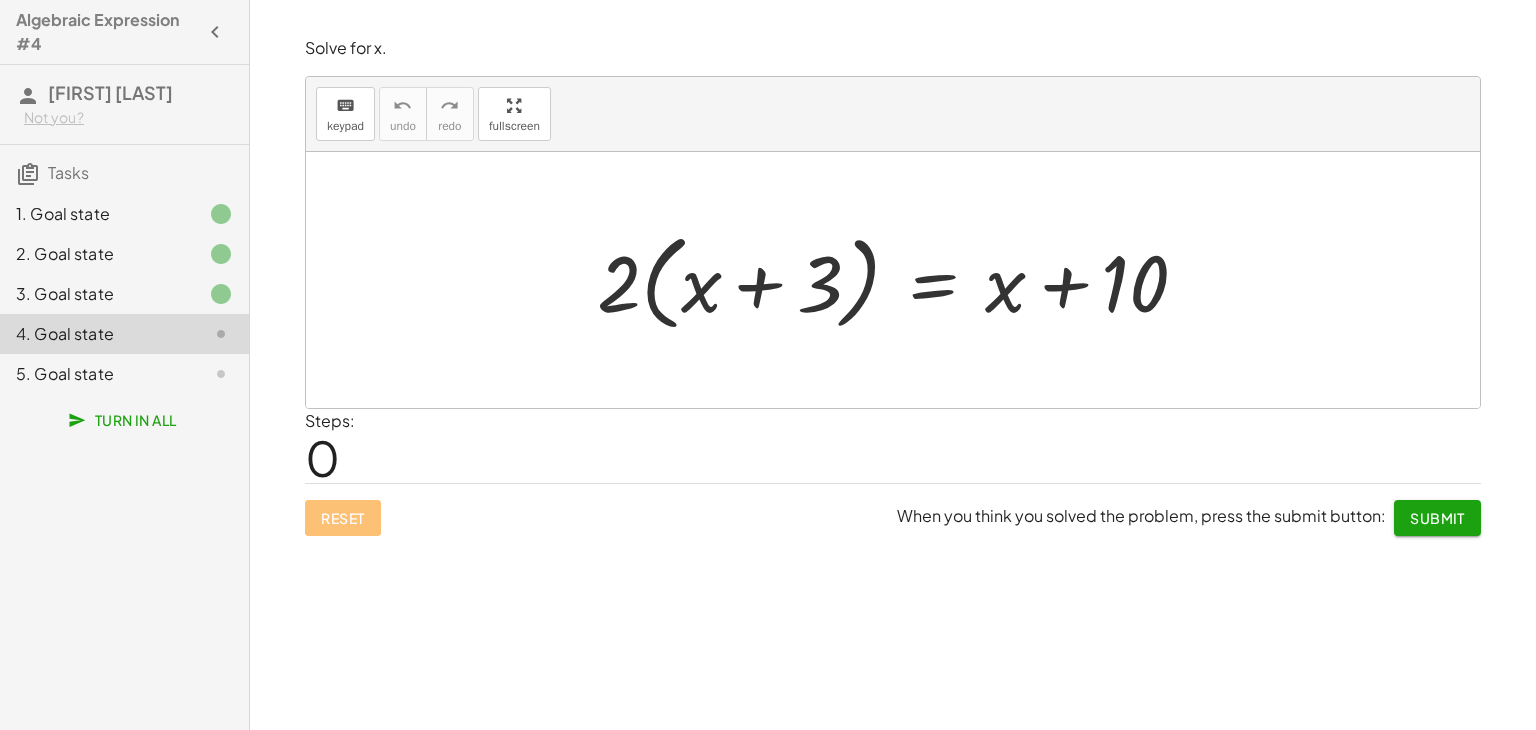 click at bounding box center [900, 280] 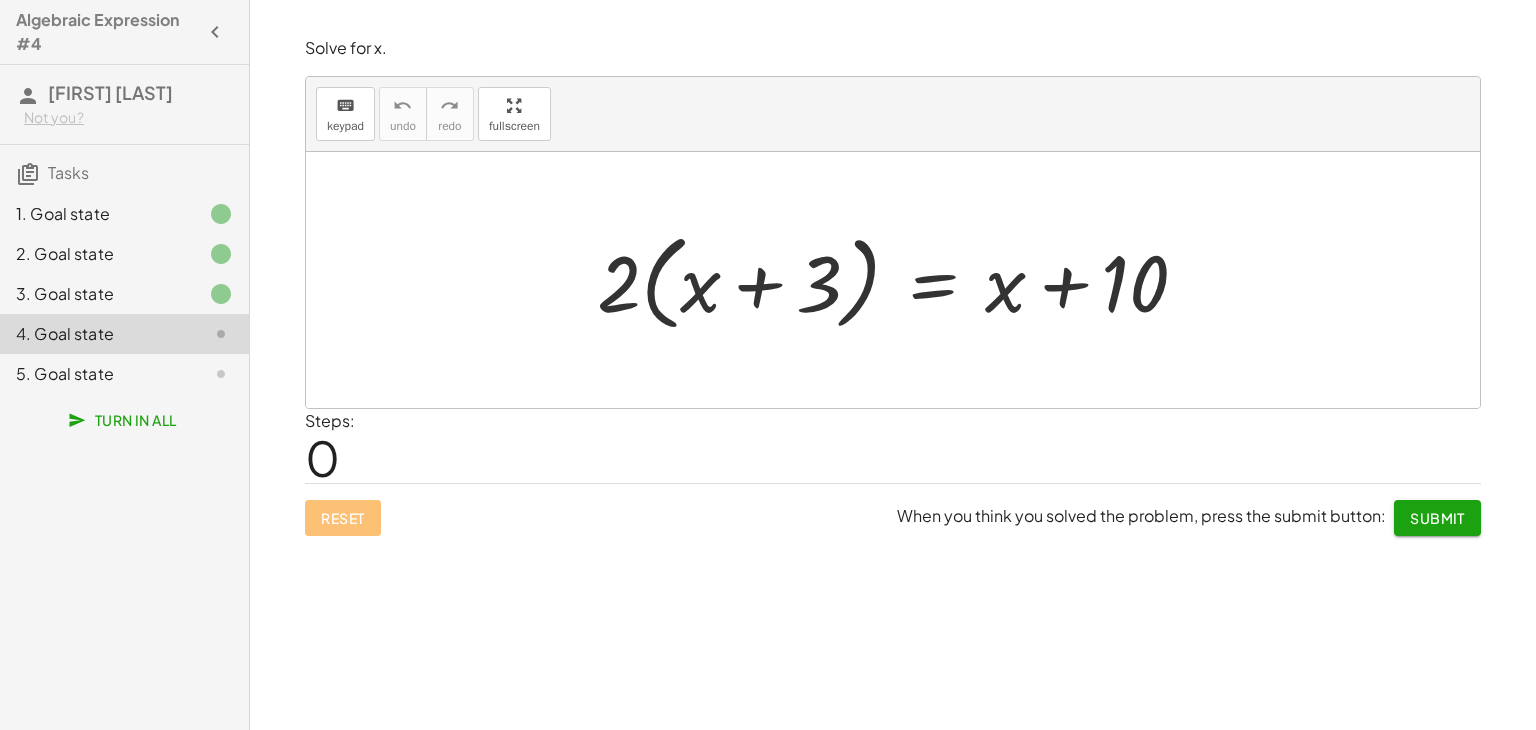 click at bounding box center (900, 280) 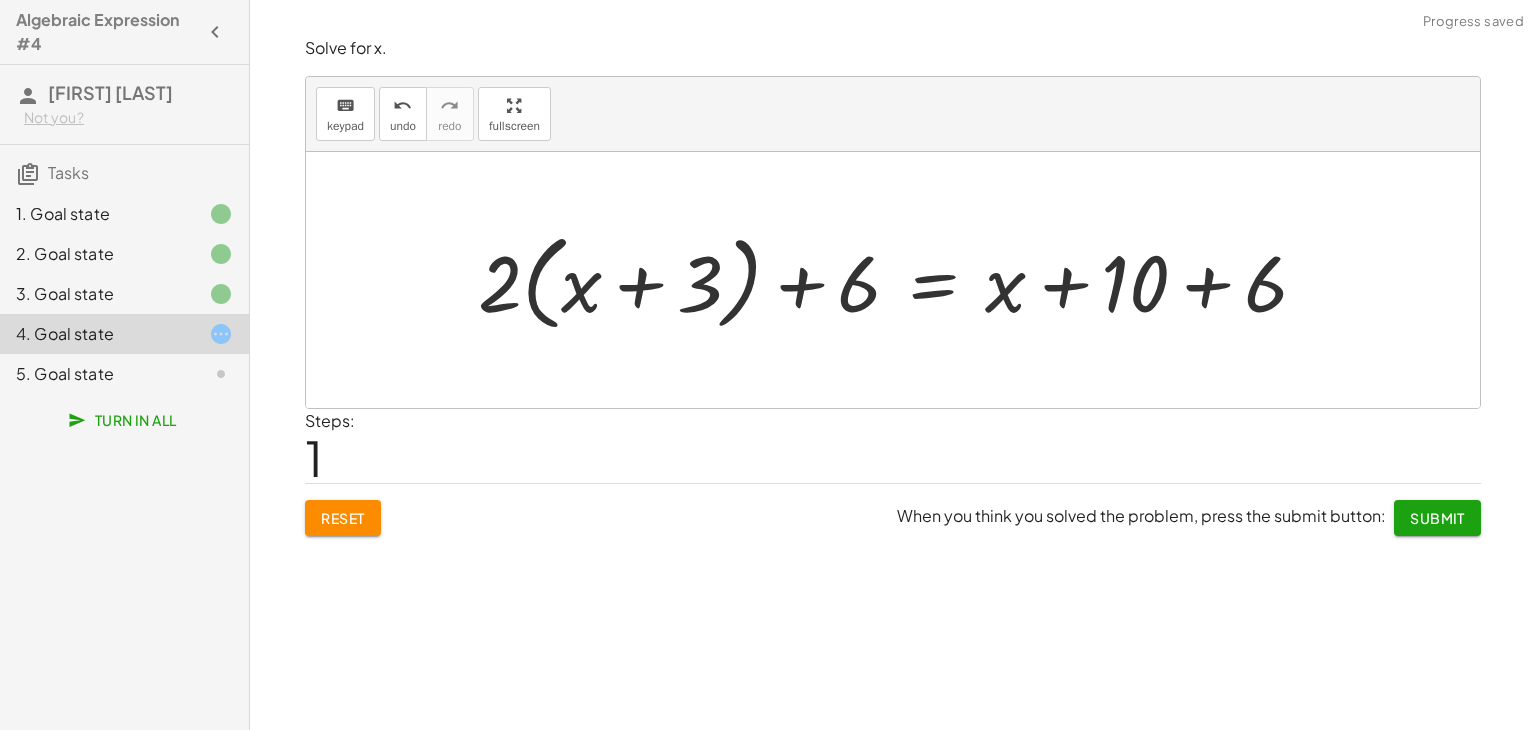 click at bounding box center (900, 280) 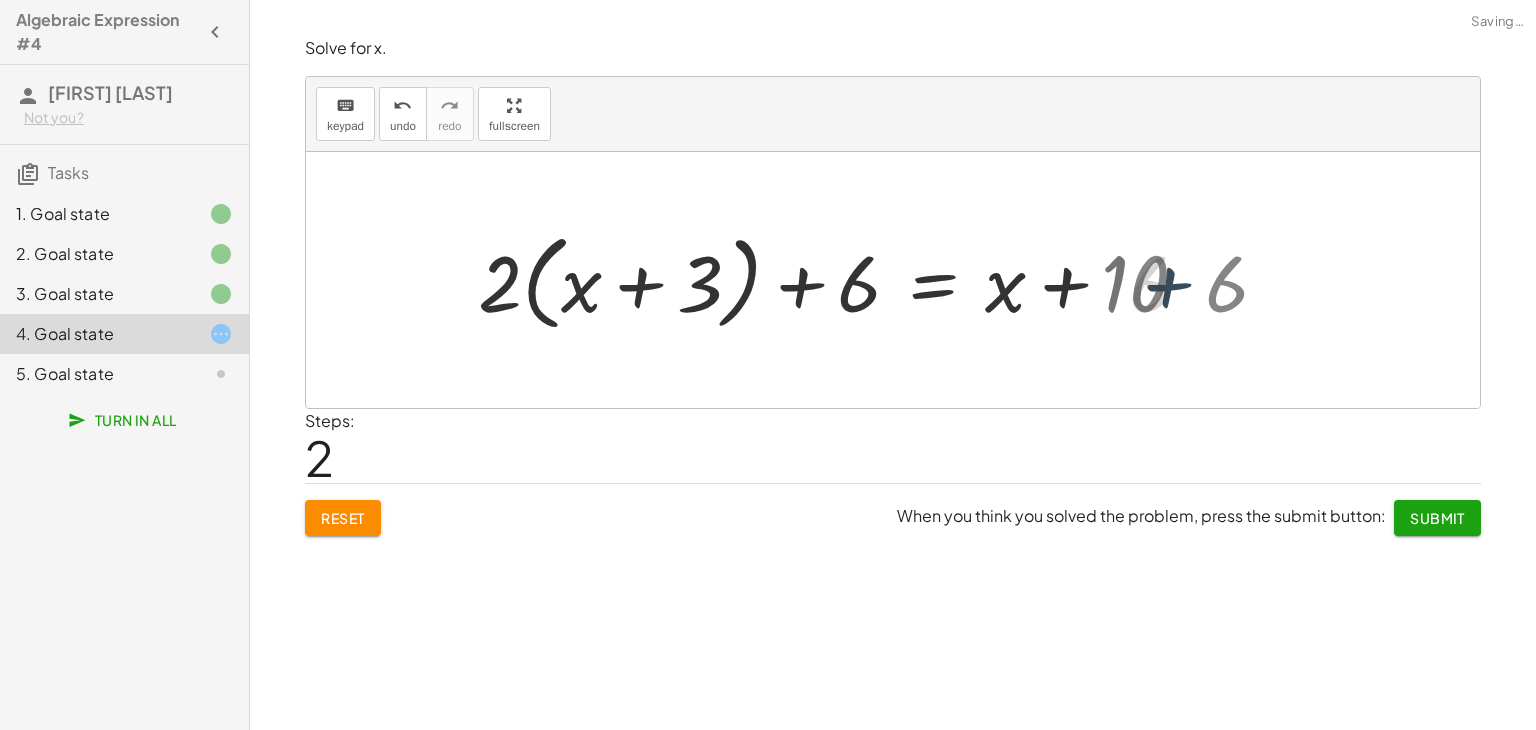 click at bounding box center (843, 280) 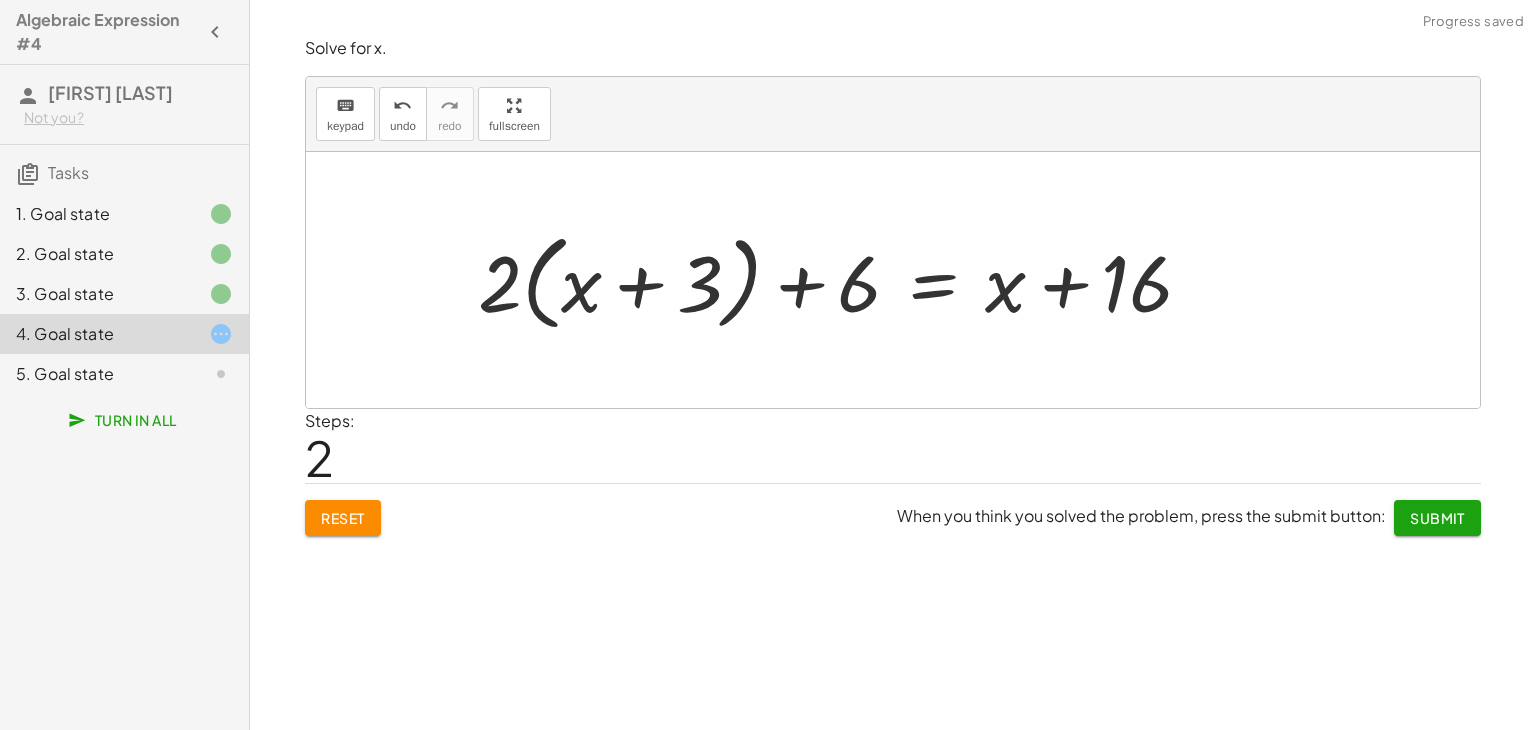 click at bounding box center (843, 280) 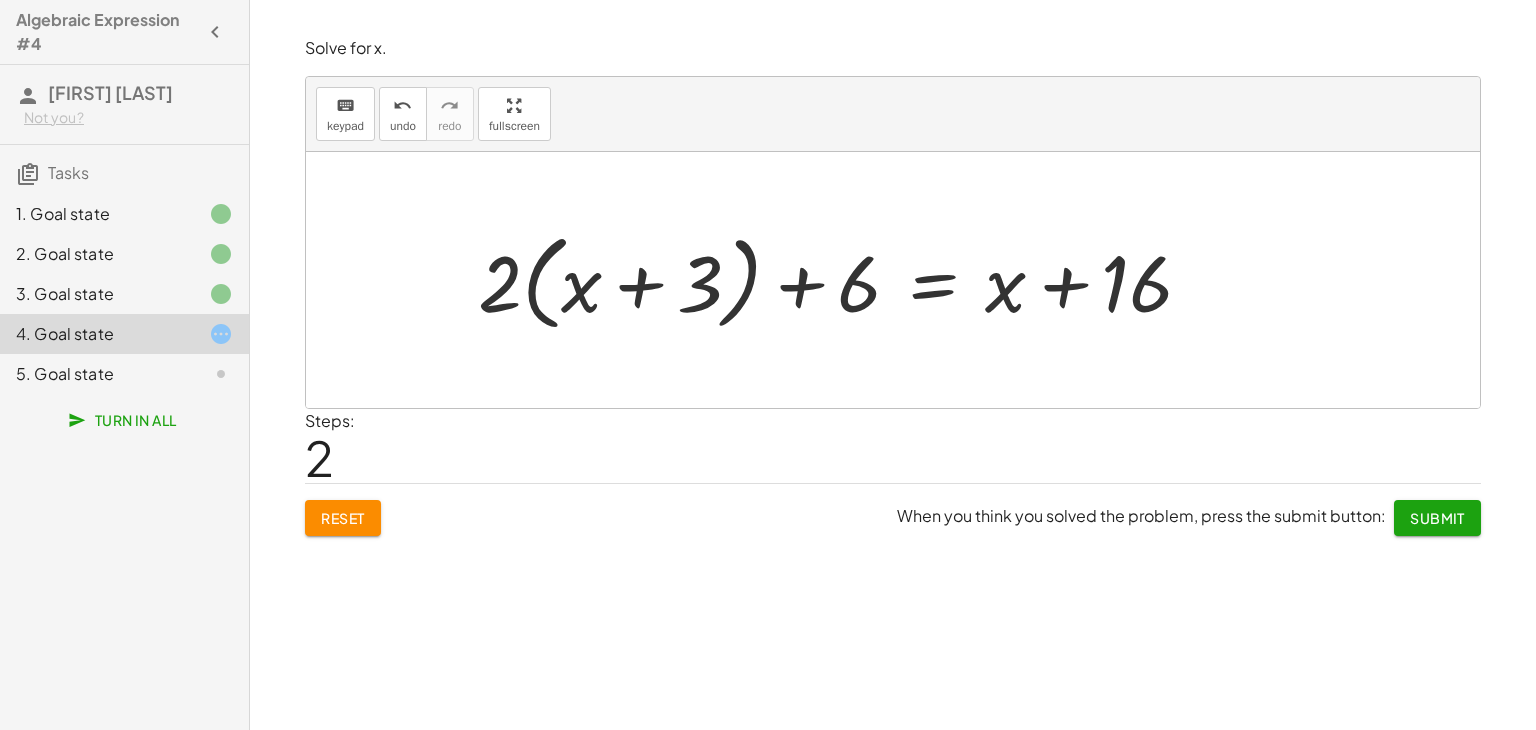 click at bounding box center [843, 280] 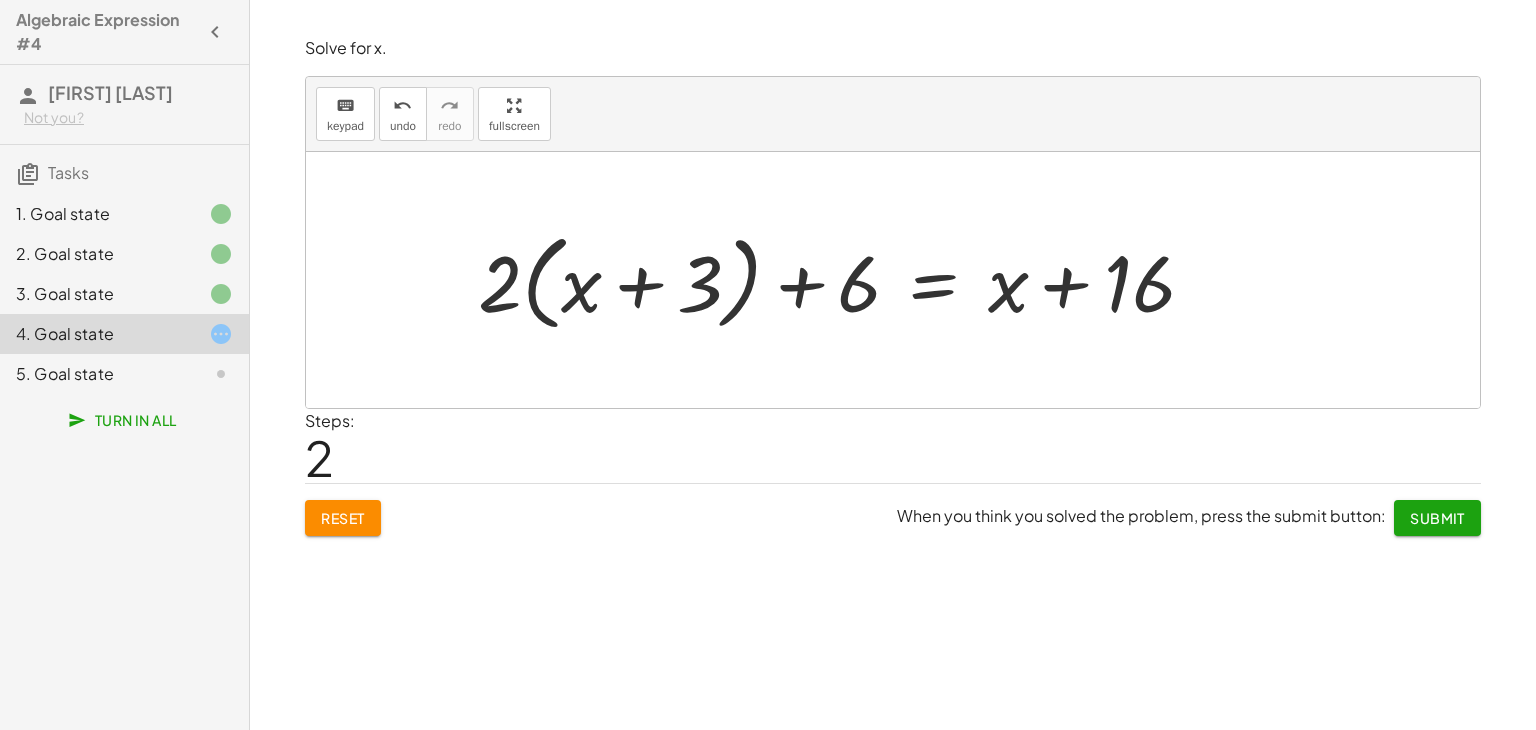 click at bounding box center (843, 280) 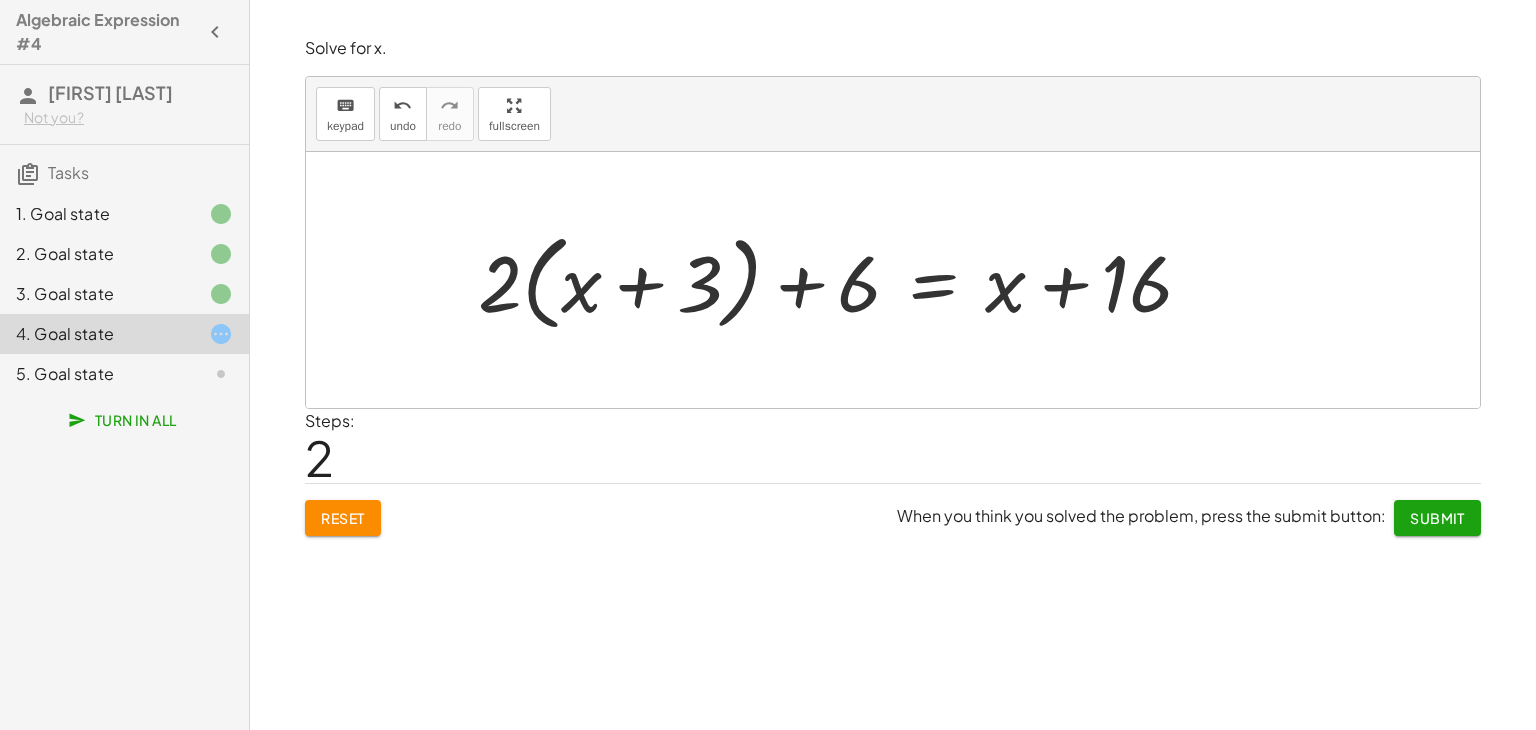 click at bounding box center (843, 280) 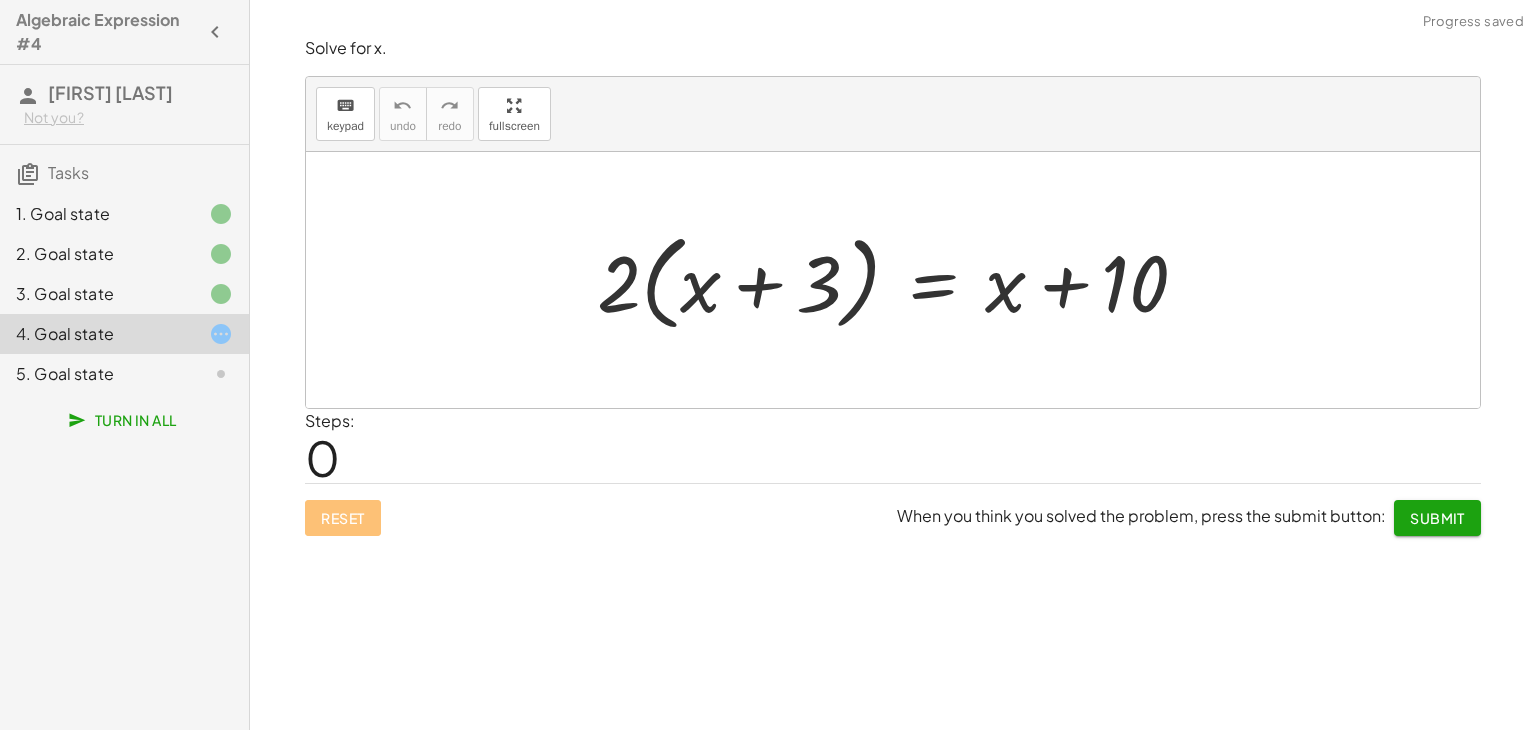 click at bounding box center (900, 280) 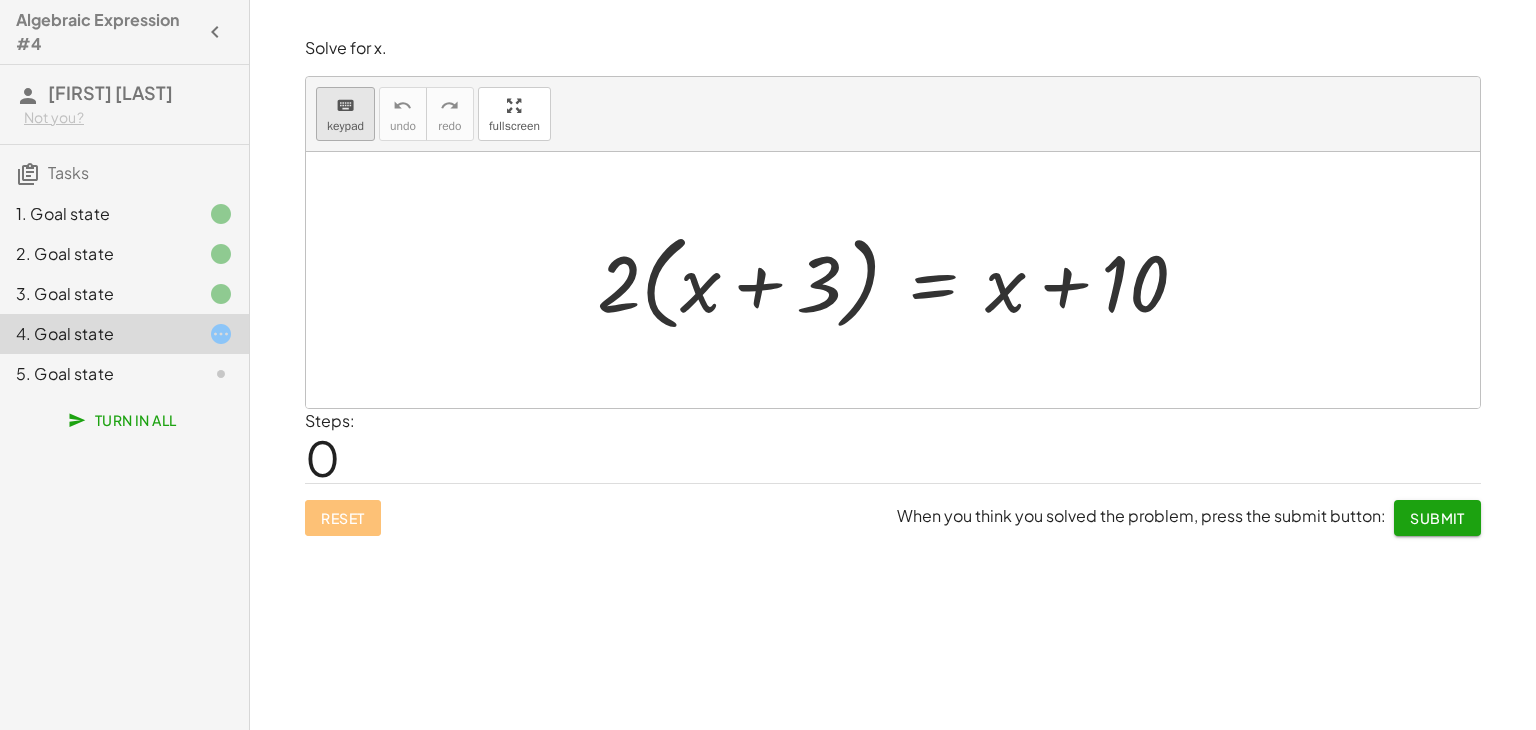 click on "keyboard" at bounding box center (345, 105) 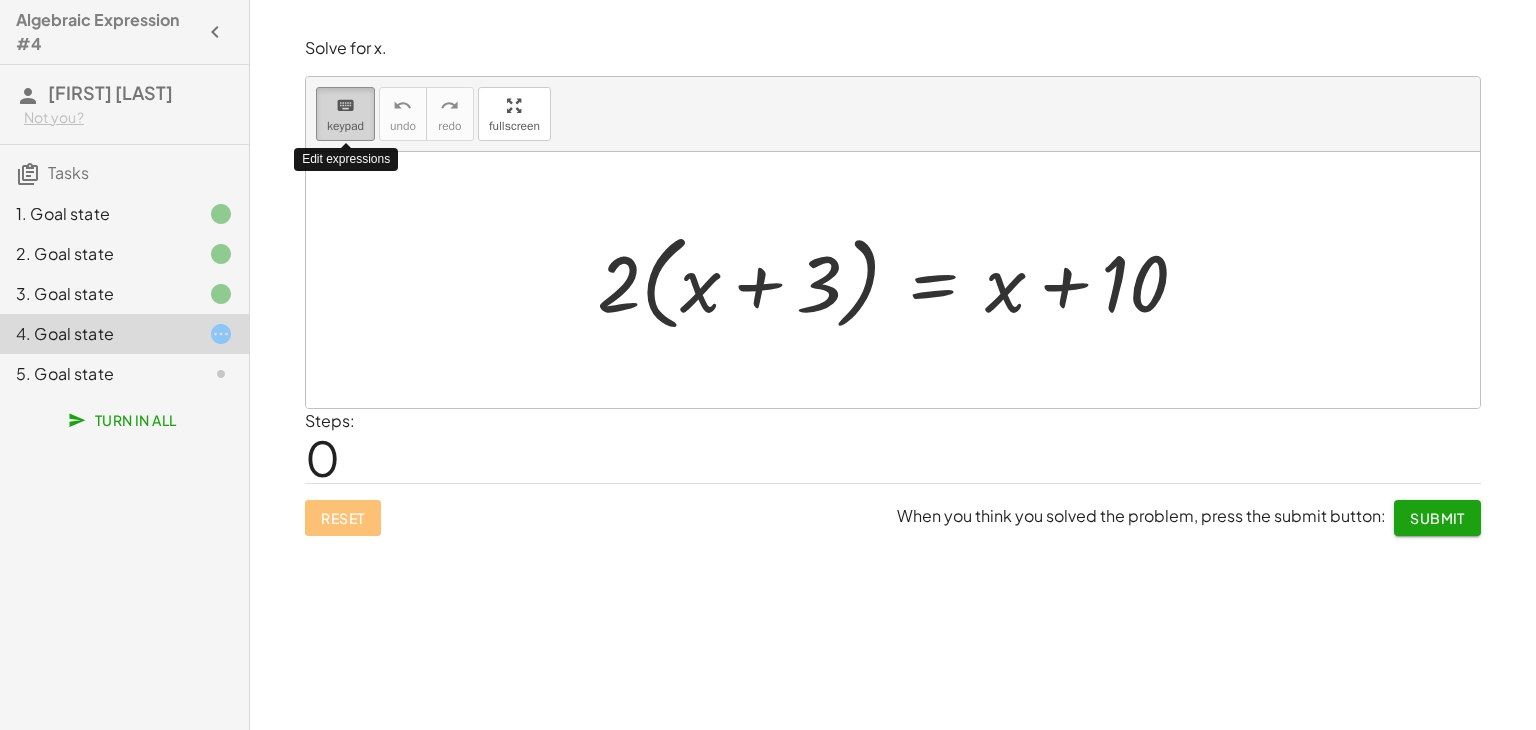 click on "keyboard" at bounding box center (345, 105) 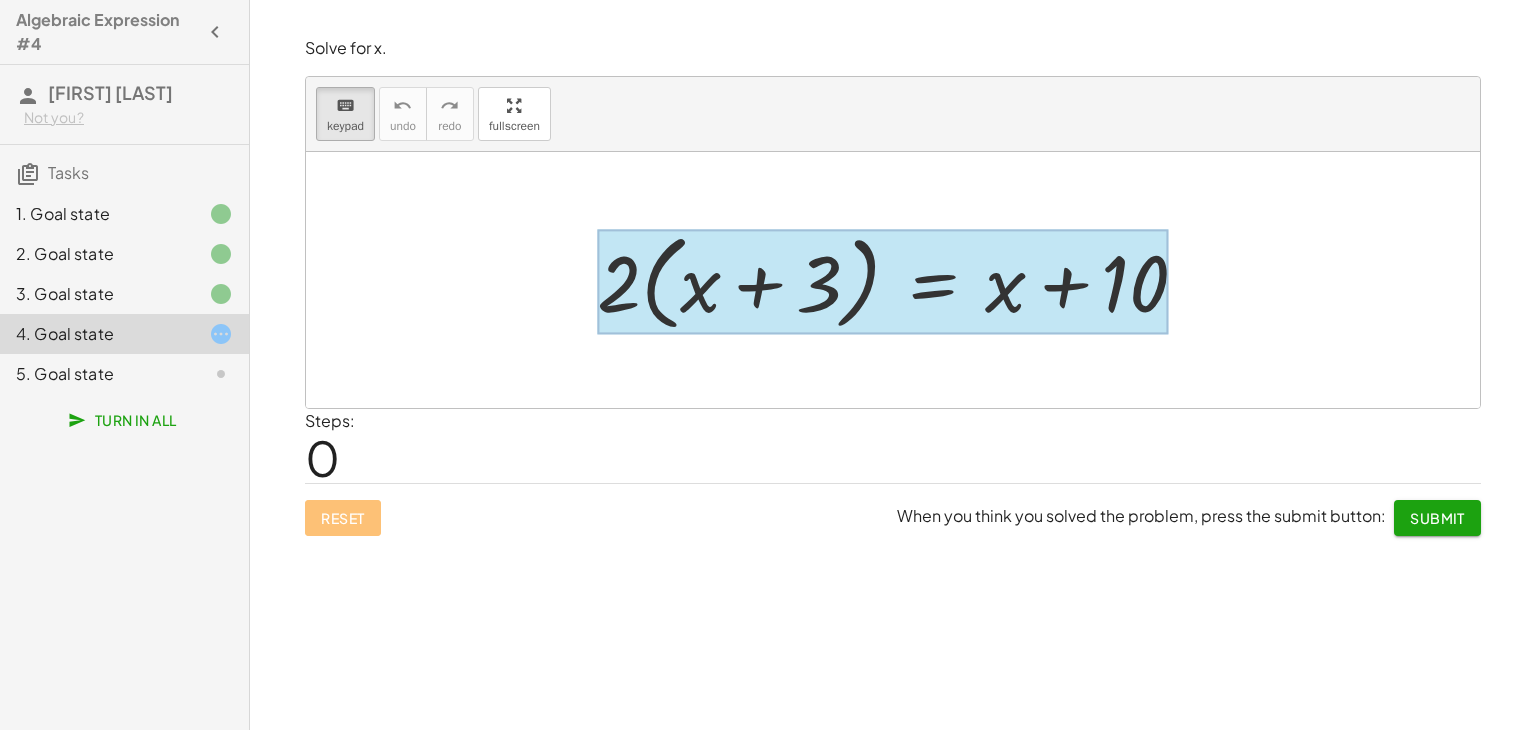 click at bounding box center (883, 282) 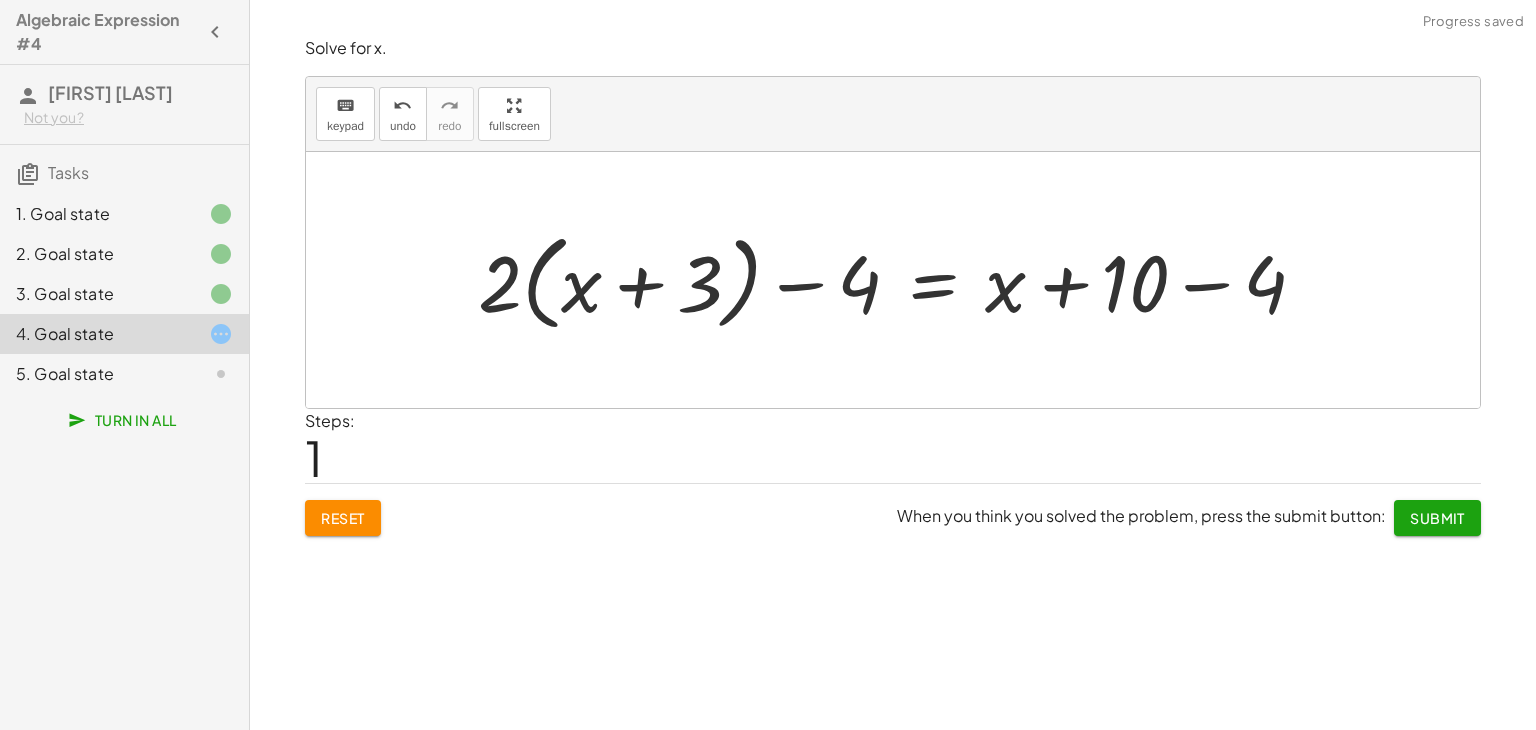 click at bounding box center [900, 280] 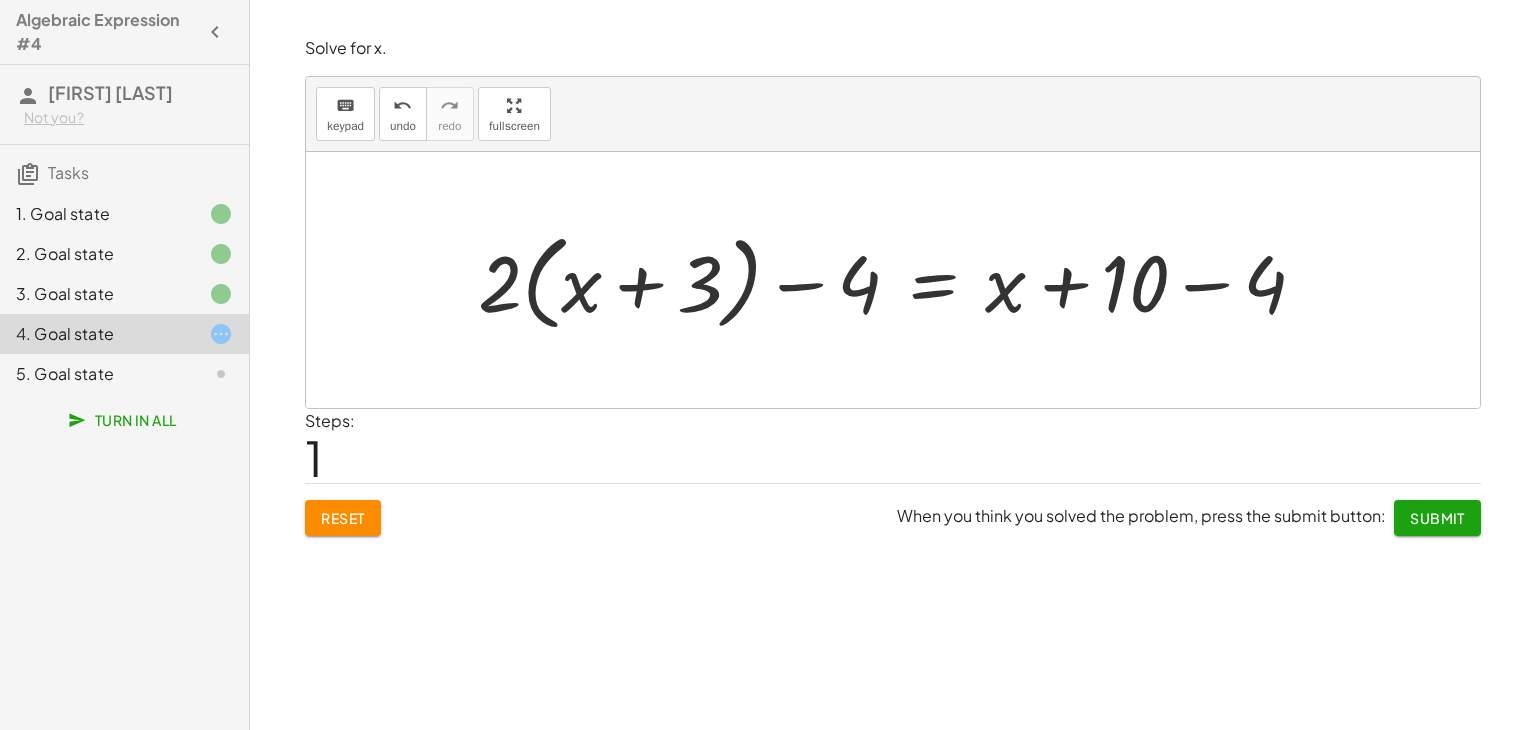 click at bounding box center [900, 280] 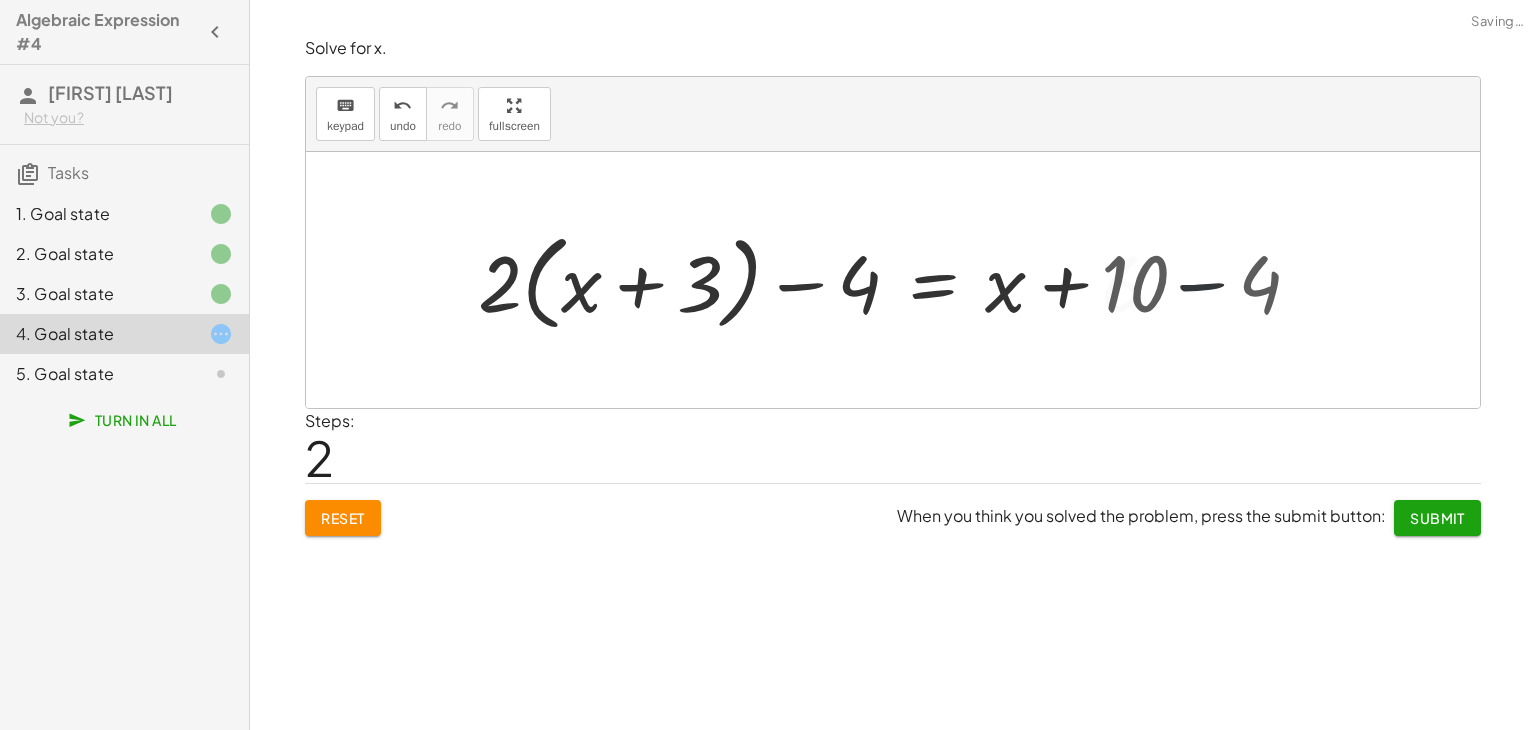 click at bounding box center [893, 280] 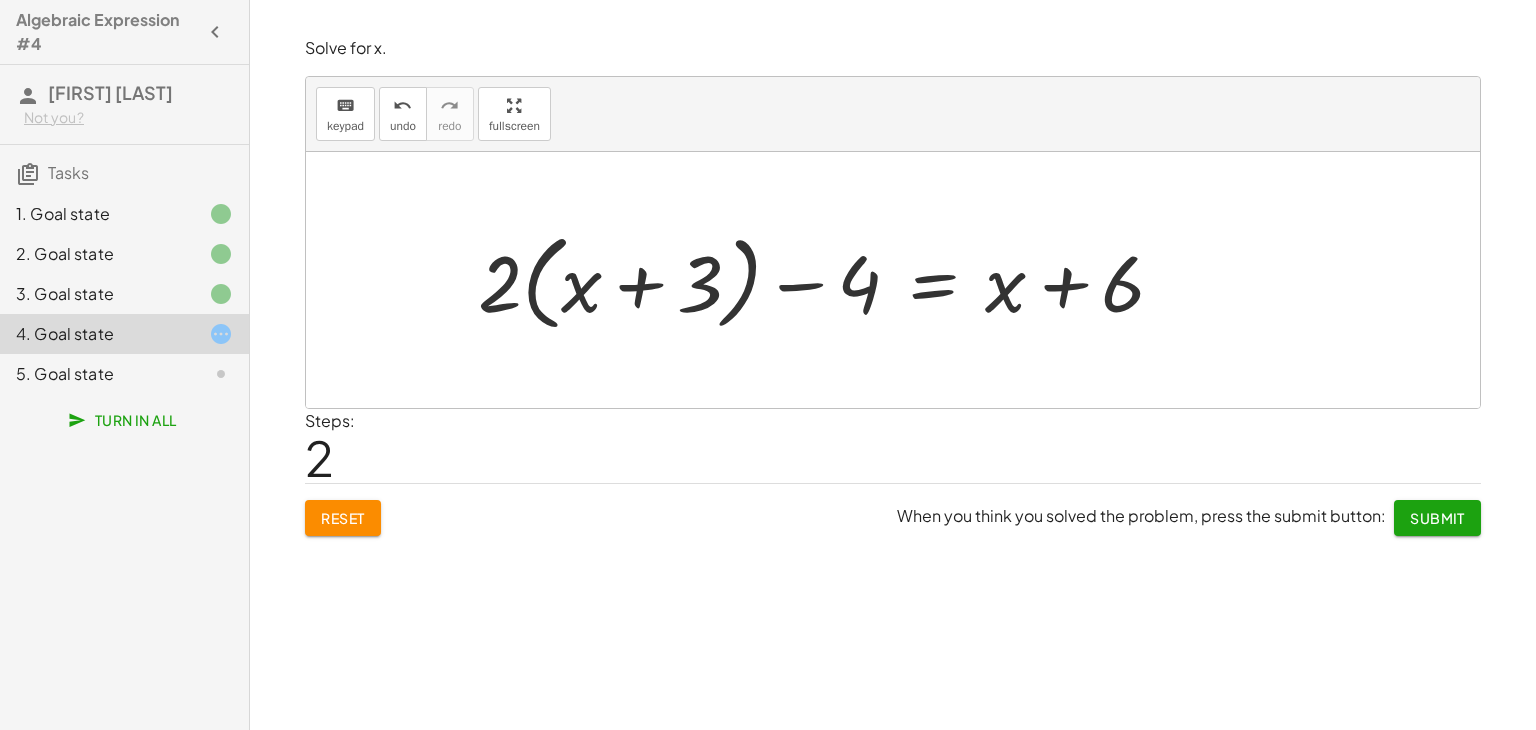 click at bounding box center (829, 280) 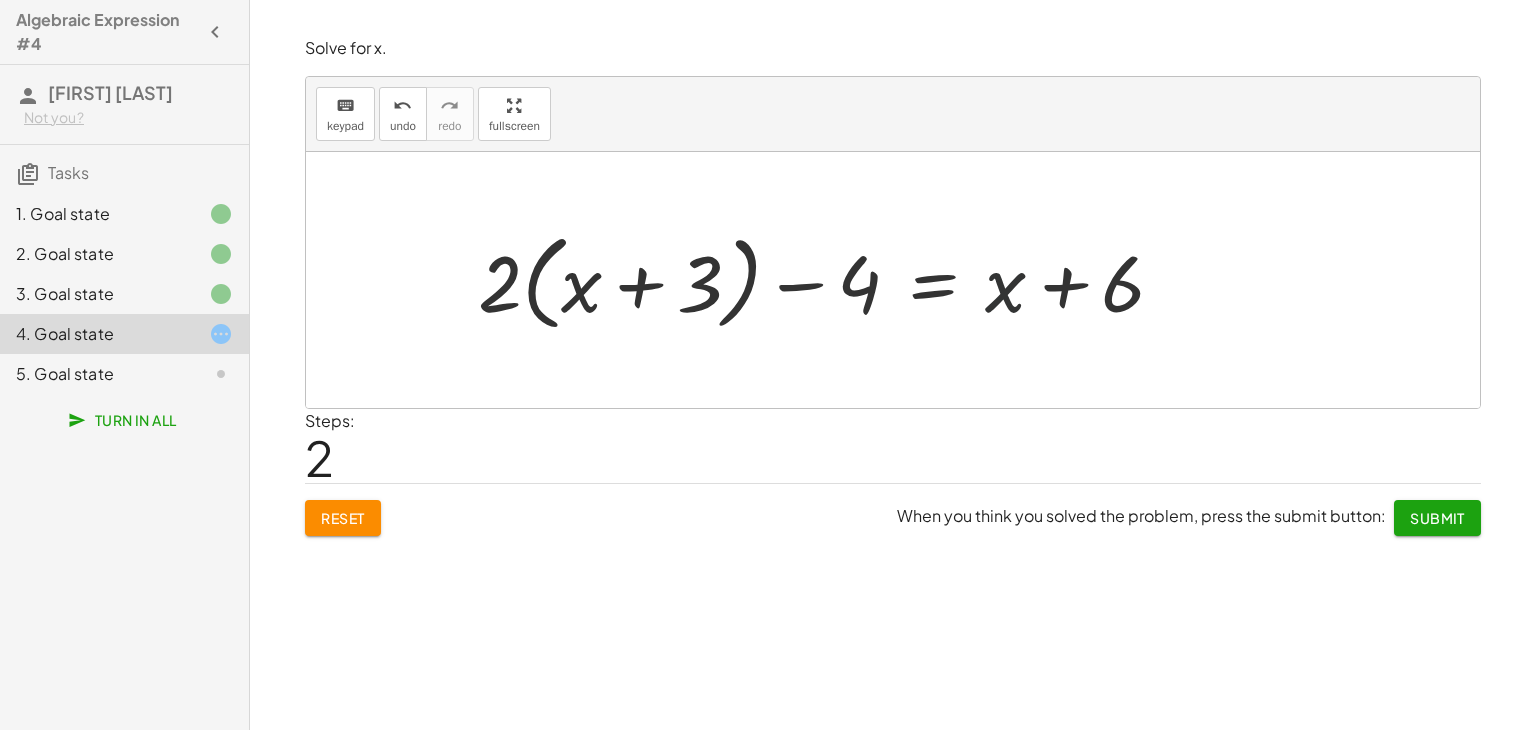 click at bounding box center [829, 280] 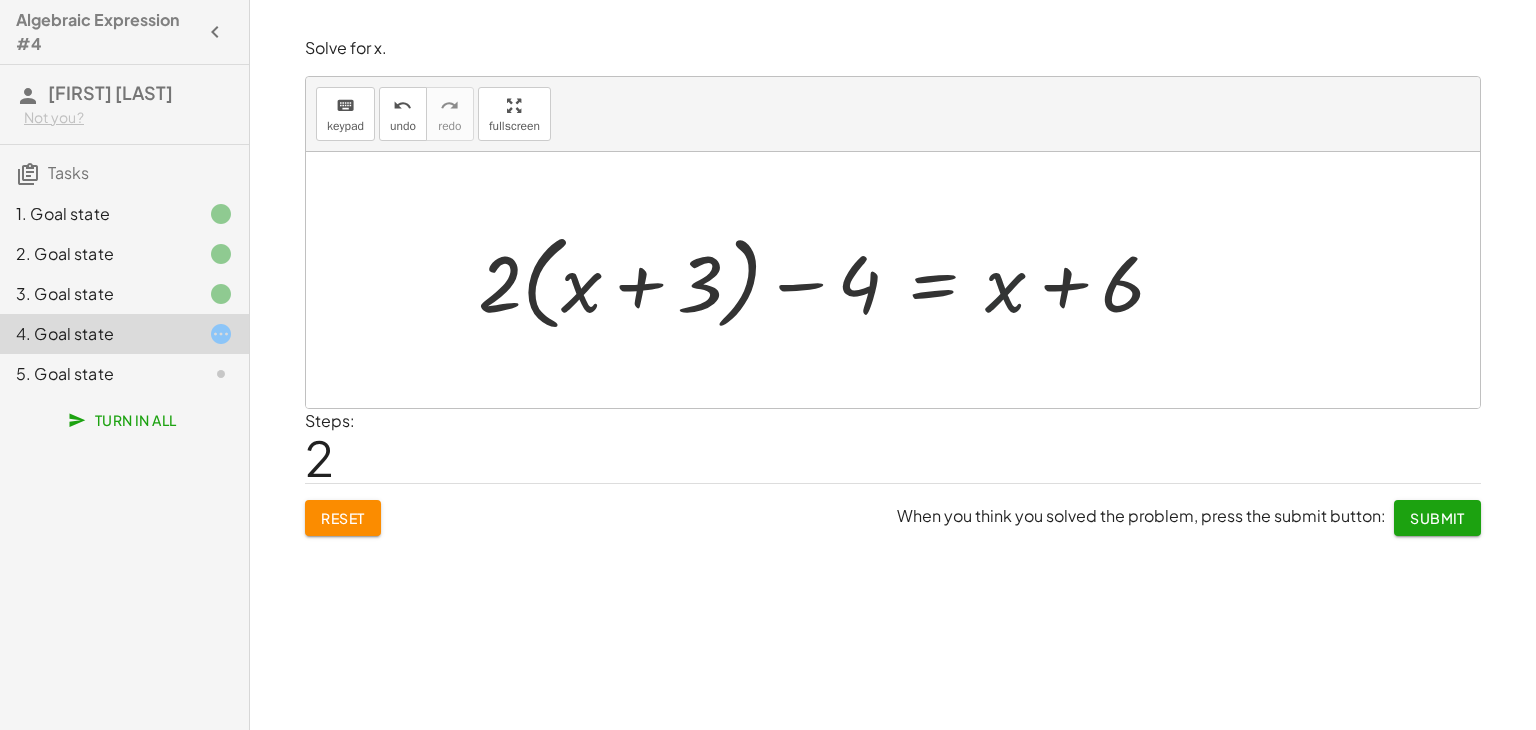 drag, startPoint x: 992, startPoint y: 300, endPoint x: 946, endPoint y: 293, distance: 46.52956 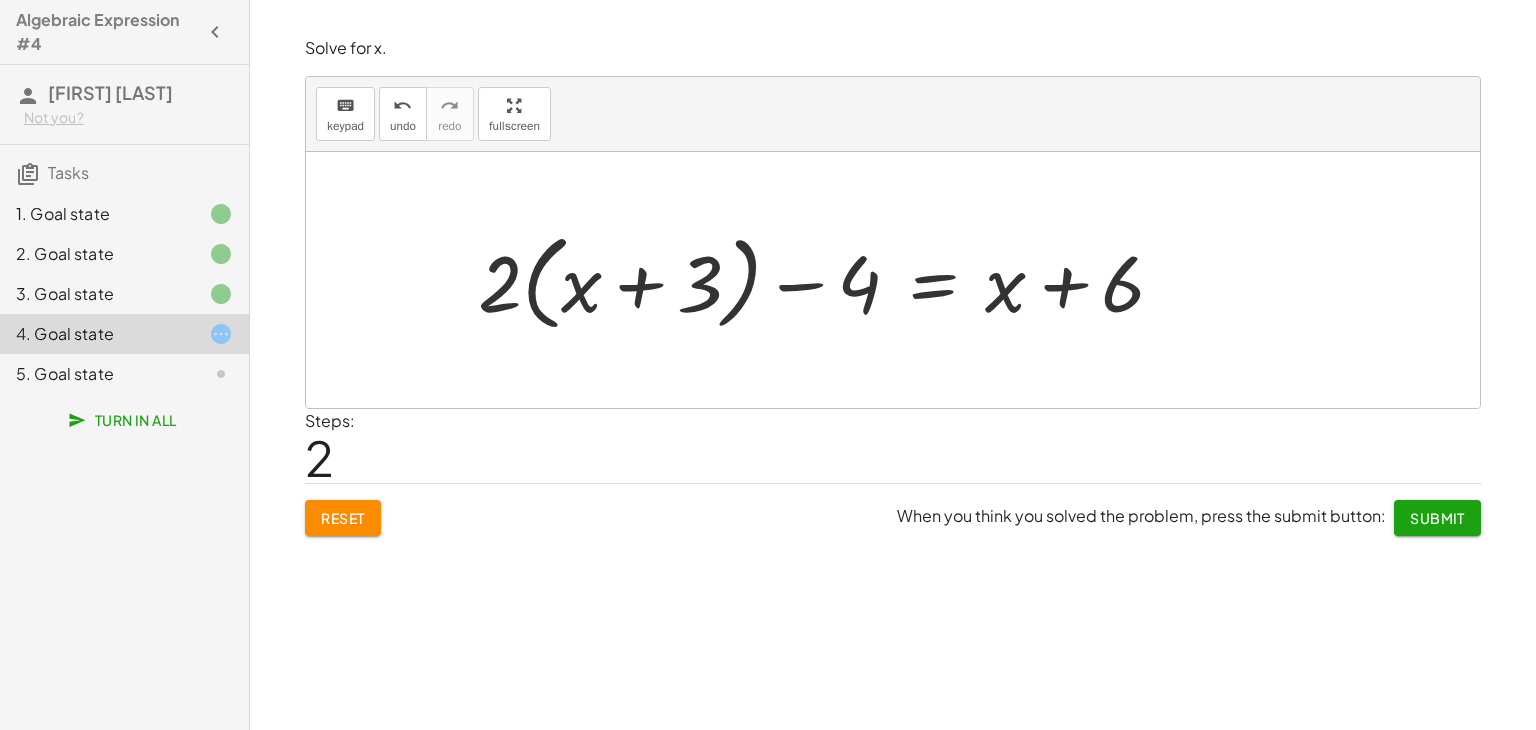 click at bounding box center (829, 280) 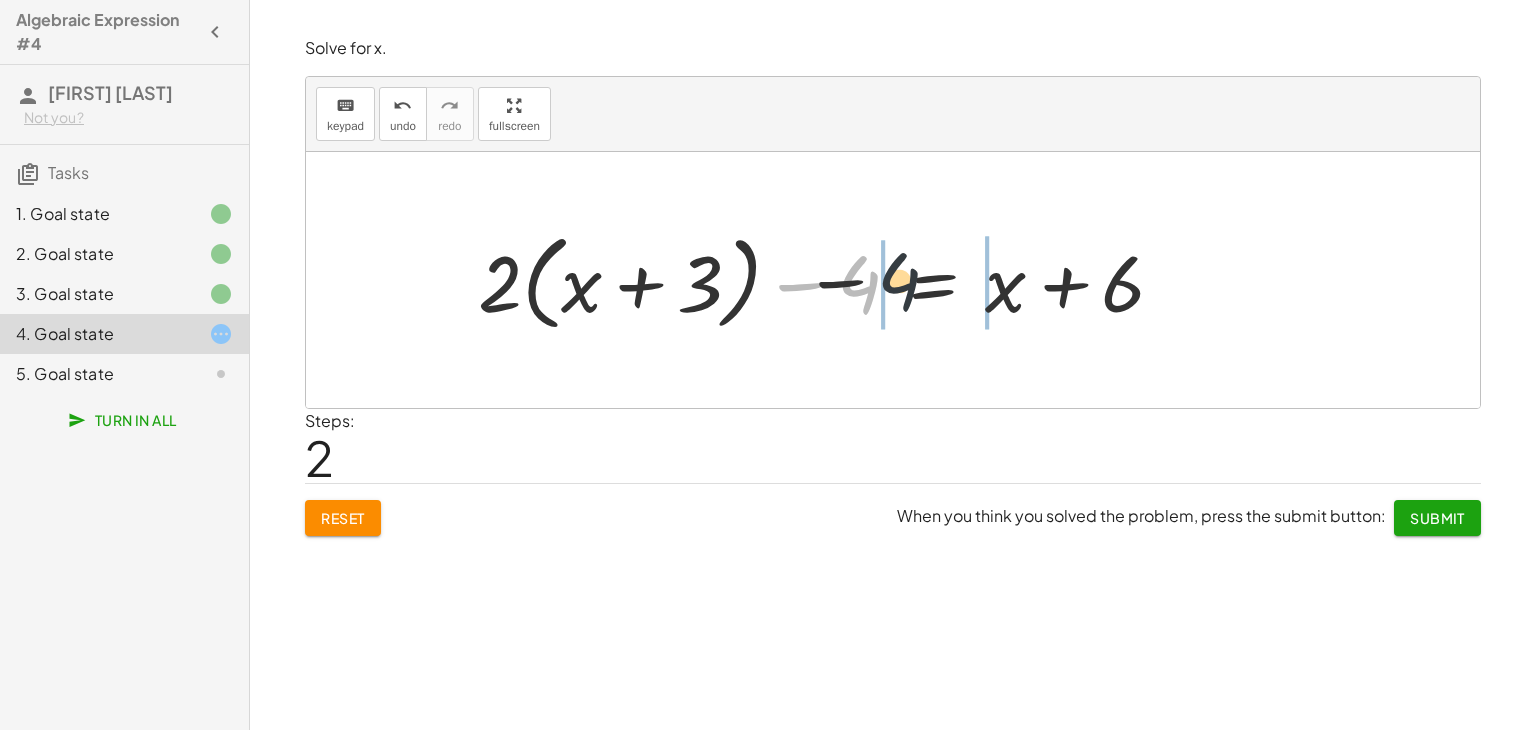 drag, startPoint x: 873, startPoint y: 280, endPoint x: 989, endPoint y: 277, distance: 116.03879 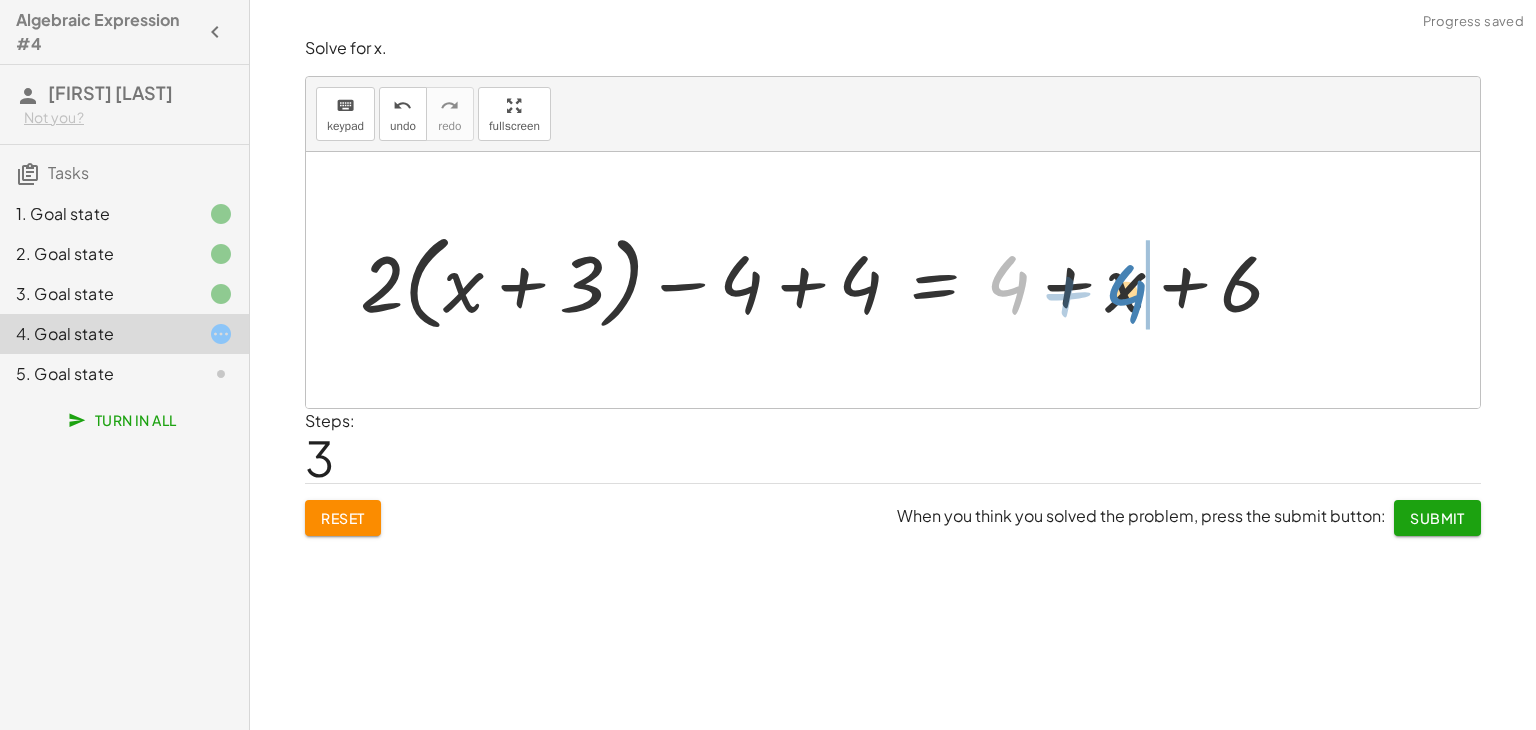 drag, startPoint x: 997, startPoint y: 279, endPoint x: 1115, endPoint y: 288, distance: 118.34272 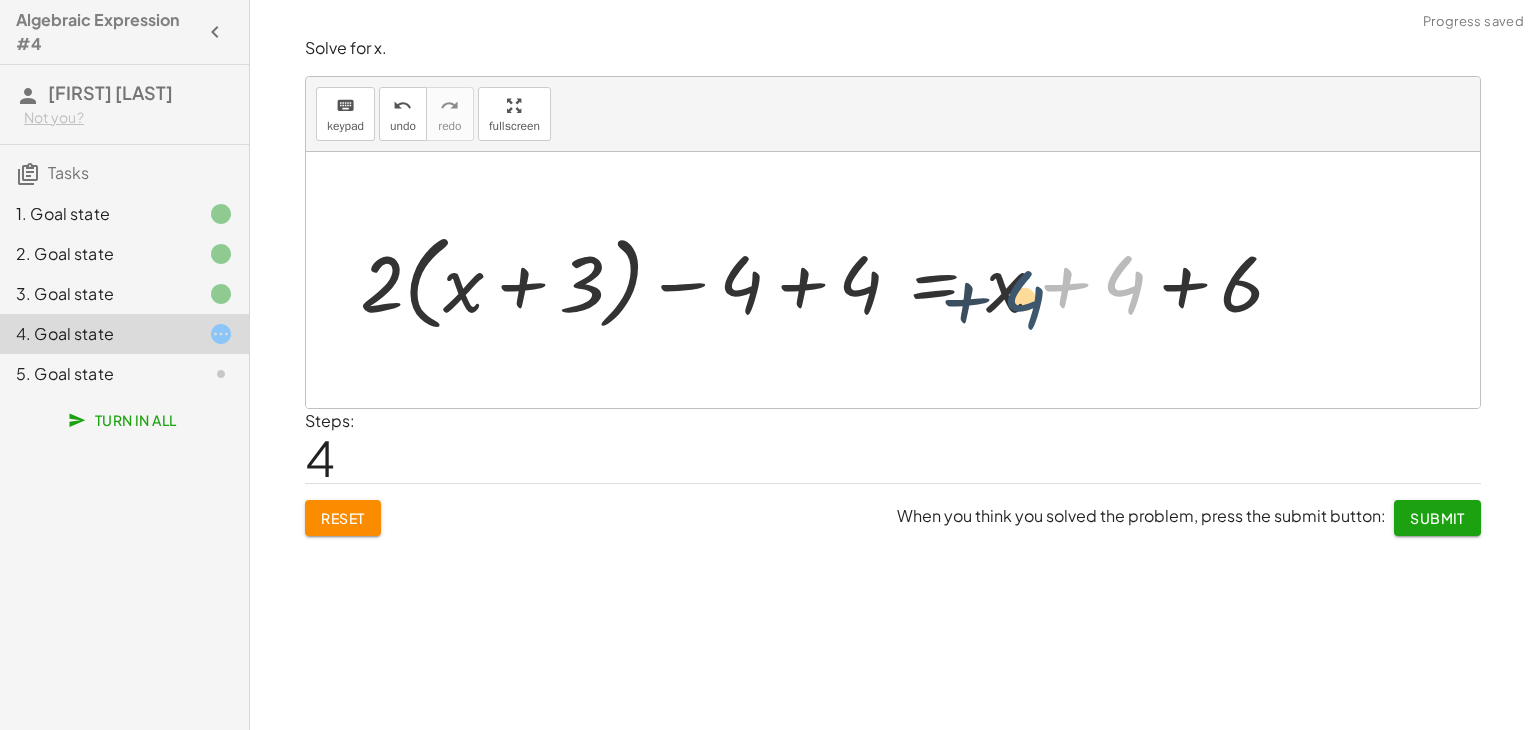 drag, startPoint x: 1108, startPoint y: 286, endPoint x: 971, endPoint y: 292, distance: 137.13132 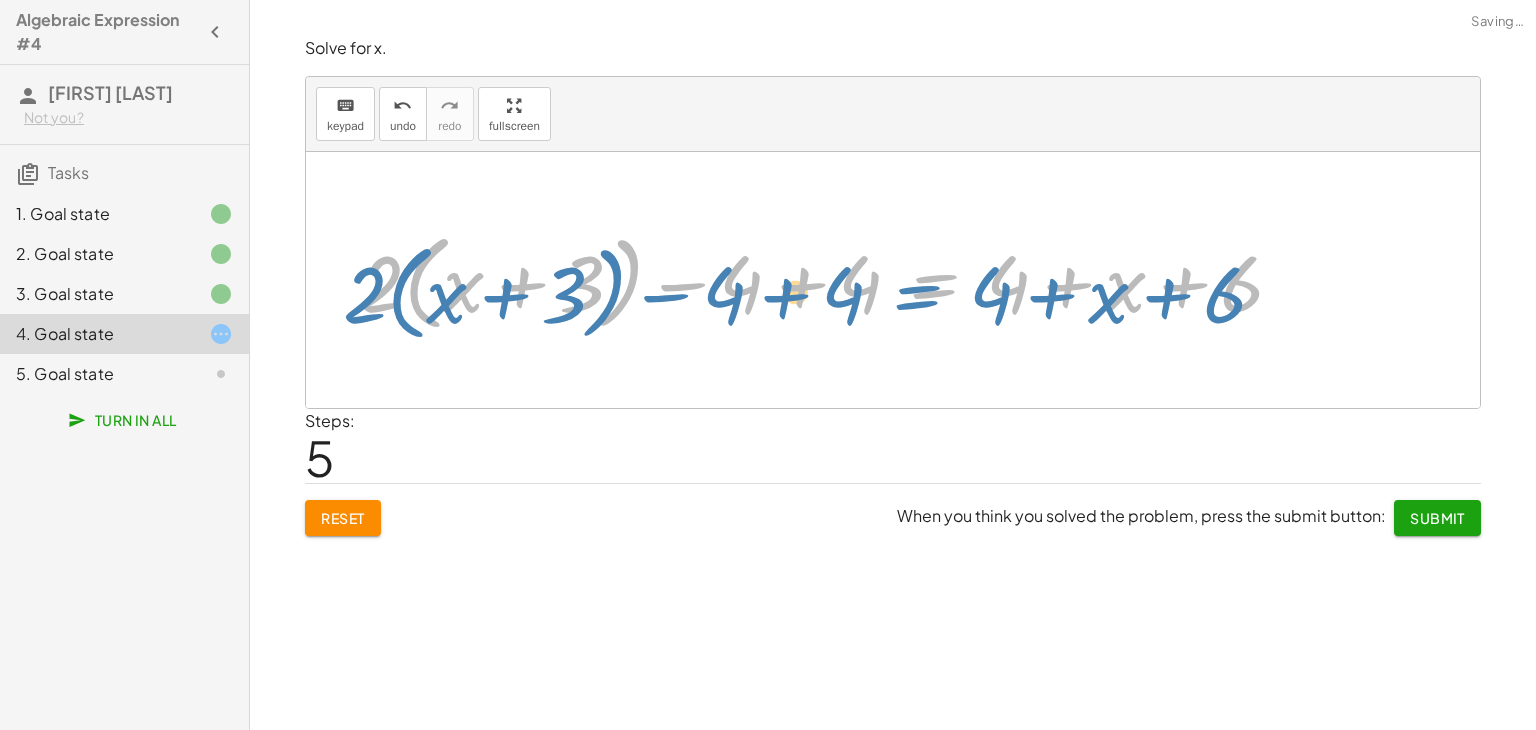 drag, startPoint x: 937, startPoint y: 289, endPoint x: 920, endPoint y: 299, distance: 19.723083 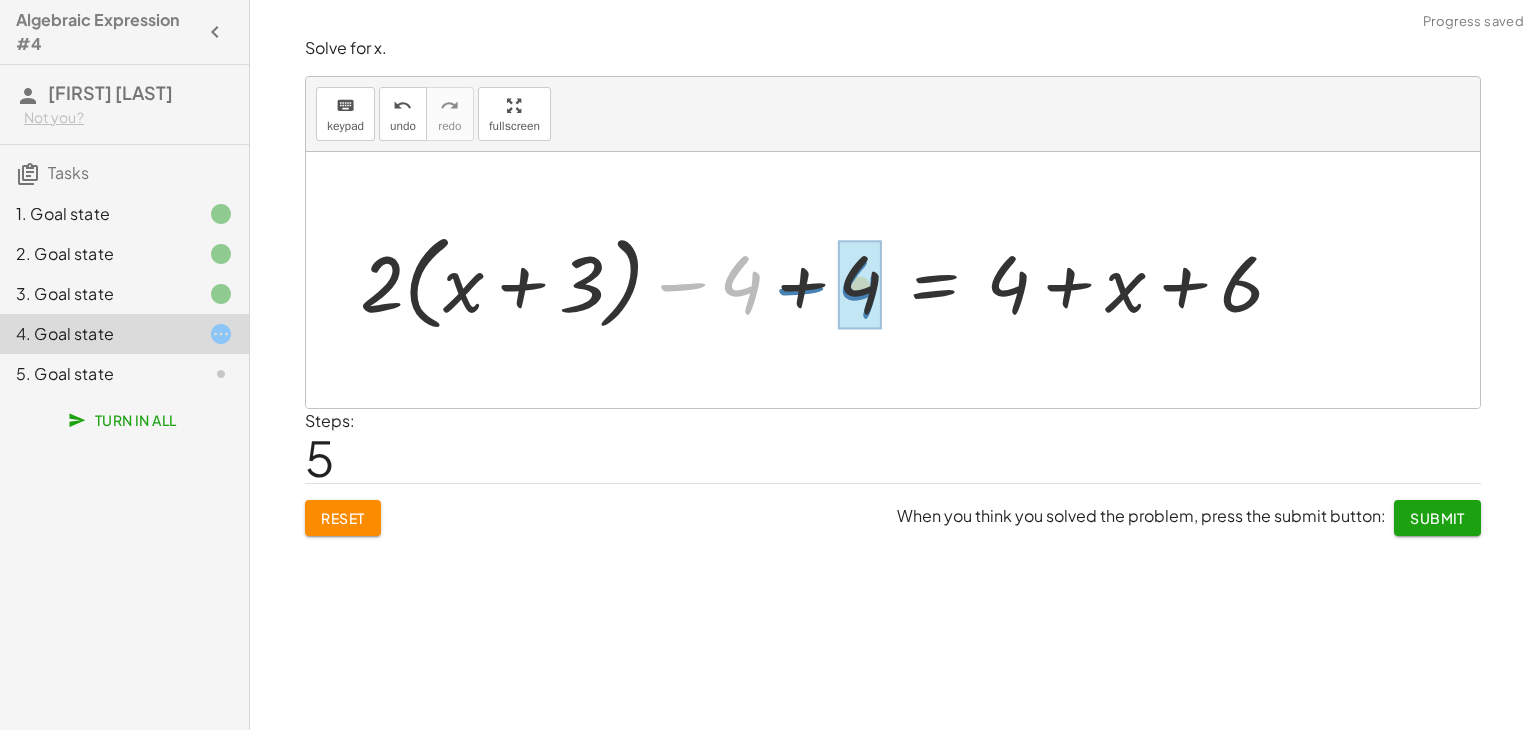 drag, startPoint x: 729, startPoint y: 273, endPoint x: 850, endPoint y: 276, distance: 121.037186 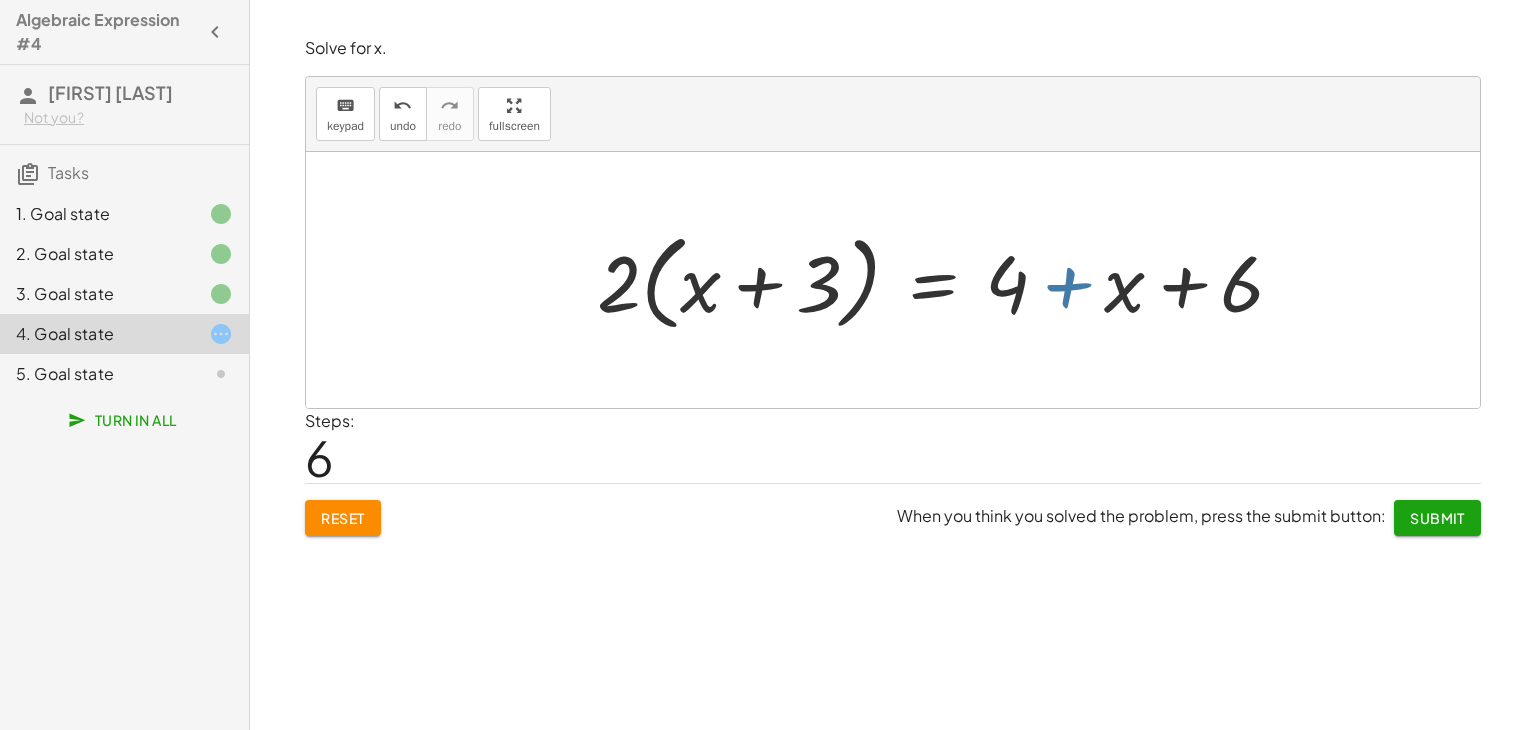 click at bounding box center (948, 280) 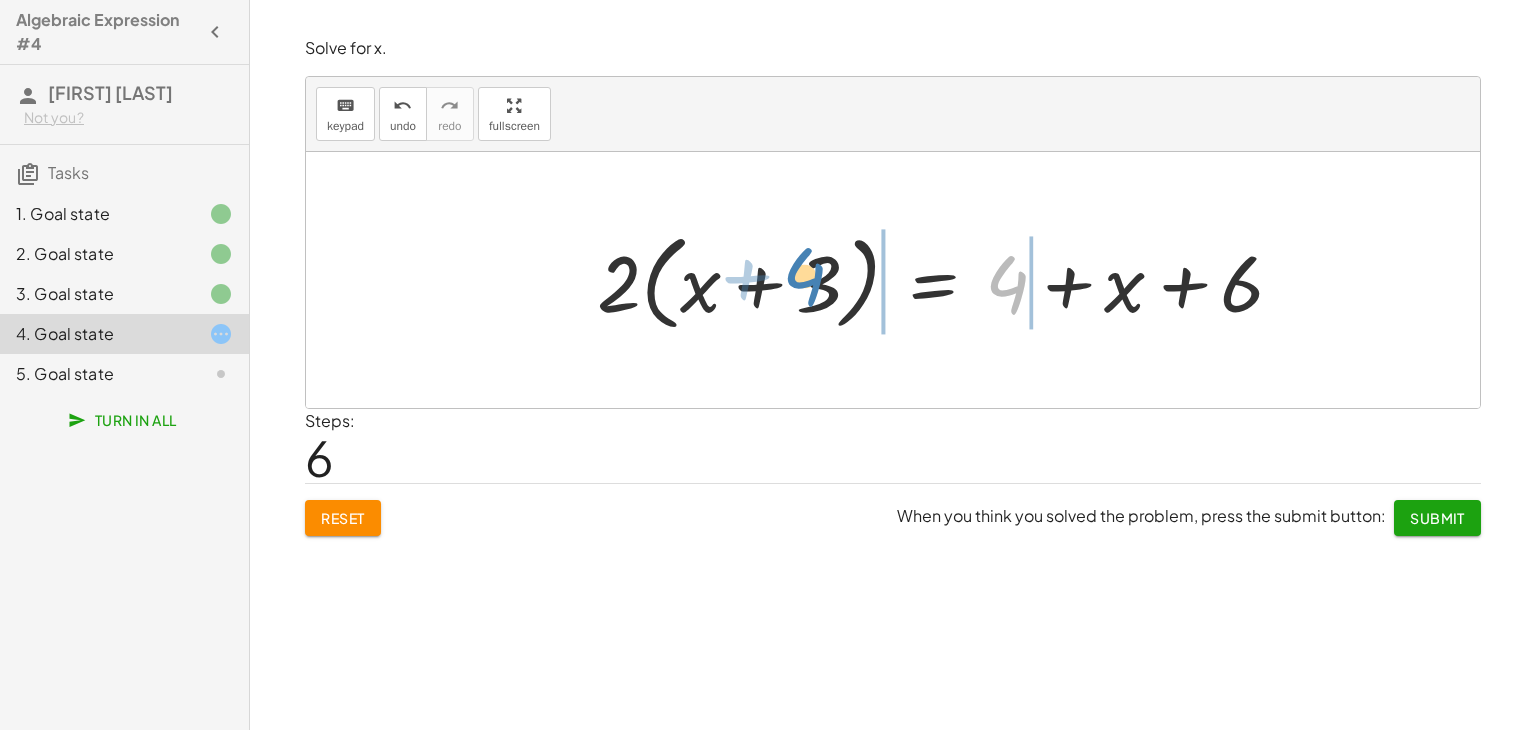 drag, startPoint x: 993, startPoint y: 275, endPoint x: 790, endPoint y: 267, distance: 203.15758 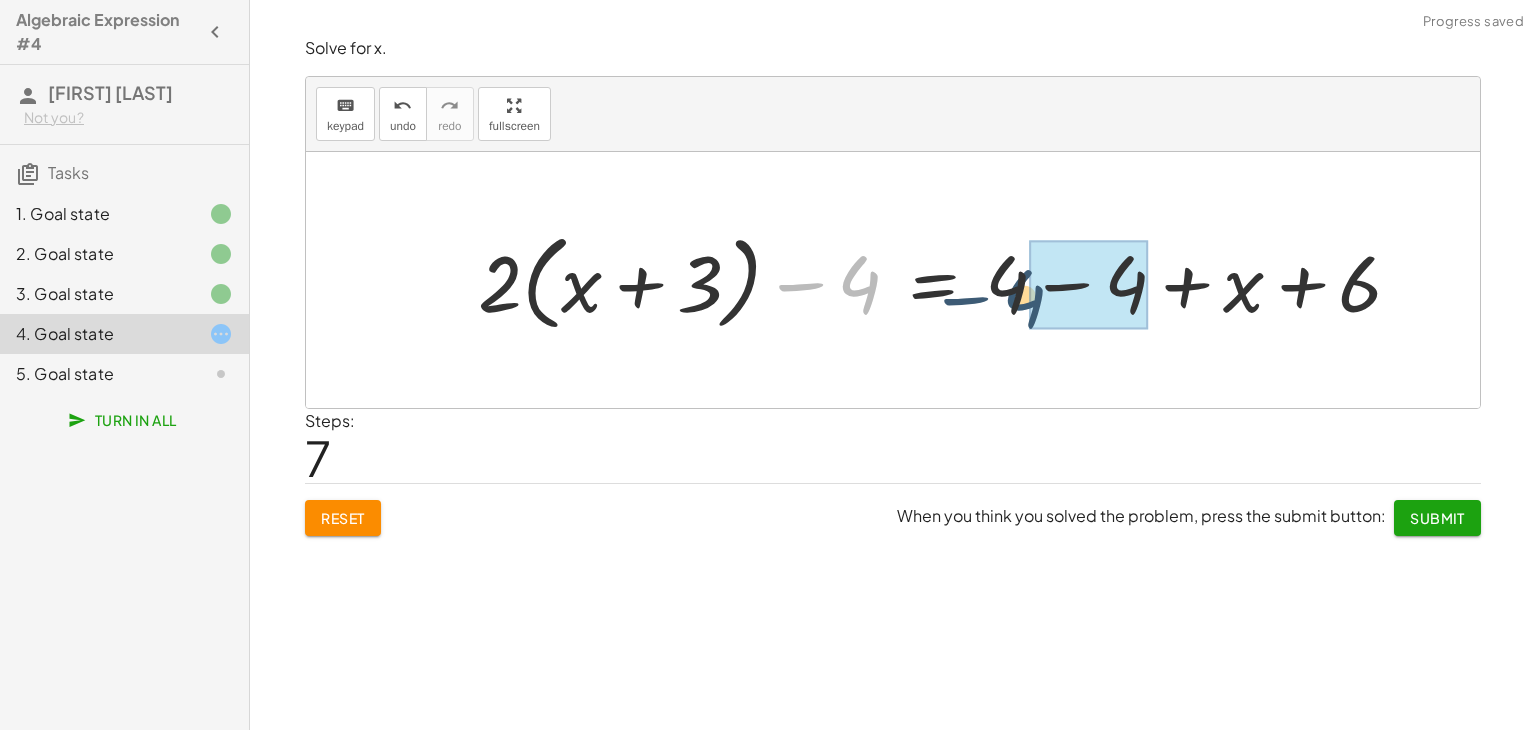 drag, startPoint x: 874, startPoint y: 274, endPoint x: 1041, endPoint y: 286, distance: 167.43059 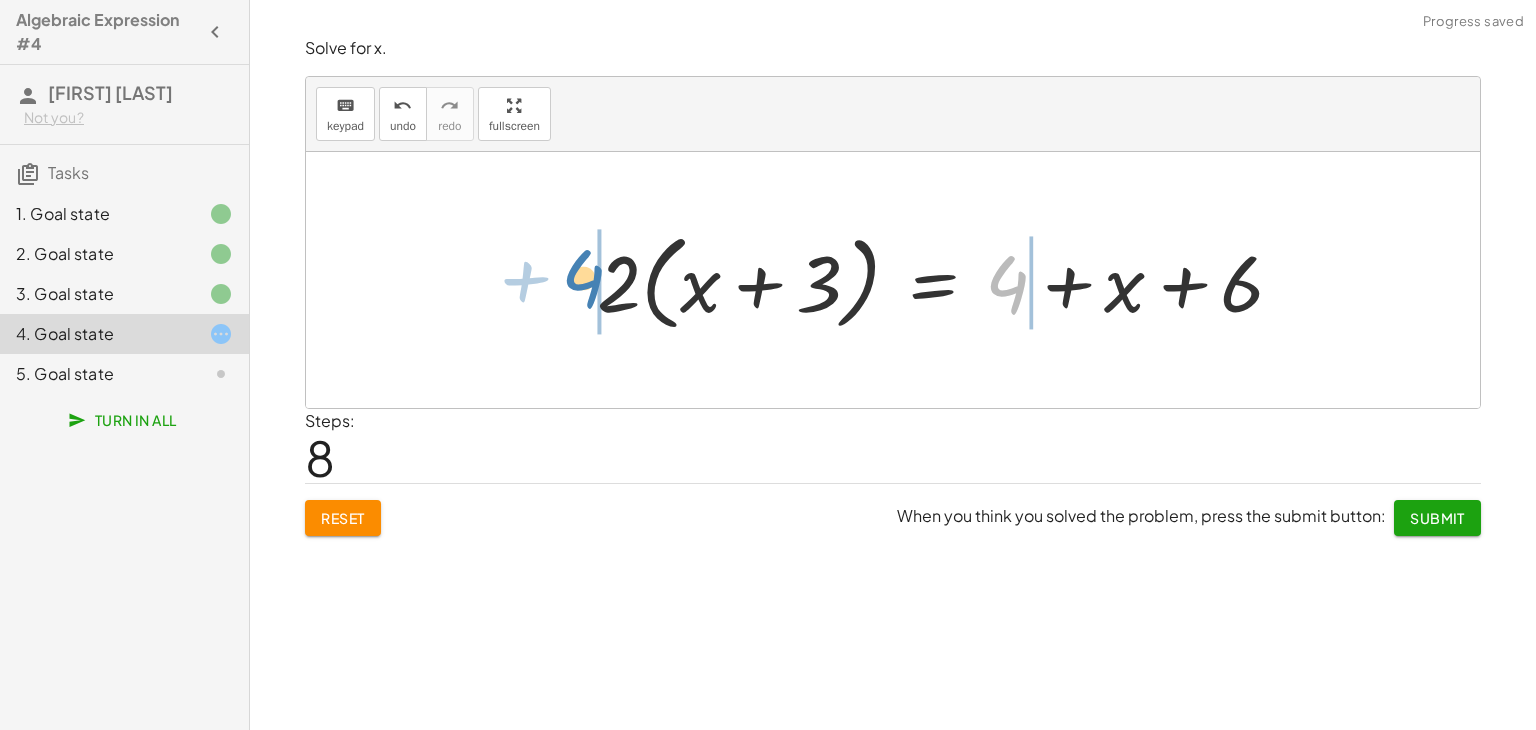 drag, startPoint x: 1014, startPoint y: 286, endPoint x: 589, endPoint y: 279, distance: 425.05765 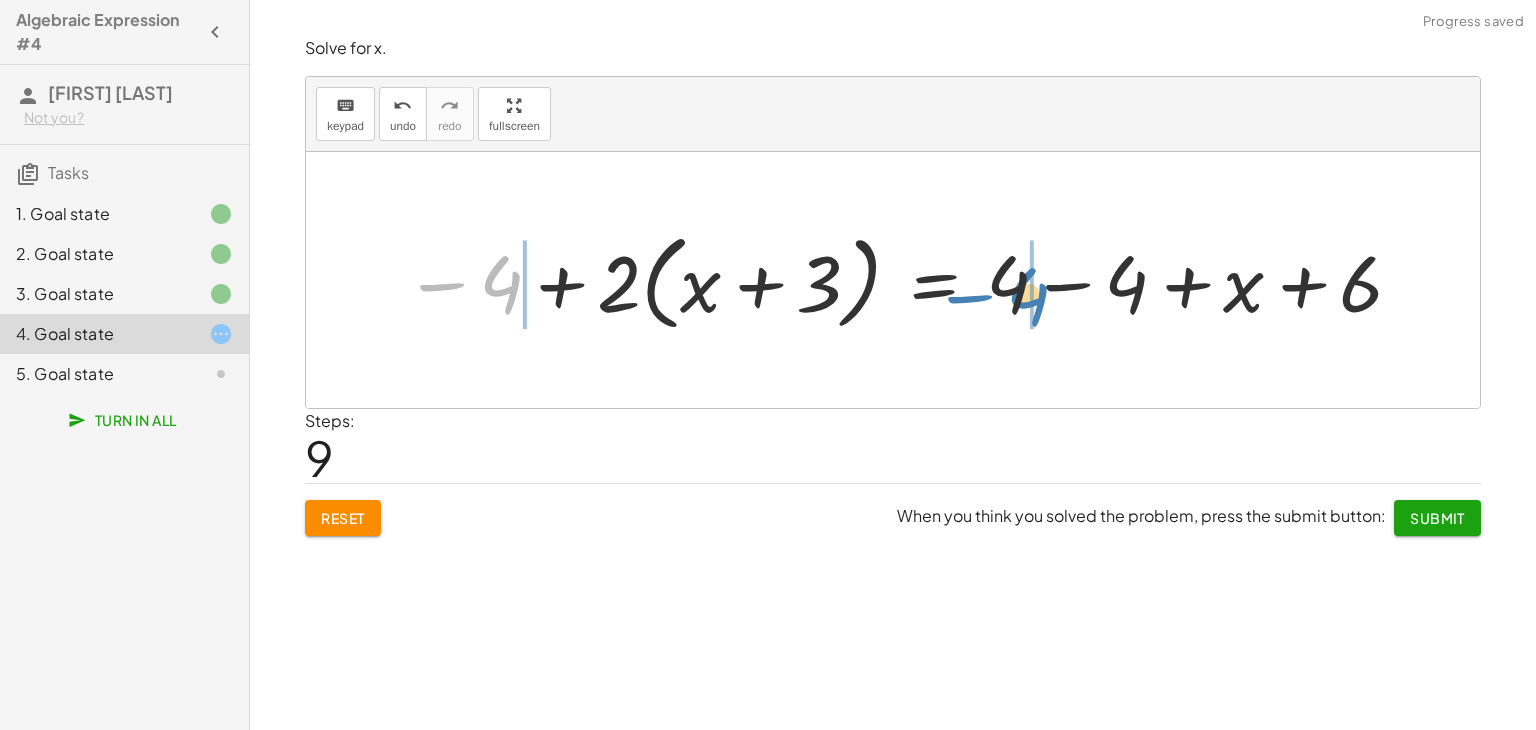 drag, startPoint x: 499, startPoint y: 287, endPoint x: 1019, endPoint y: 297, distance: 520.0961 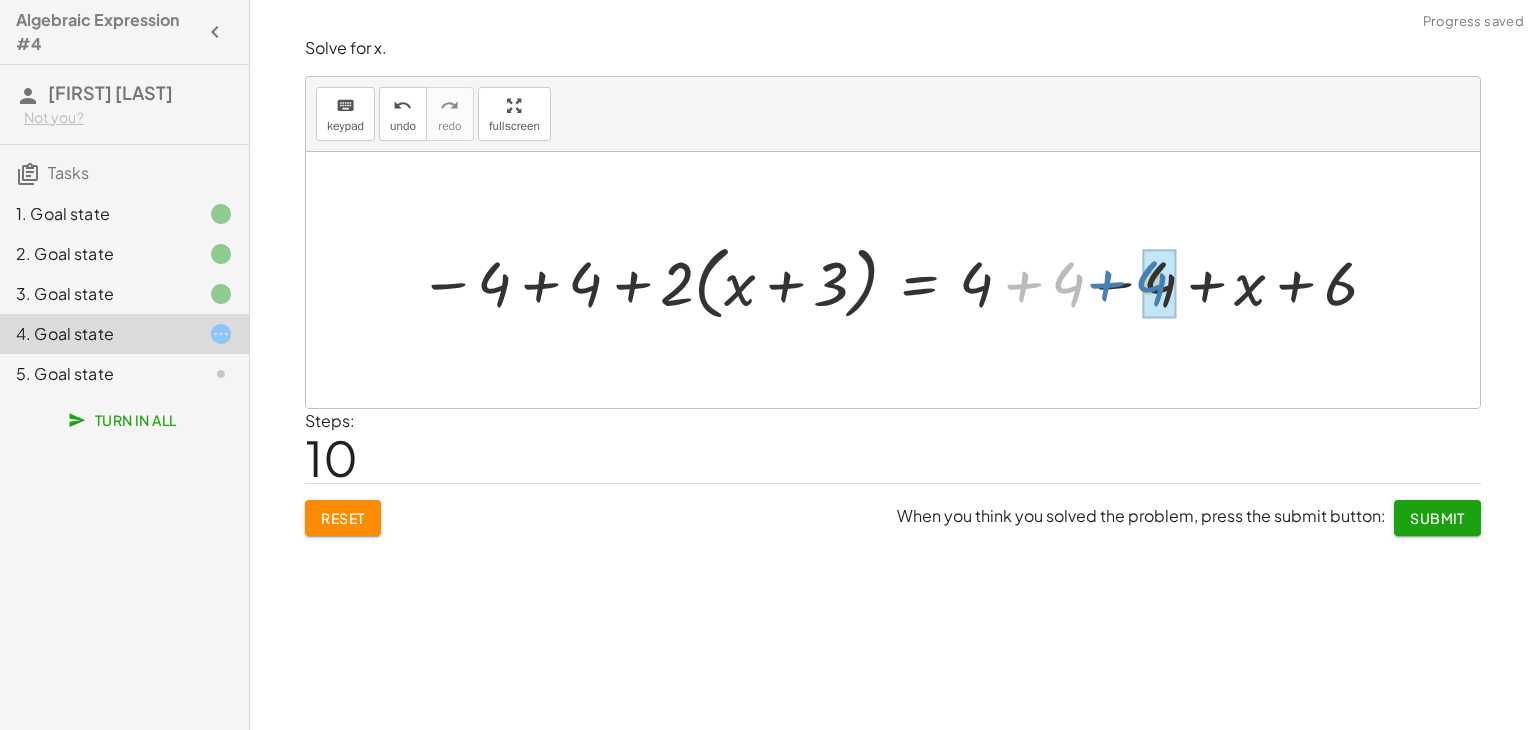drag, startPoint x: 1058, startPoint y: 269, endPoint x: 1141, endPoint y: 268, distance: 83.00603 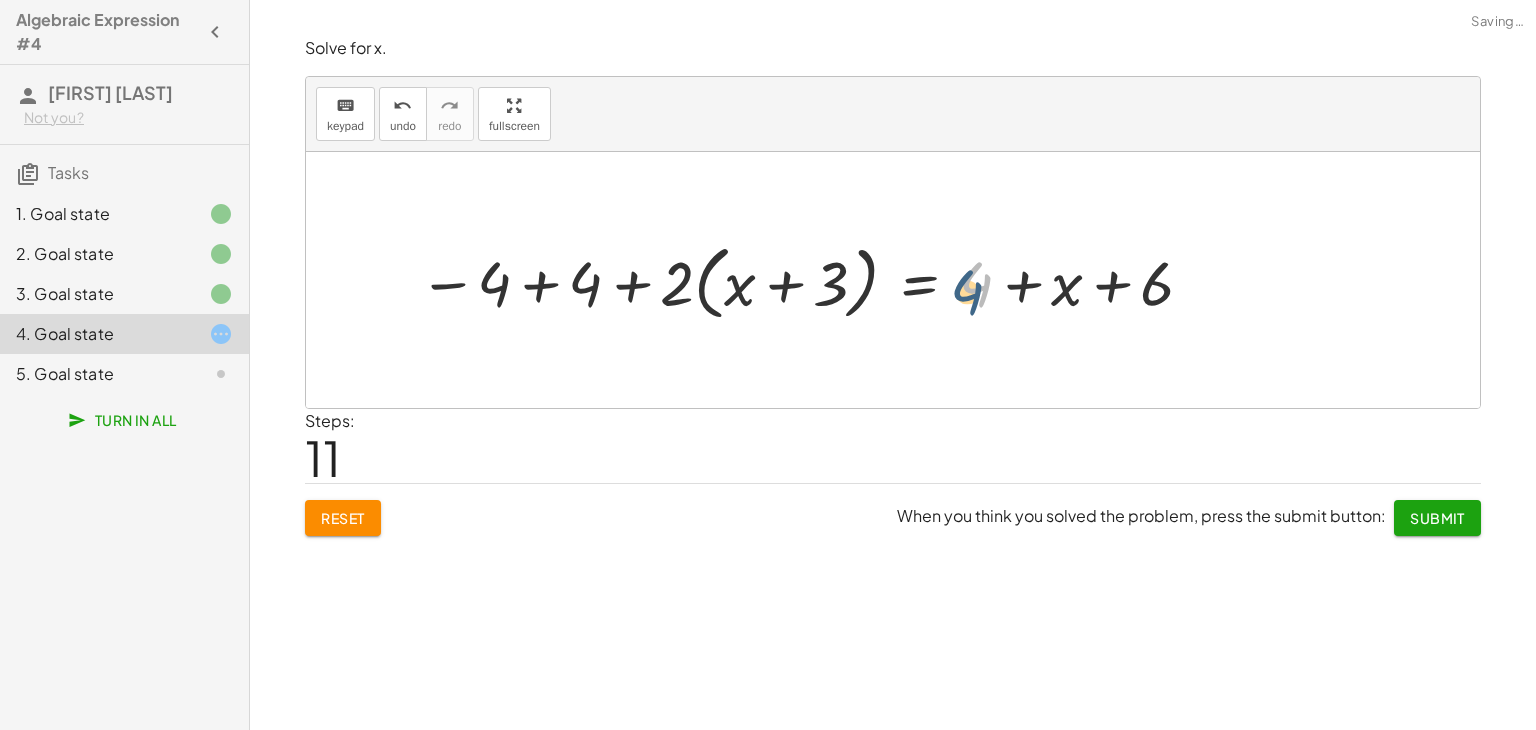drag, startPoint x: 983, startPoint y: 286, endPoint x: 968, endPoint y: 296, distance: 18.027756 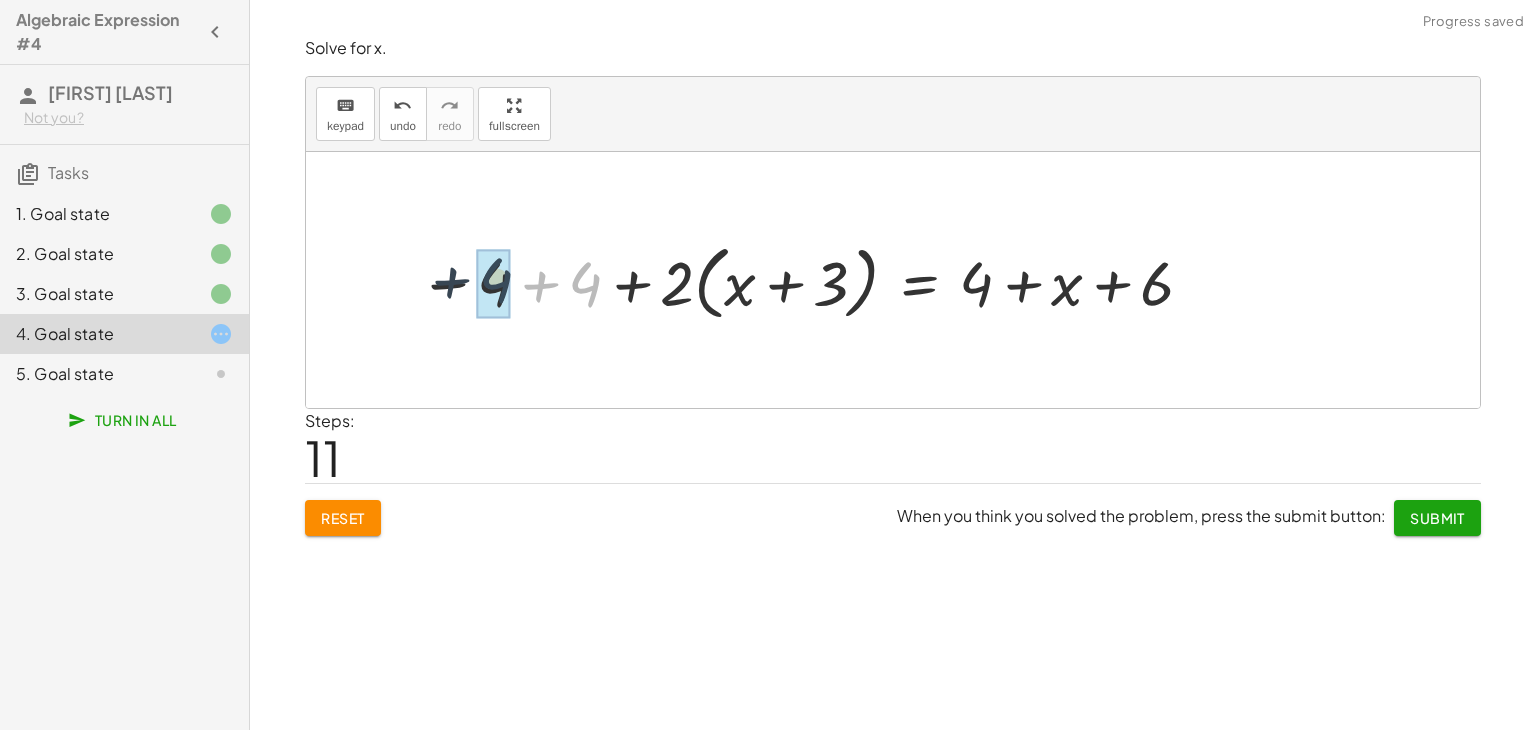 drag, startPoint x: 577, startPoint y: 292, endPoint x: 481, endPoint y: 286, distance: 96.18732 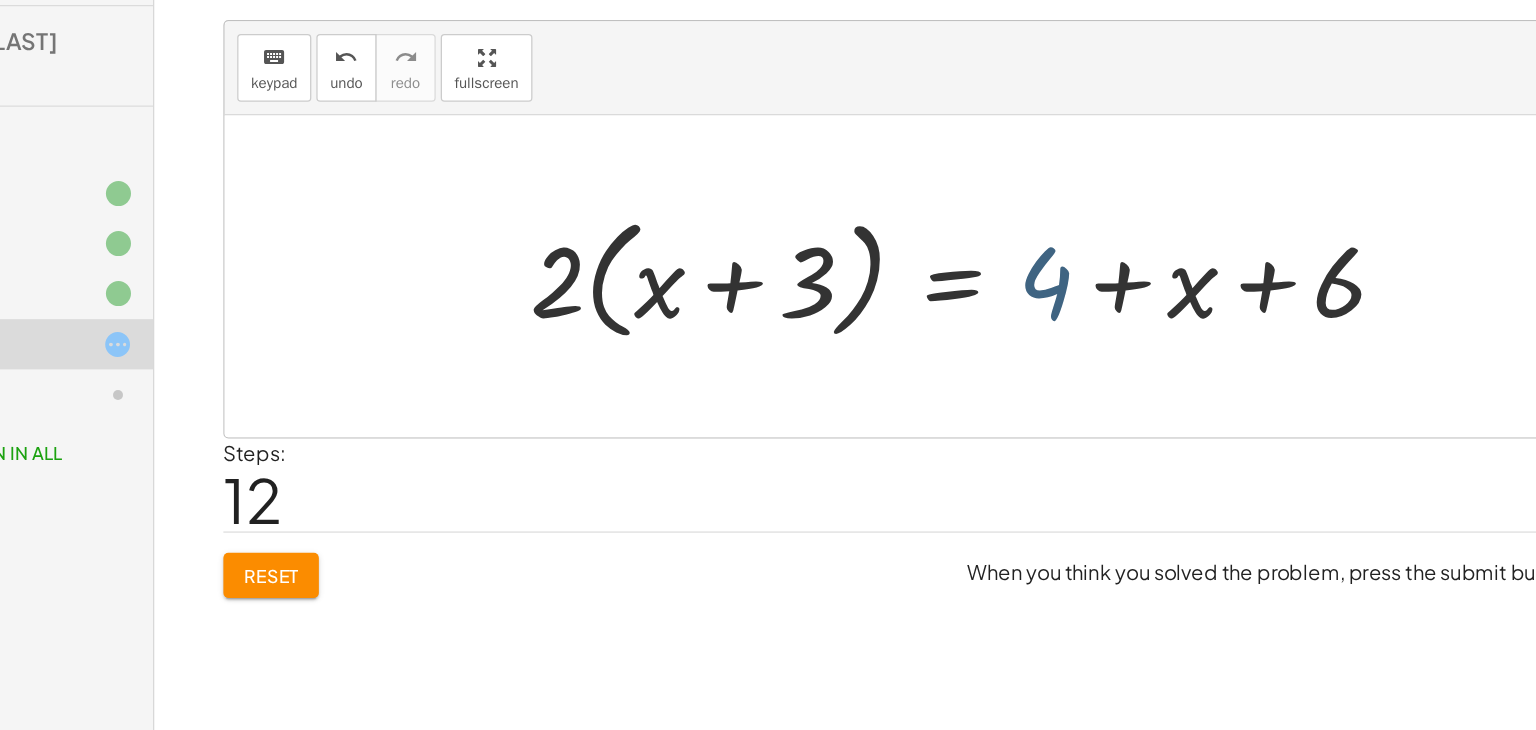 click at bounding box center (900, 280) 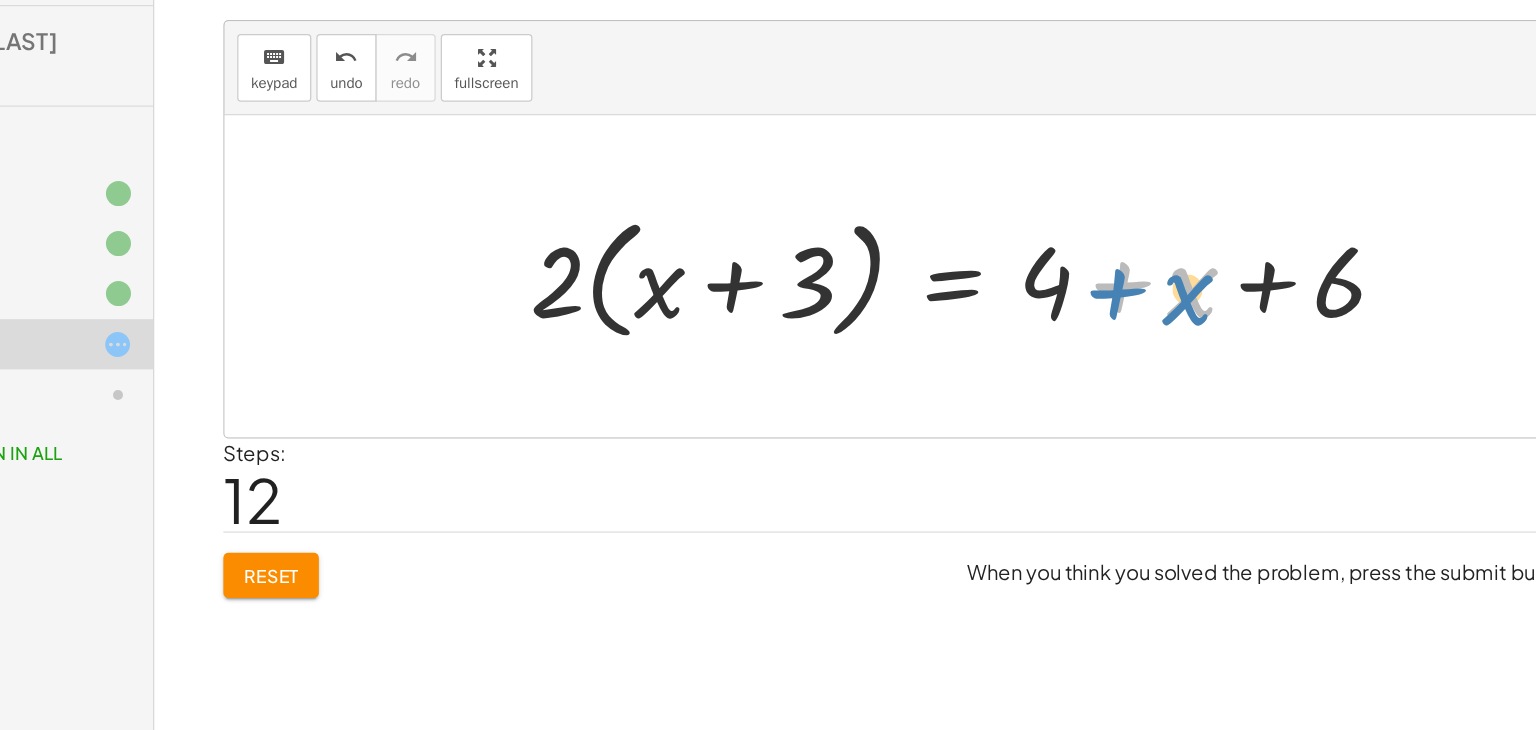 click at bounding box center (900, 280) 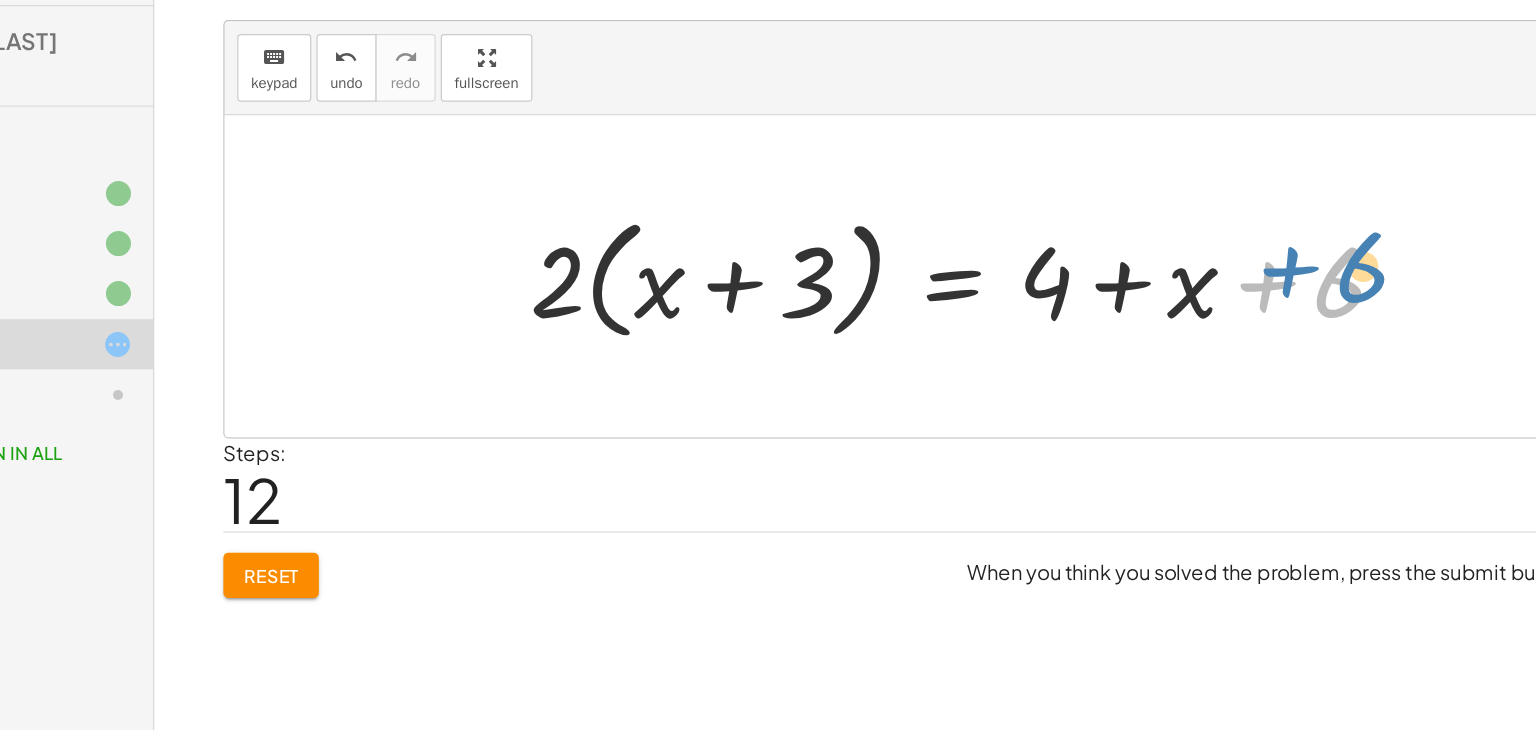 drag, startPoint x: 1128, startPoint y: 287, endPoint x: 1148, endPoint y: 275, distance: 23.323807 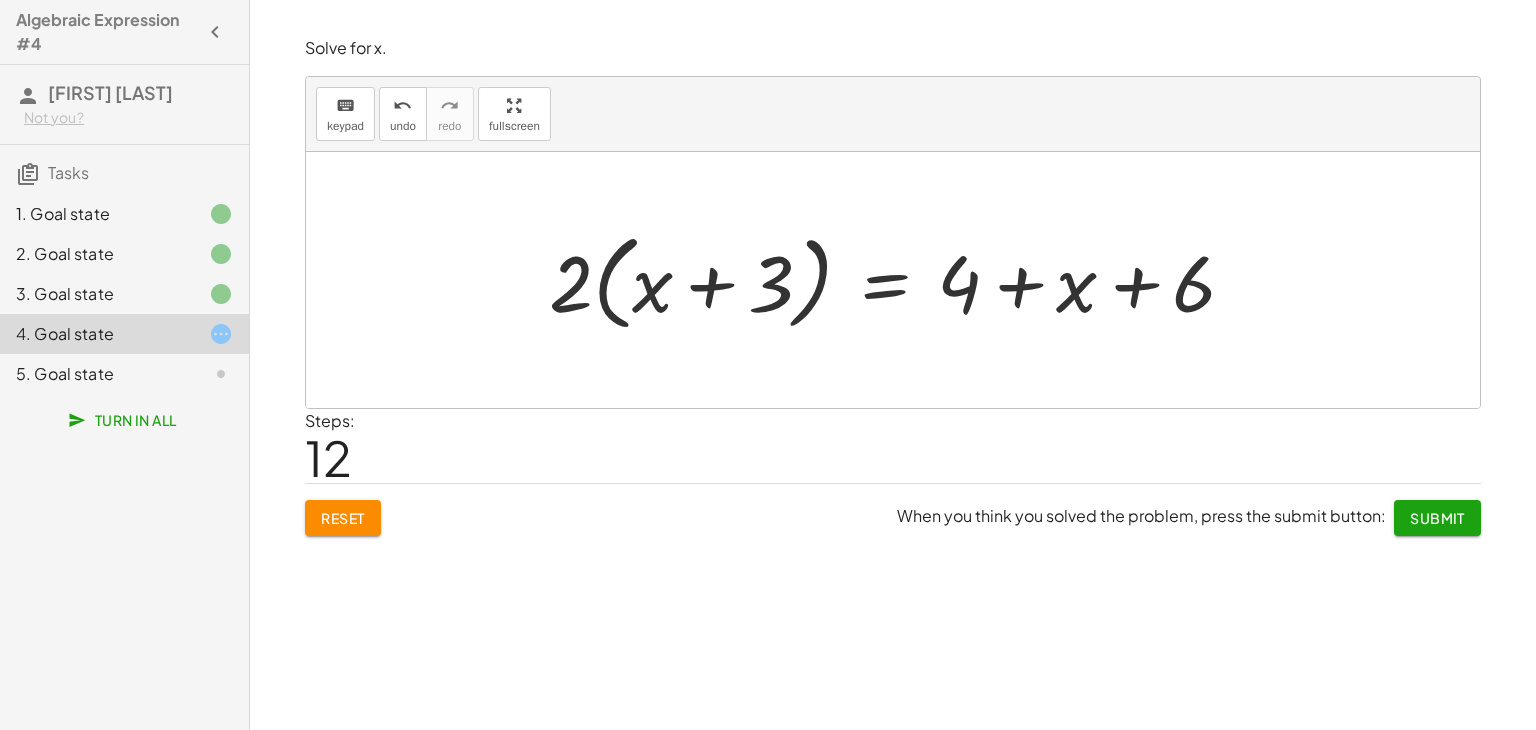 click on "Submit" 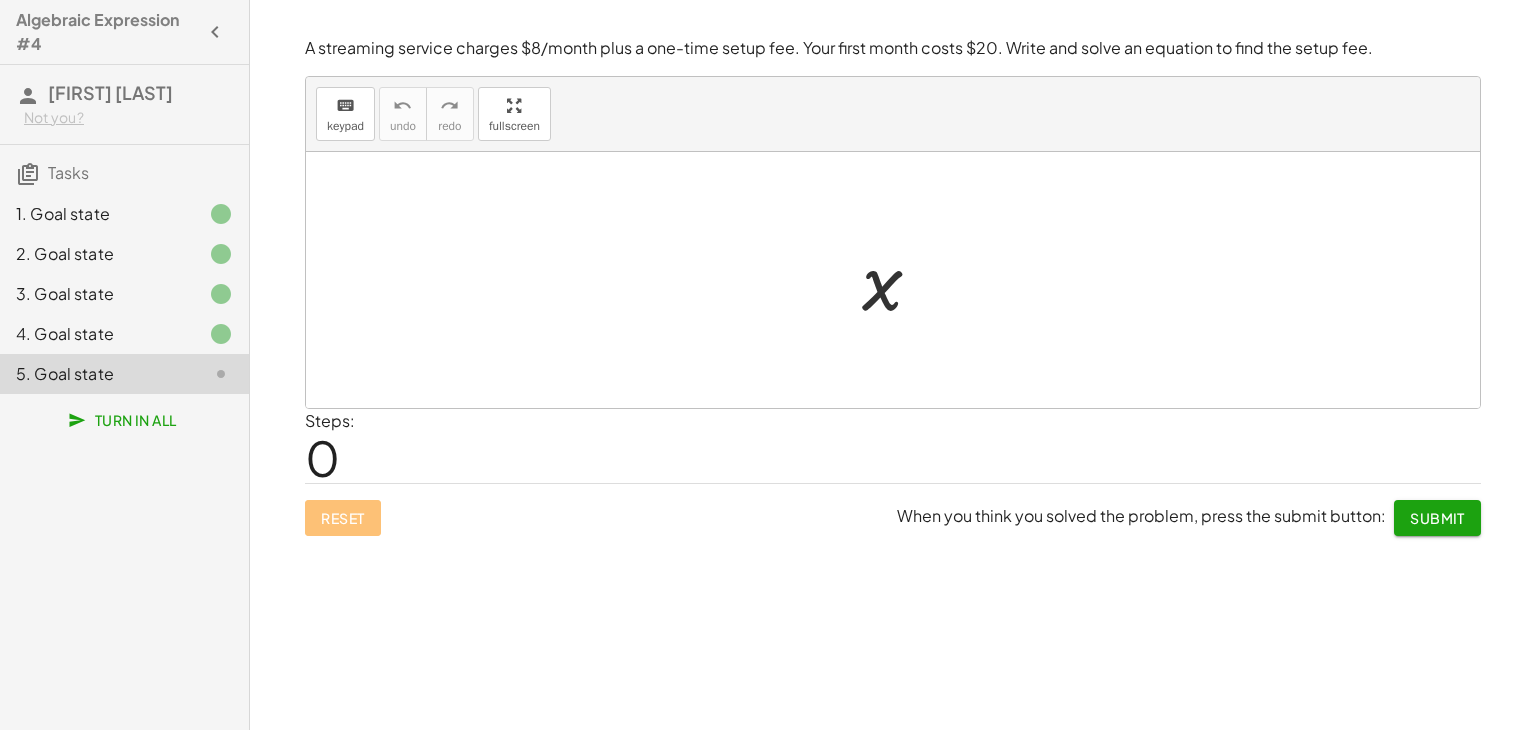 click at bounding box center (900, 280) 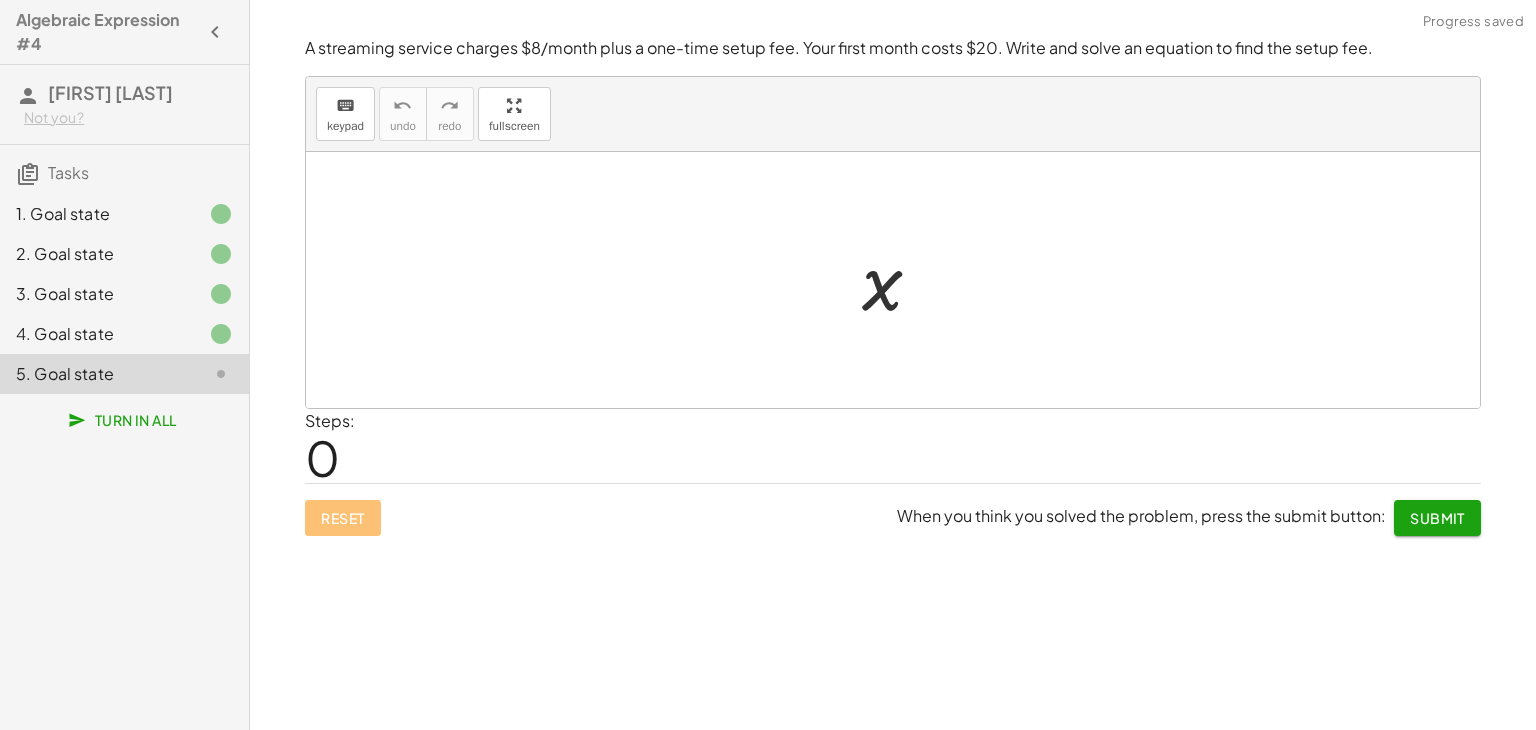 click at bounding box center (900, 280) 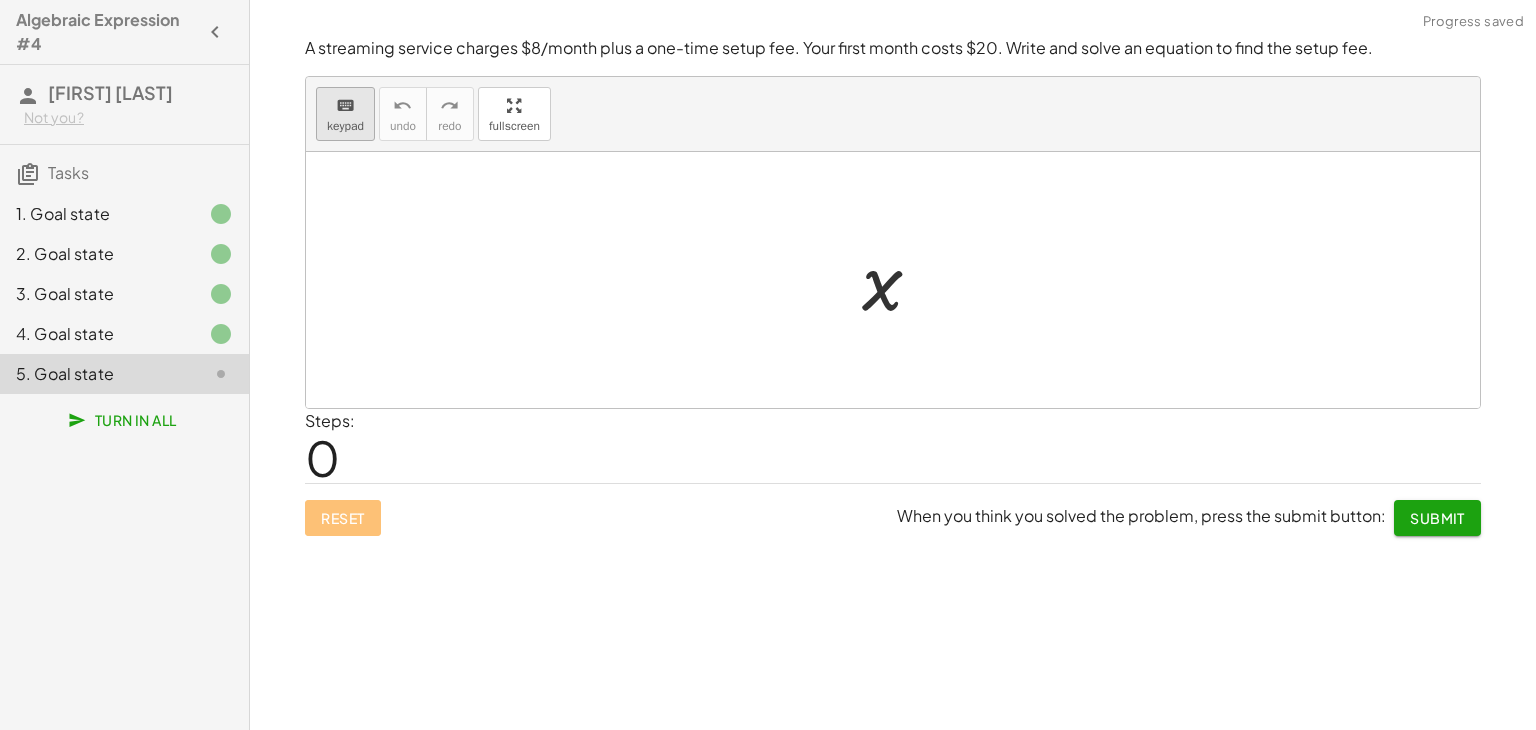 click on "keypad" at bounding box center (345, 126) 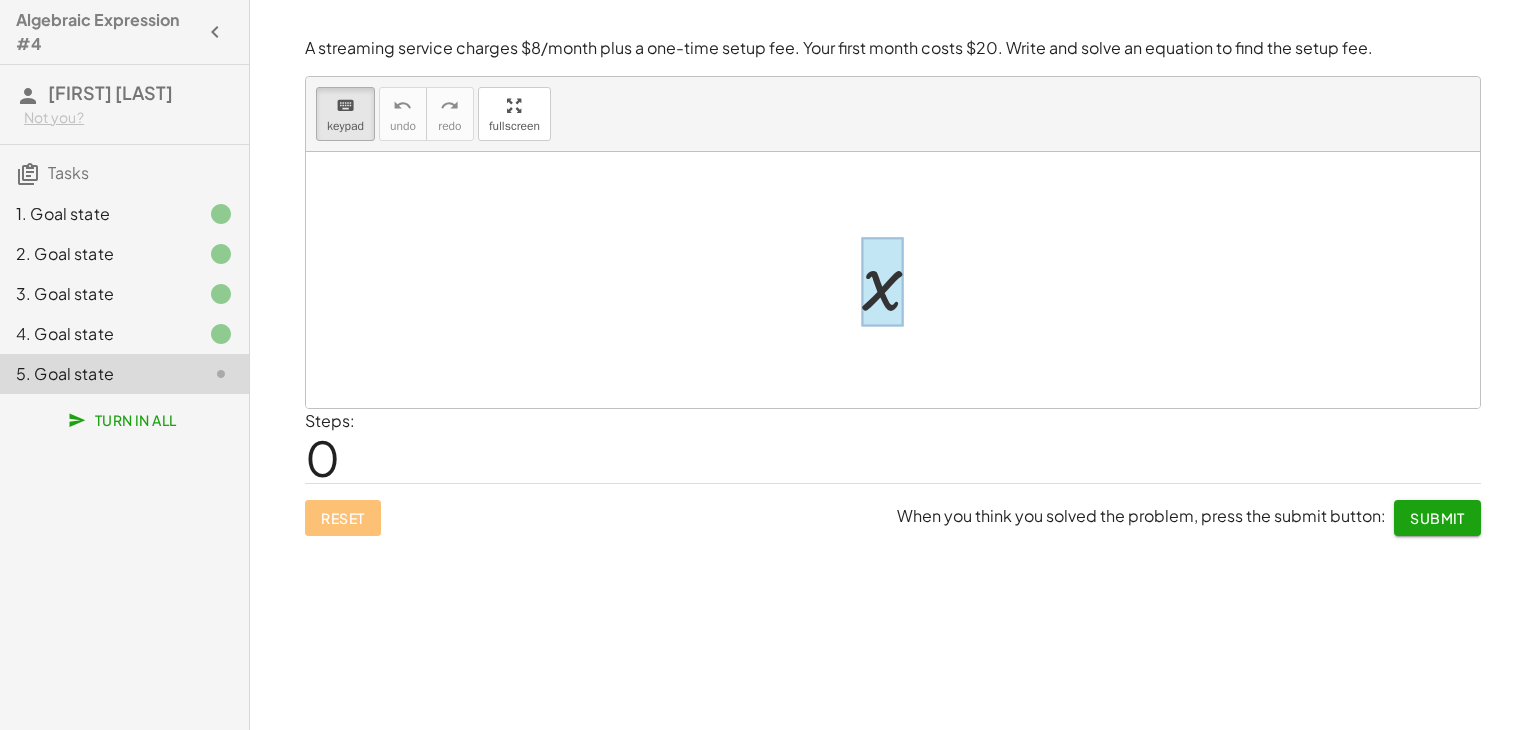 click at bounding box center [882, 282] 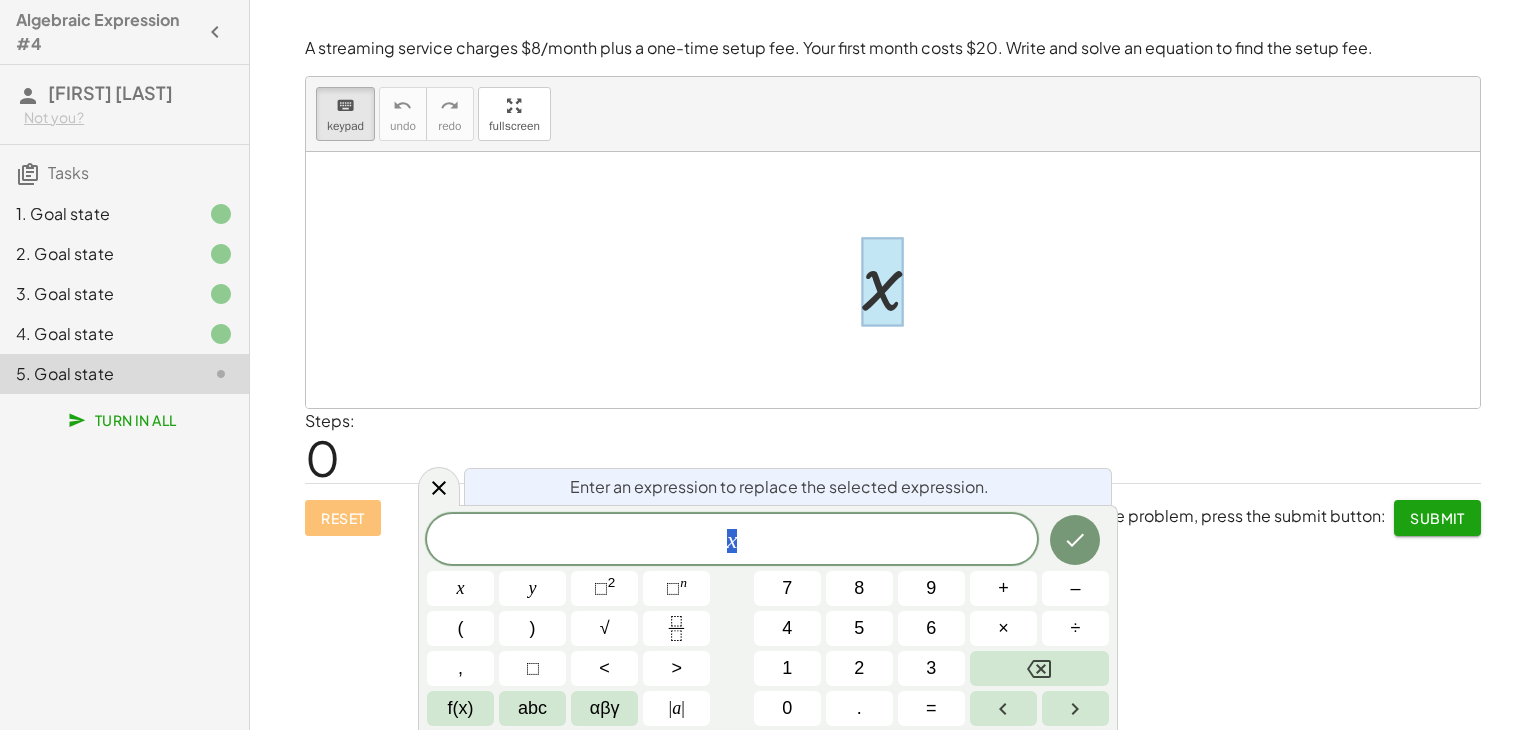 click on "x" at bounding box center (732, 541) 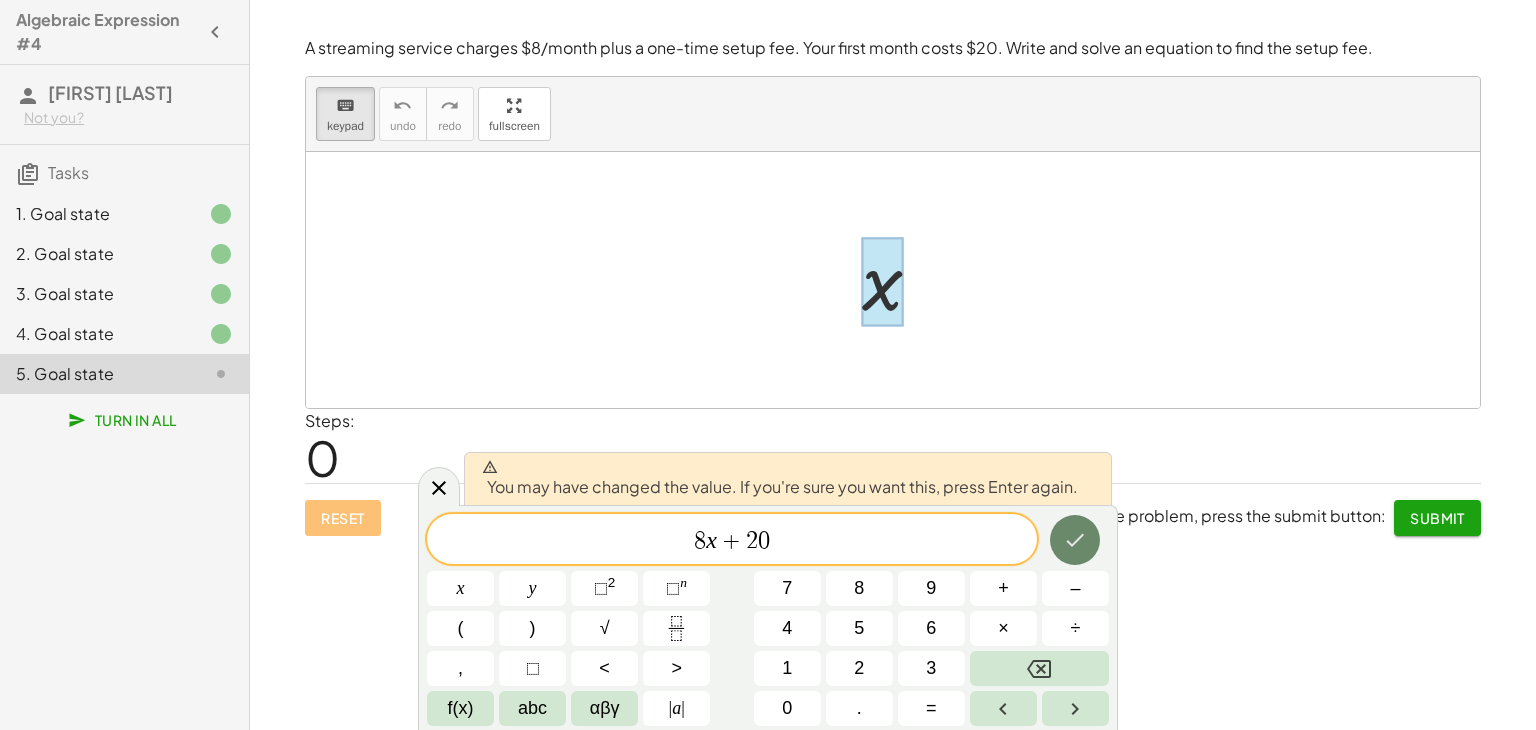 click 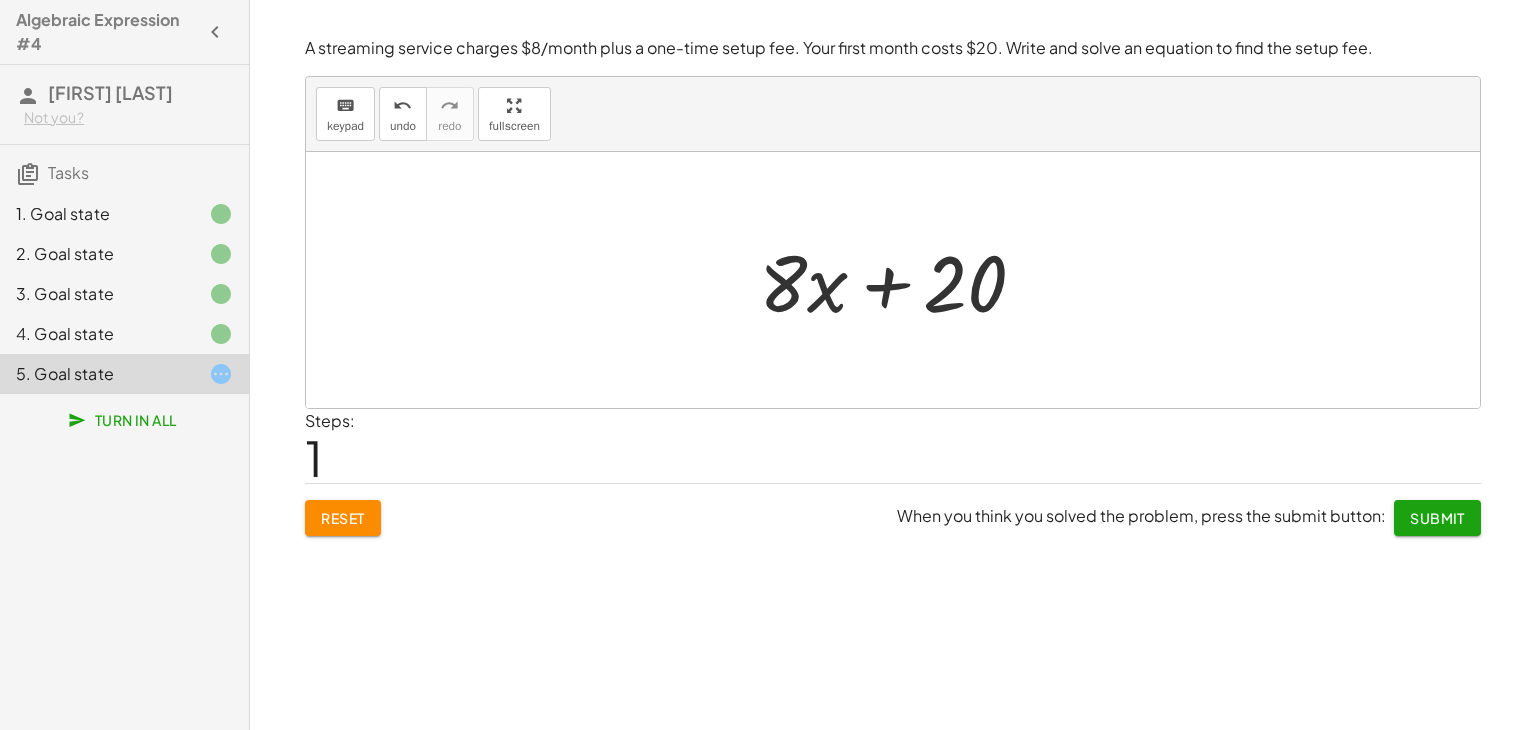click on "Submit" 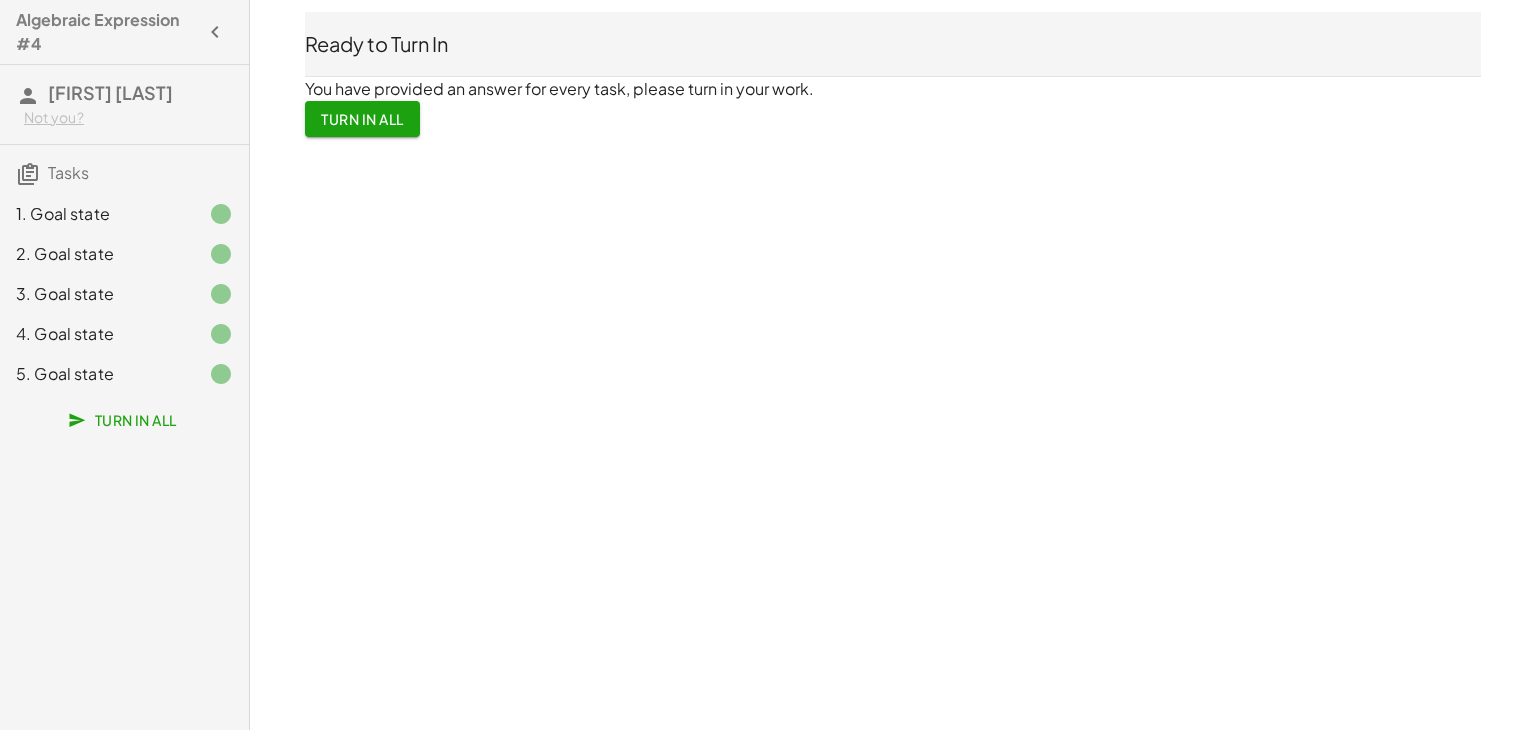 click 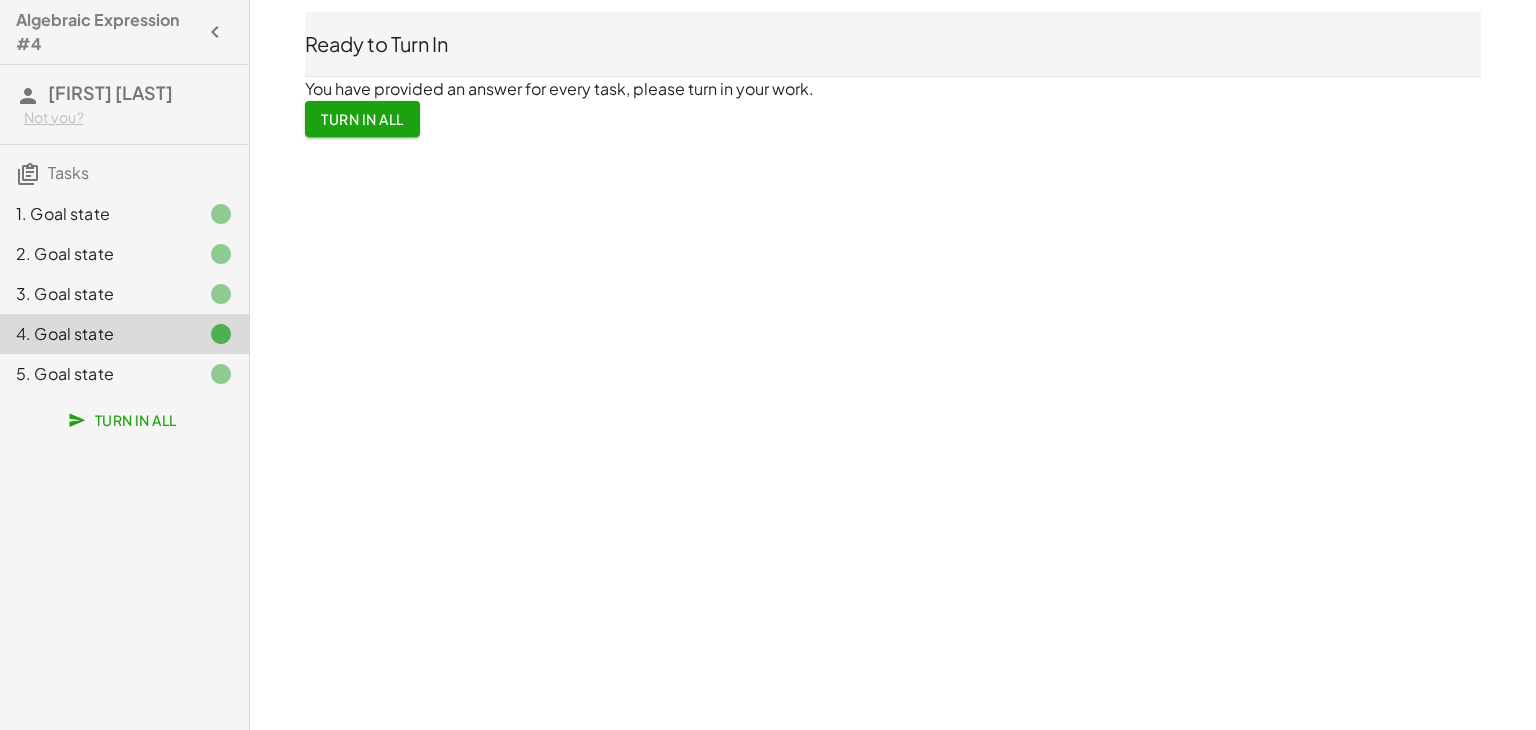 click 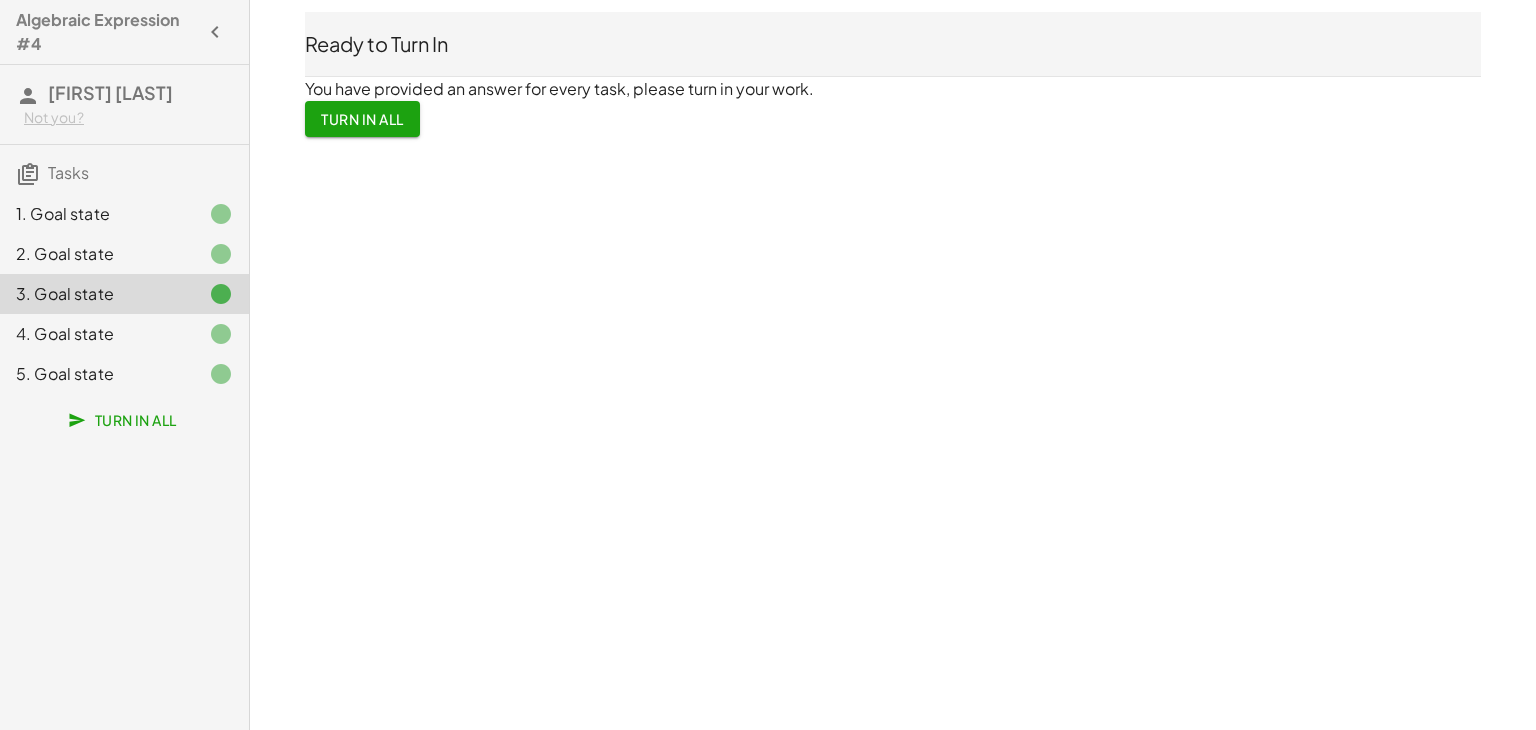 click on "Turn In All" 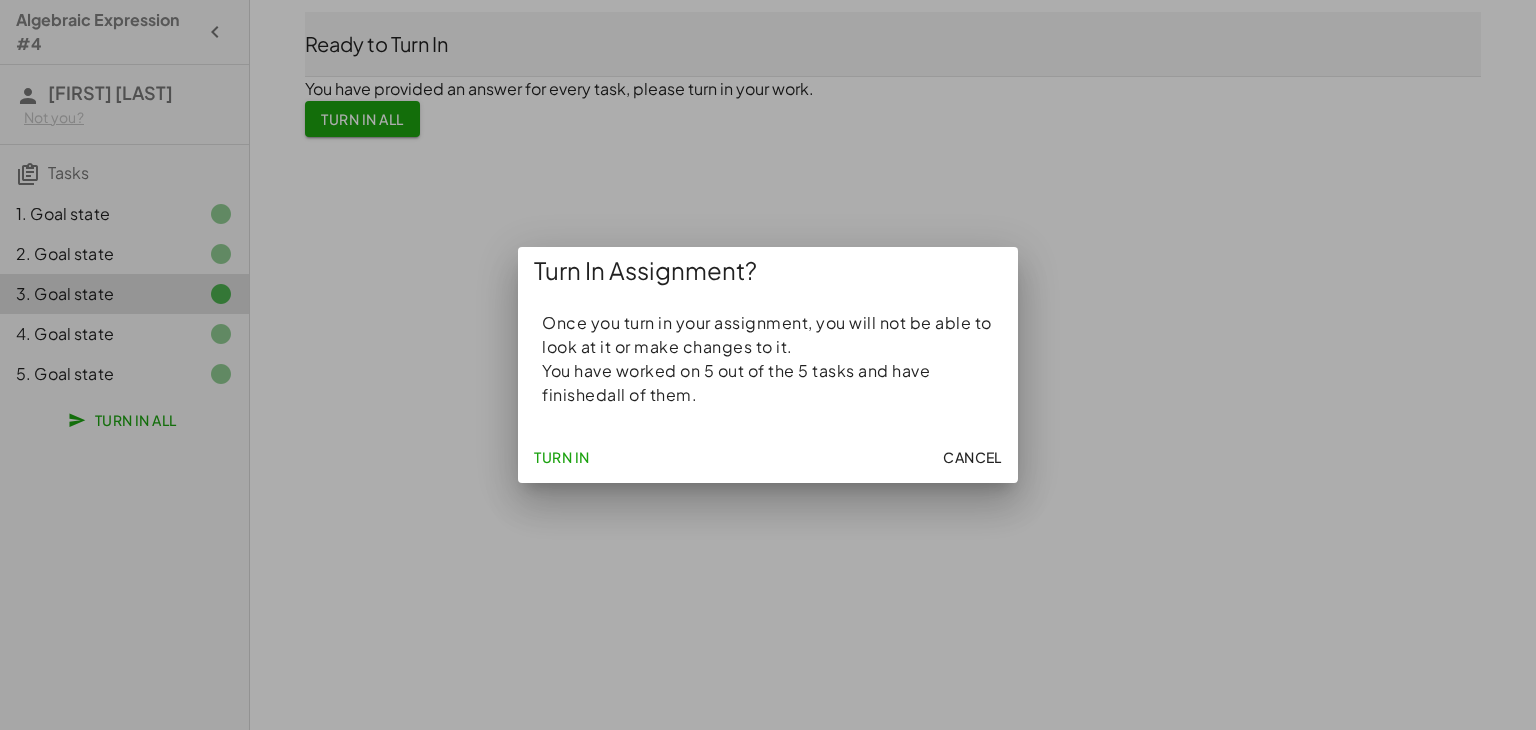 click on "Turn In" 